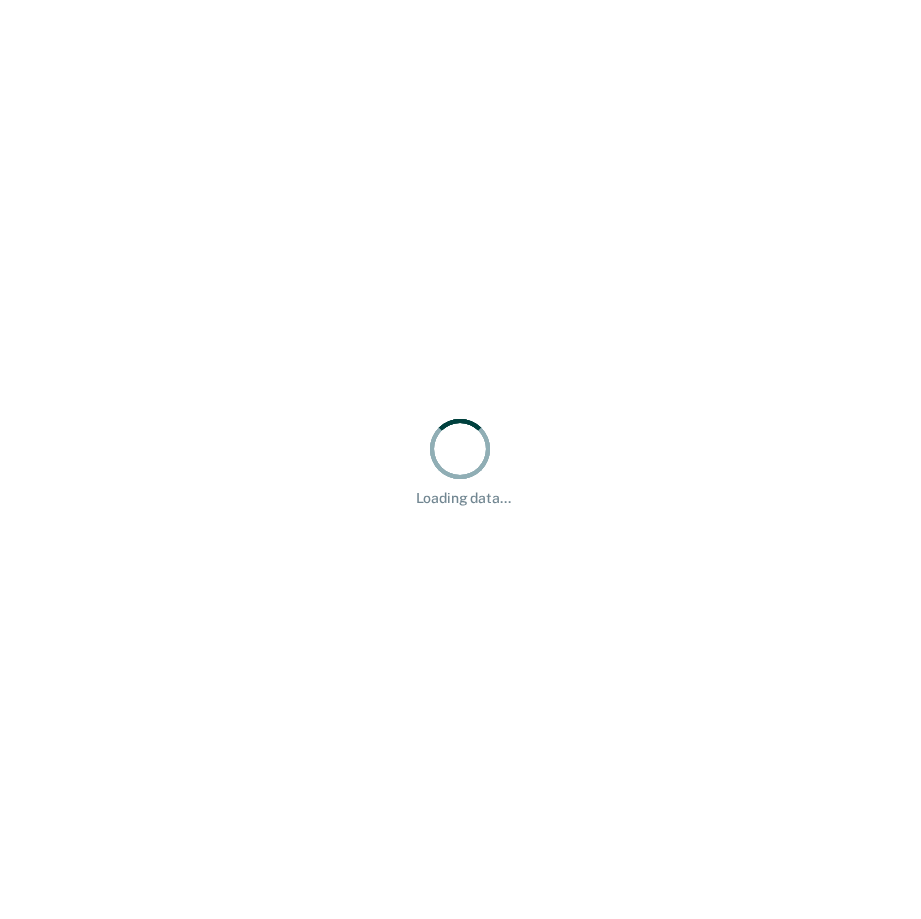 scroll, scrollTop: 0, scrollLeft: 0, axis: both 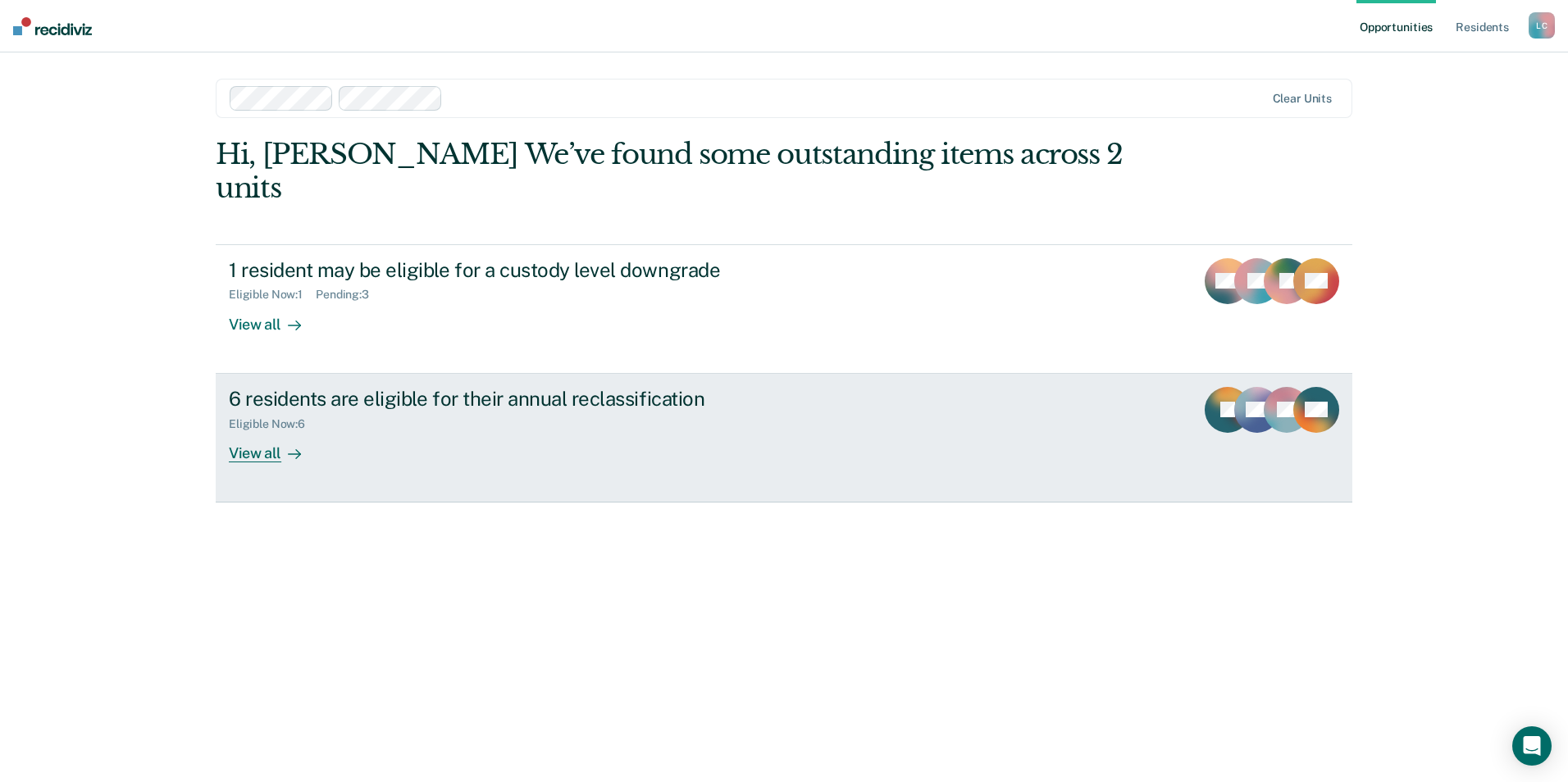 click on "View all" at bounding box center (275, 446) 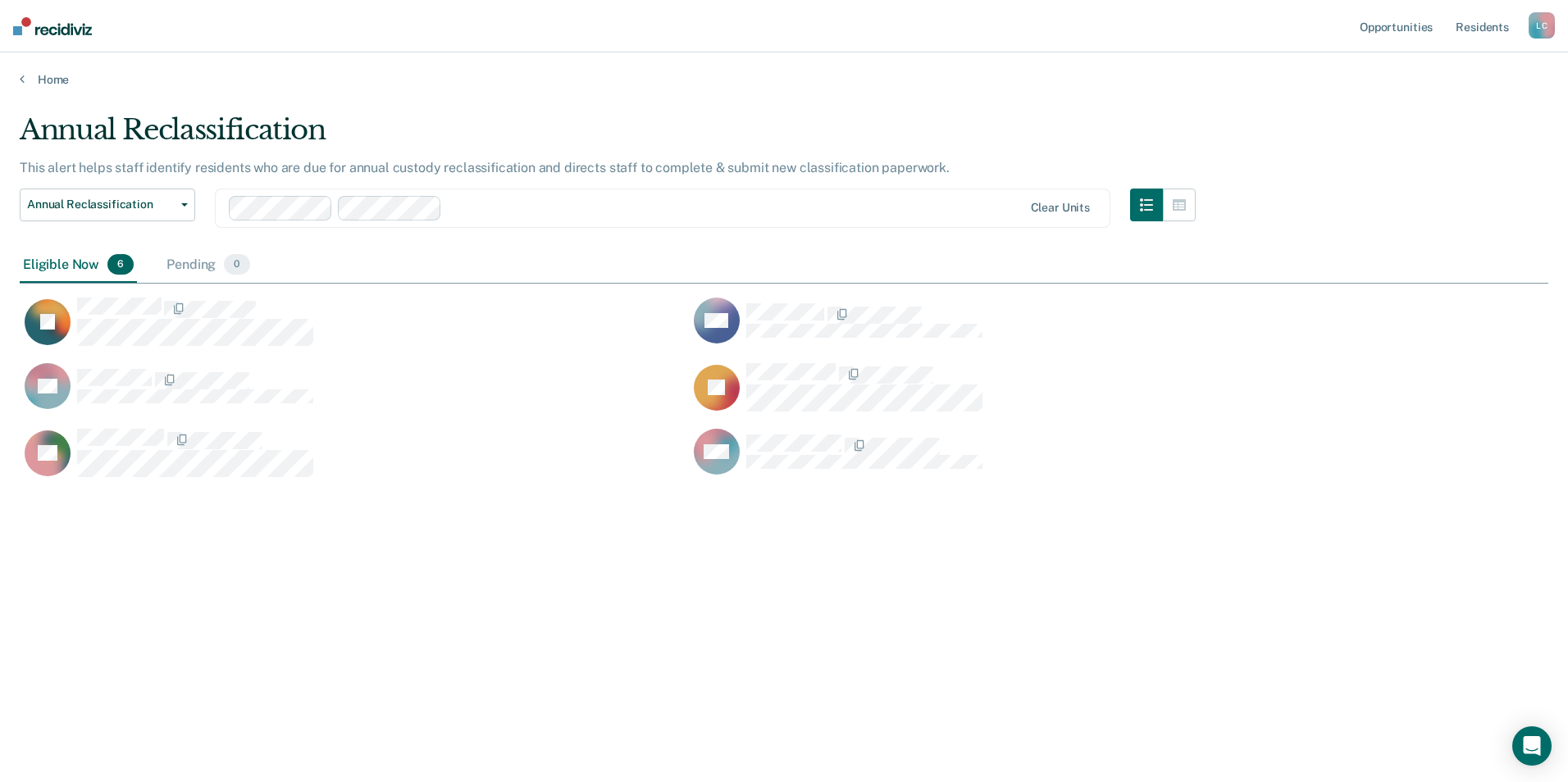scroll, scrollTop: 13, scrollLeft: 13, axis: both 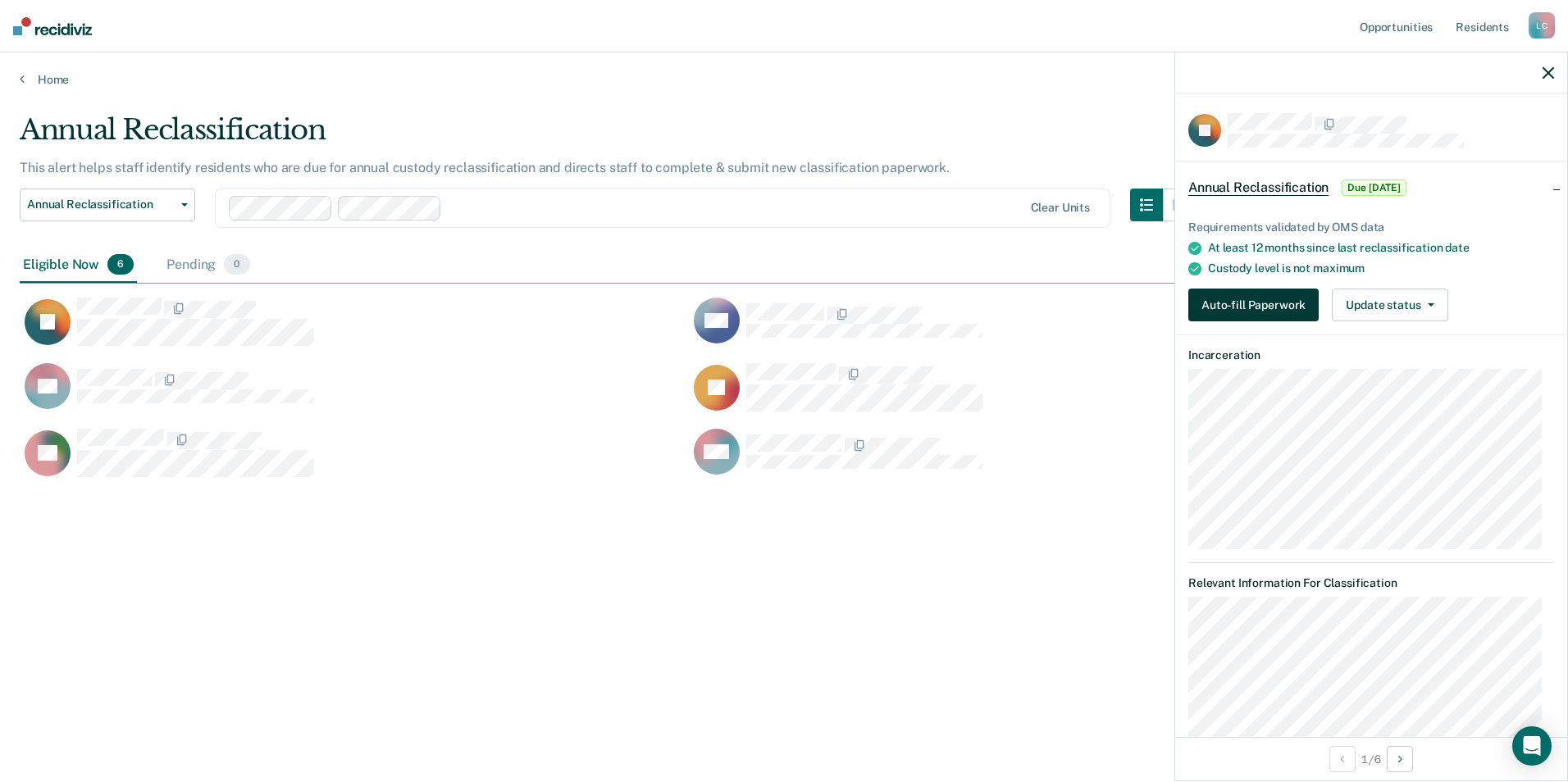 click on "Auto-fill Paperwork" at bounding box center [1253, 305] 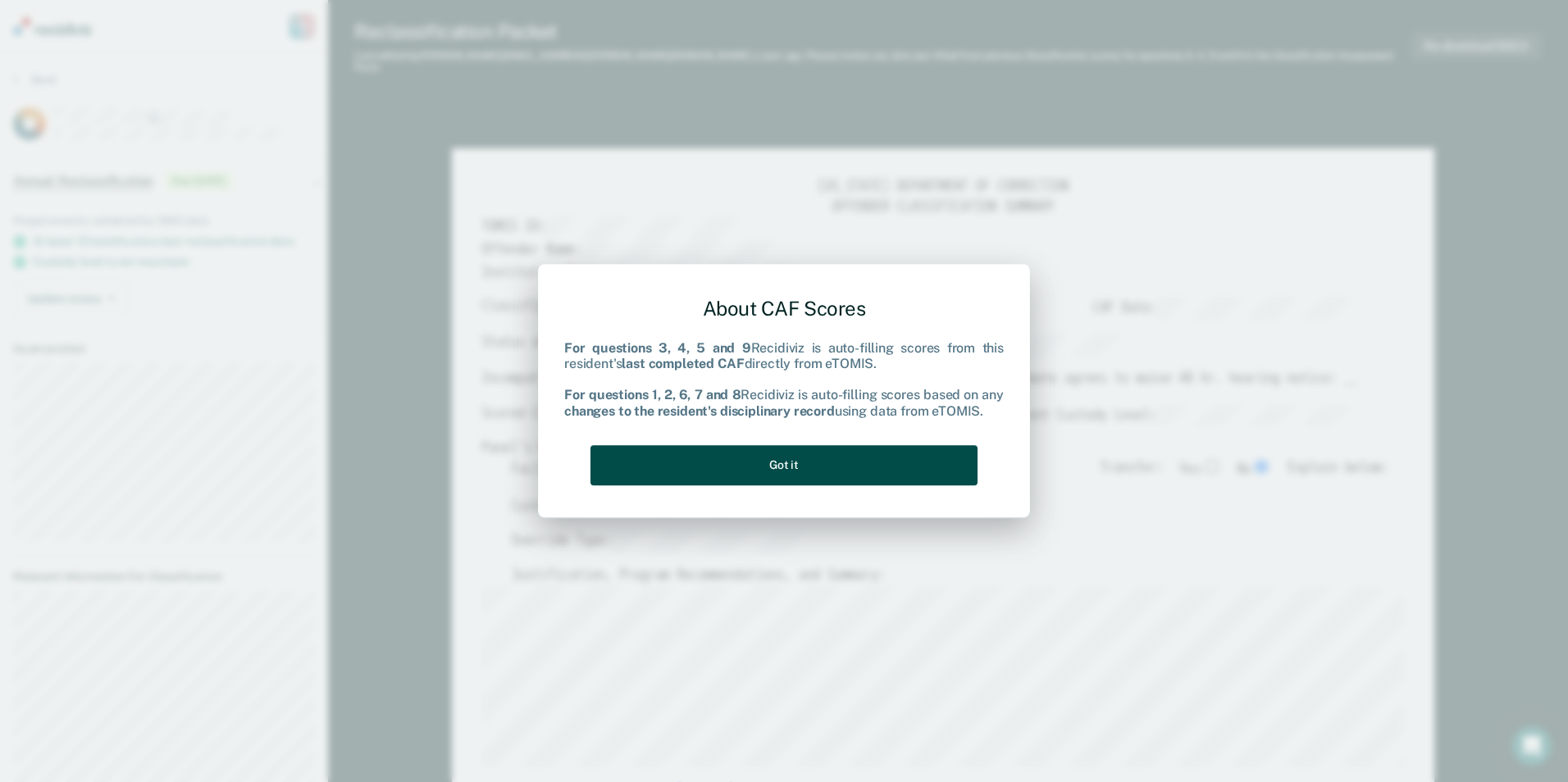 click on "Got it" at bounding box center (784, 465) 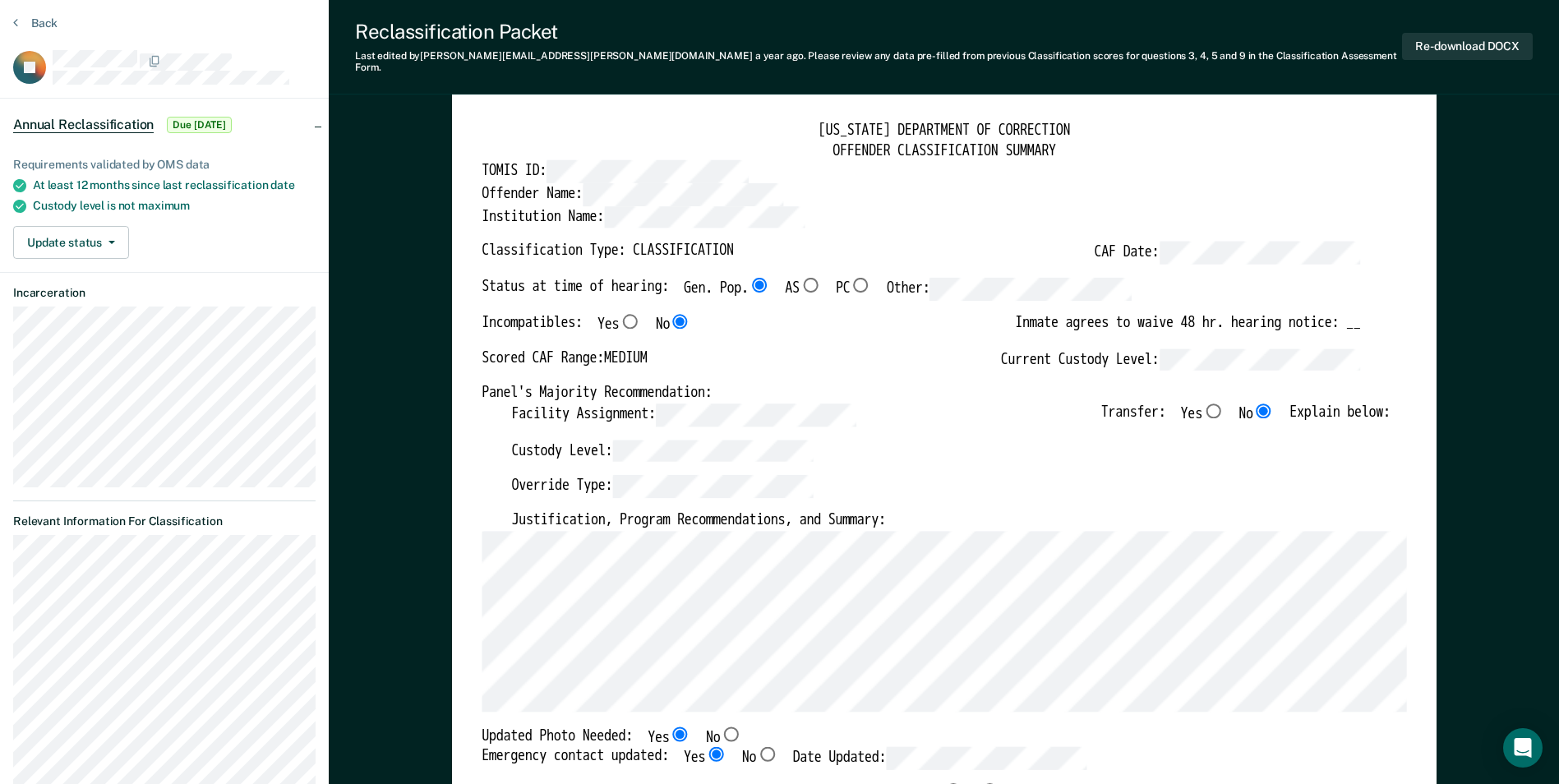 scroll, scrollTop: 82, scrollLeft: 0, axis: vertical 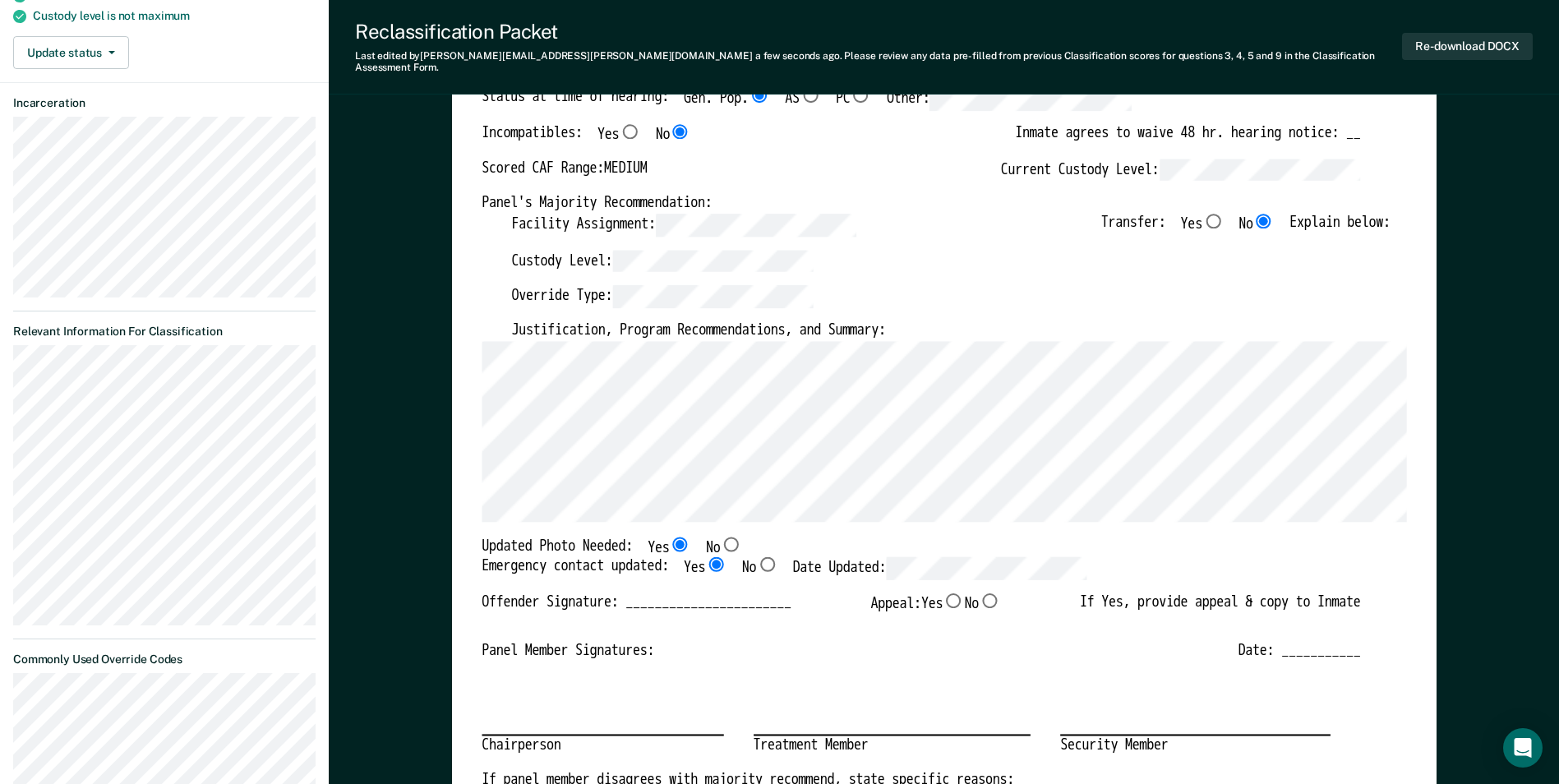 click on "Justification, Program Recommendations, and Summary:" at bounding box center [950, 331] 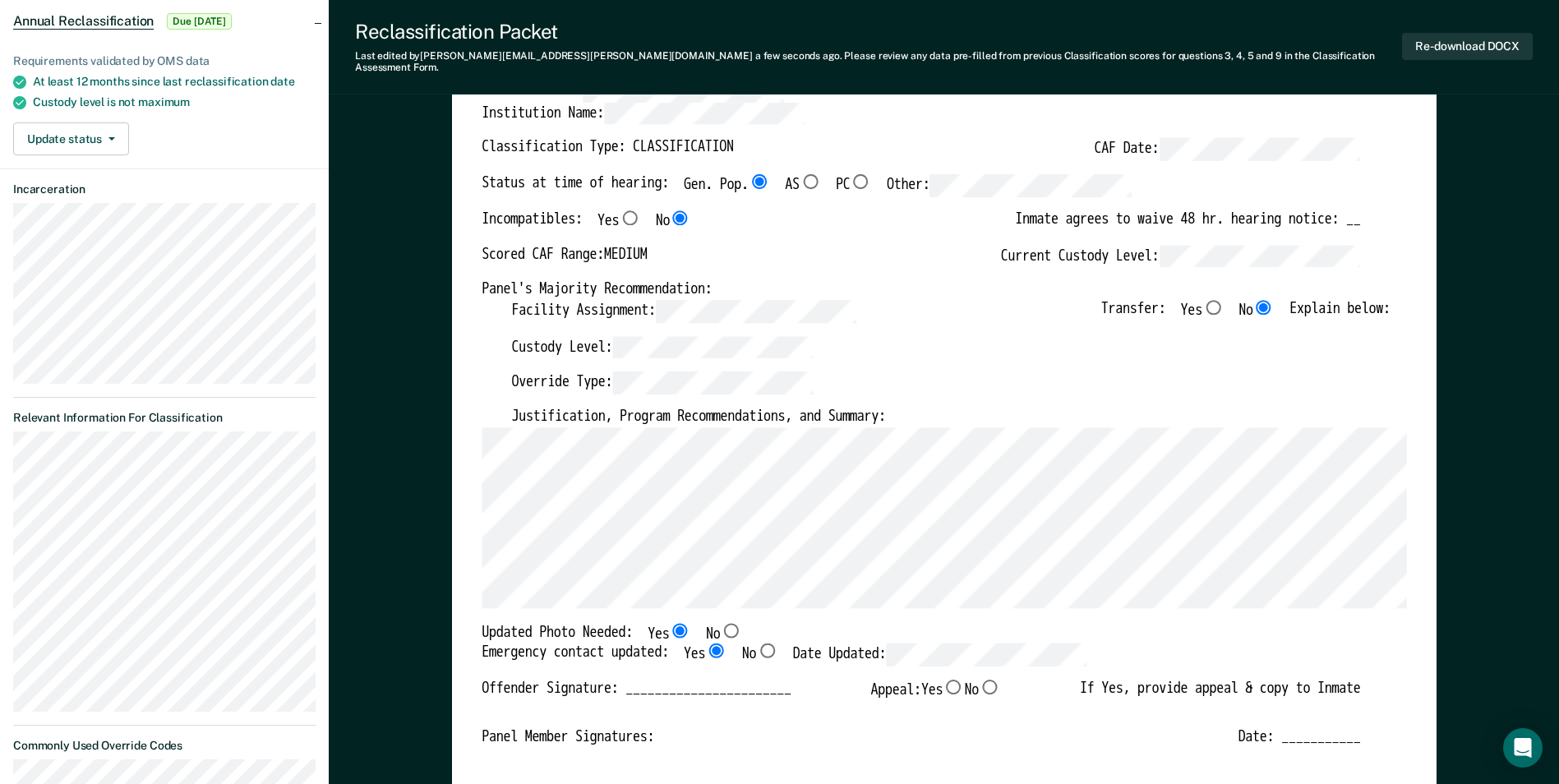 scroll, scrollTop: 164, scrollLeft: 0, axis: vertical 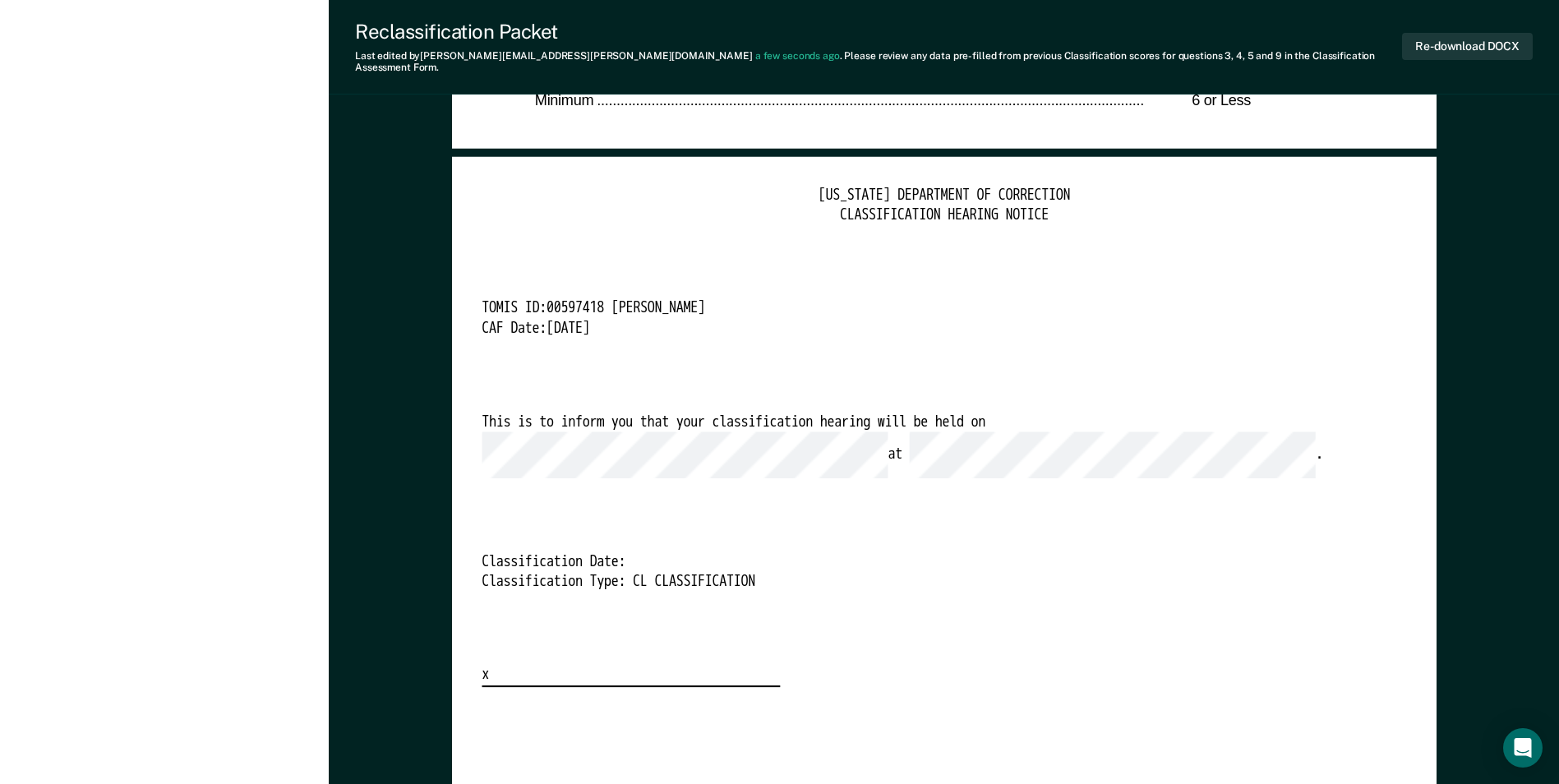 click on "TENNESSEE DEPARTMENT OF CORRECTION CLASSIFICATION HEARING NOTICE TOMIS ID:  00597418   James Fields CAF Date:  7/1/25 This is to inform you that your classification hearing will be held on    at   . Classification Date: Classification Type: CL CLASSIFICATION x" at bounding box center (943, 437) 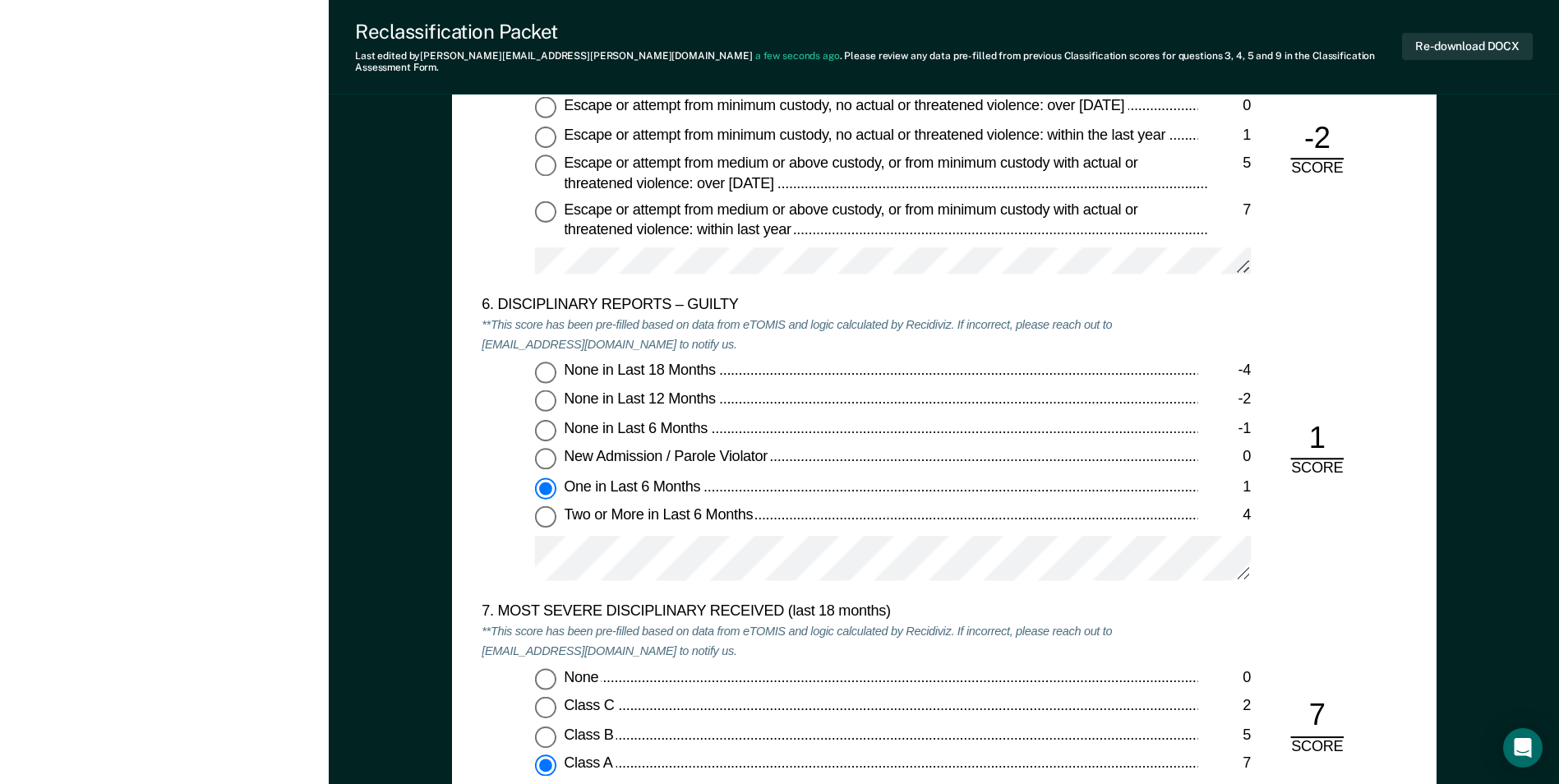scroll, scrollTop: 2548, scrollLeft: 0, axis: vertical 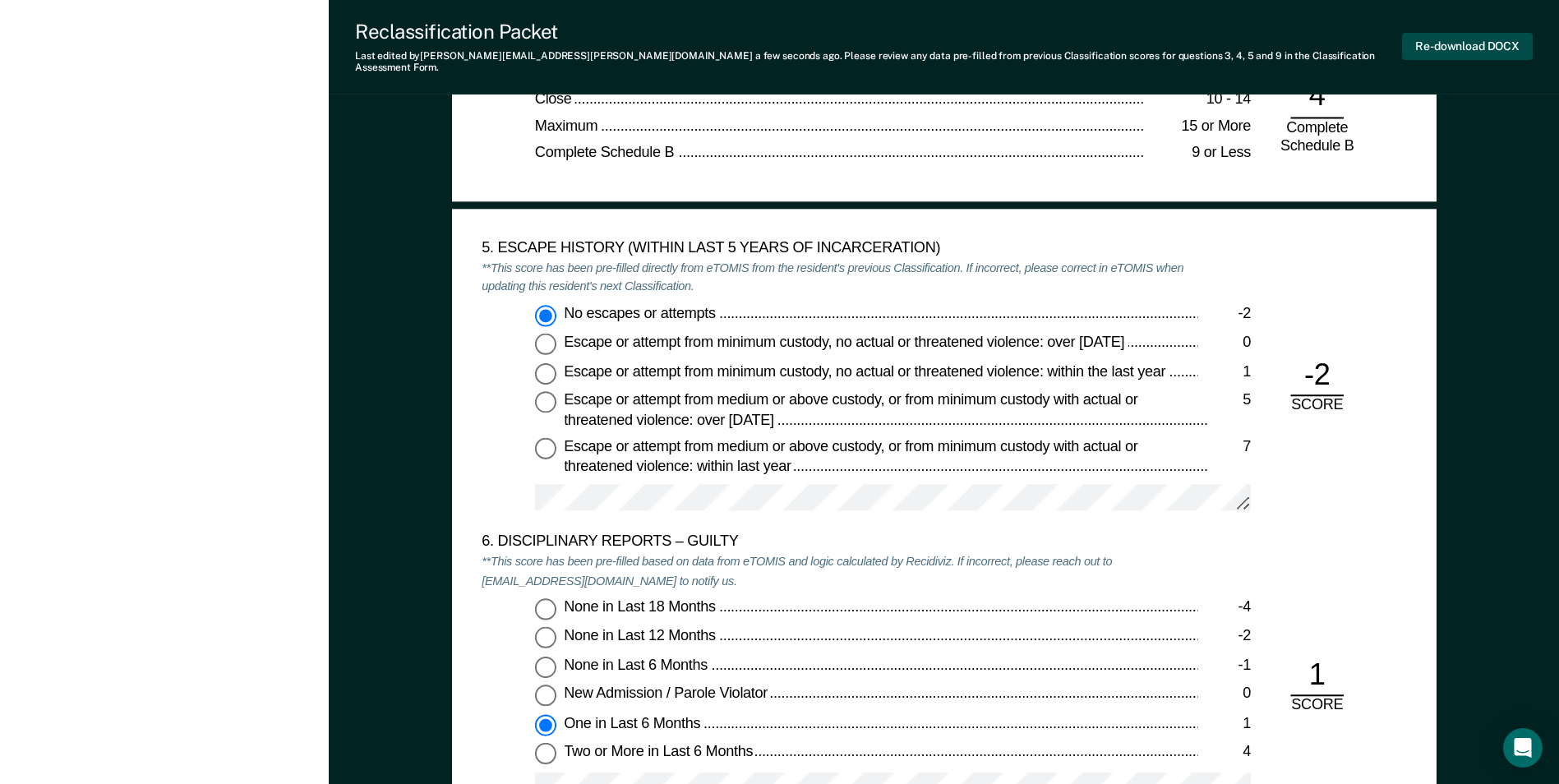 click on "Re-download DOCX" at bounding box center (1467, 46) 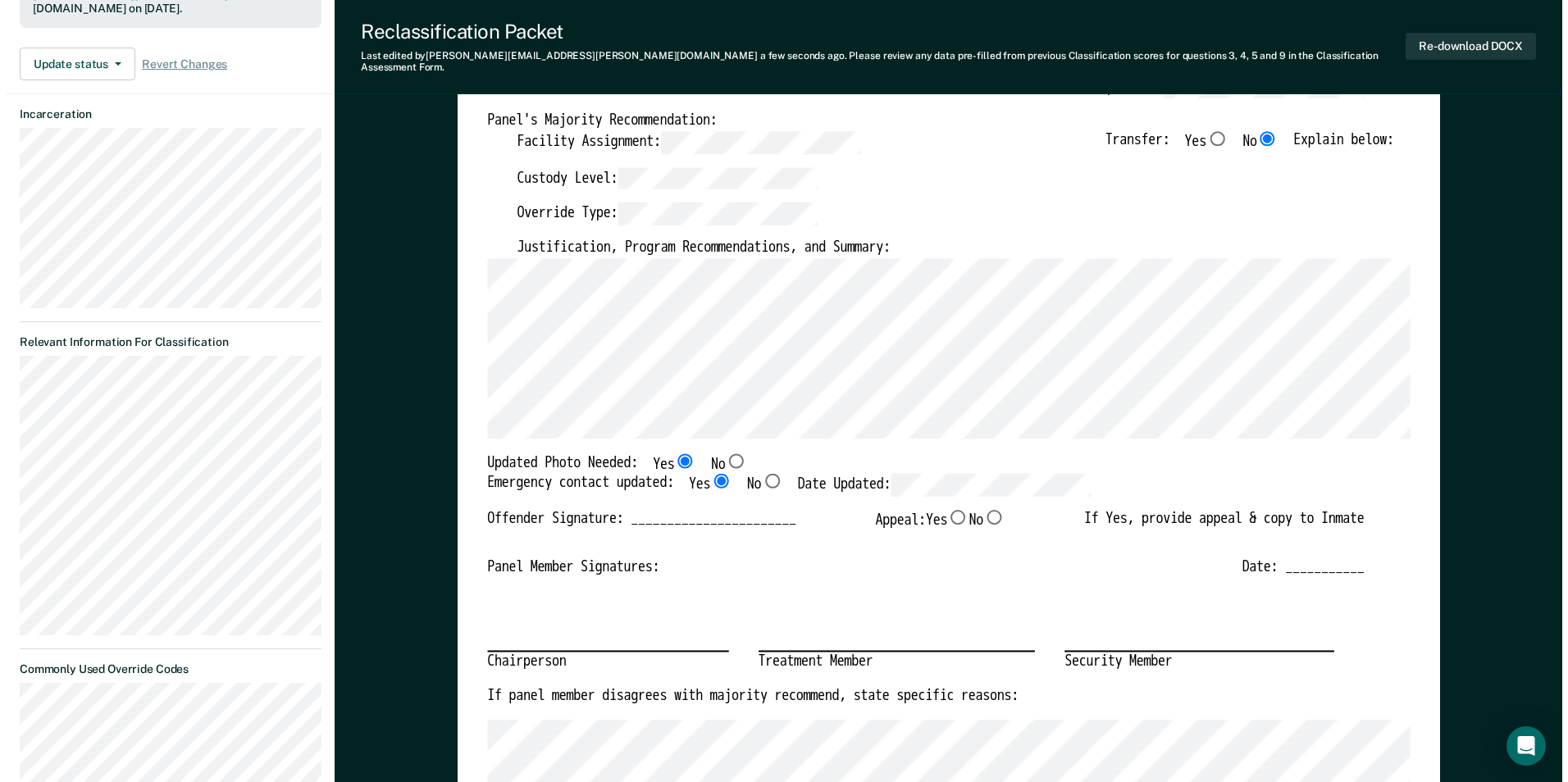 scroll, scrollTop: 0, scrollLeft: 0, axis: both 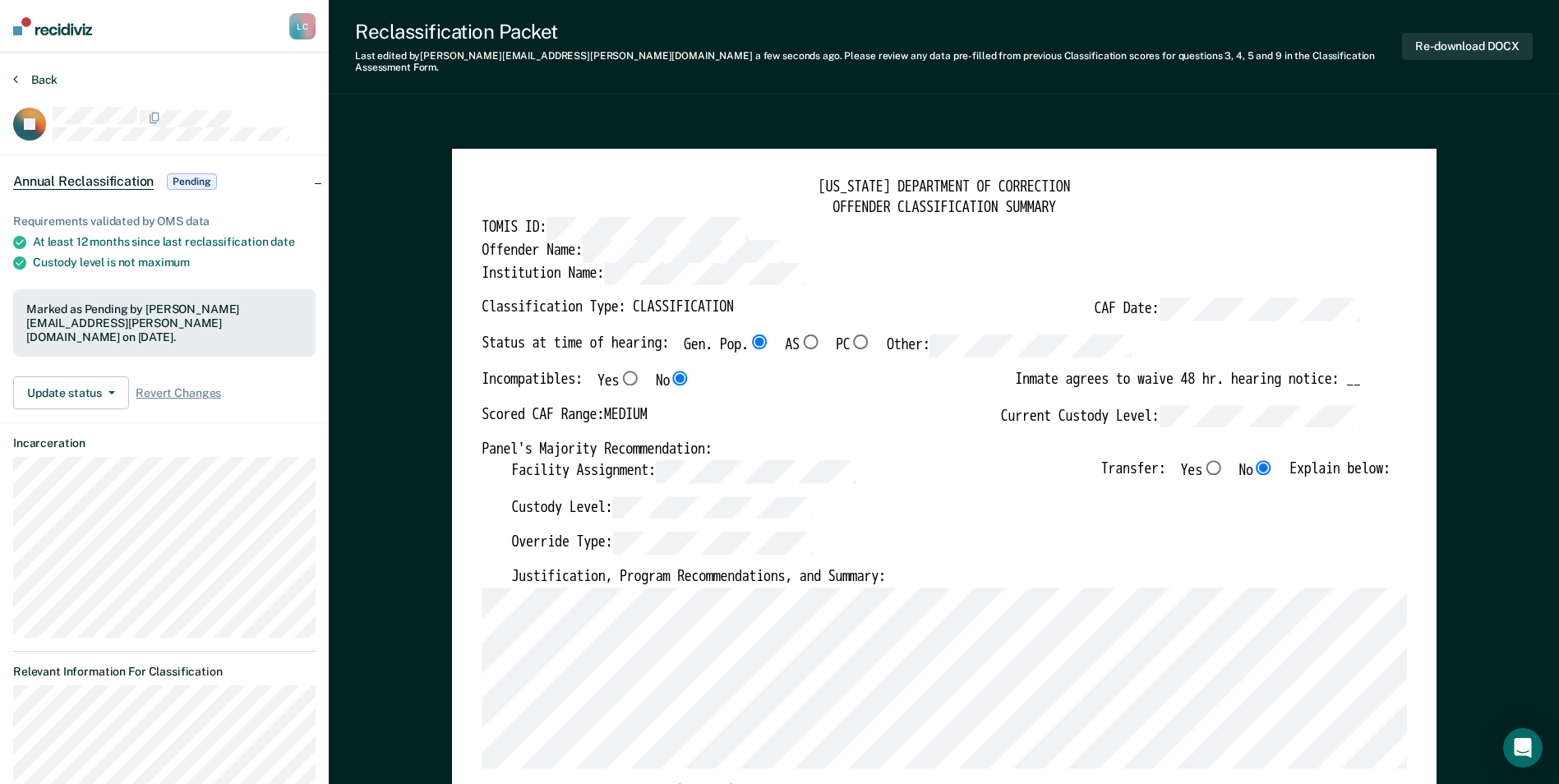 click on "Back" at bounding box center (35, 80) 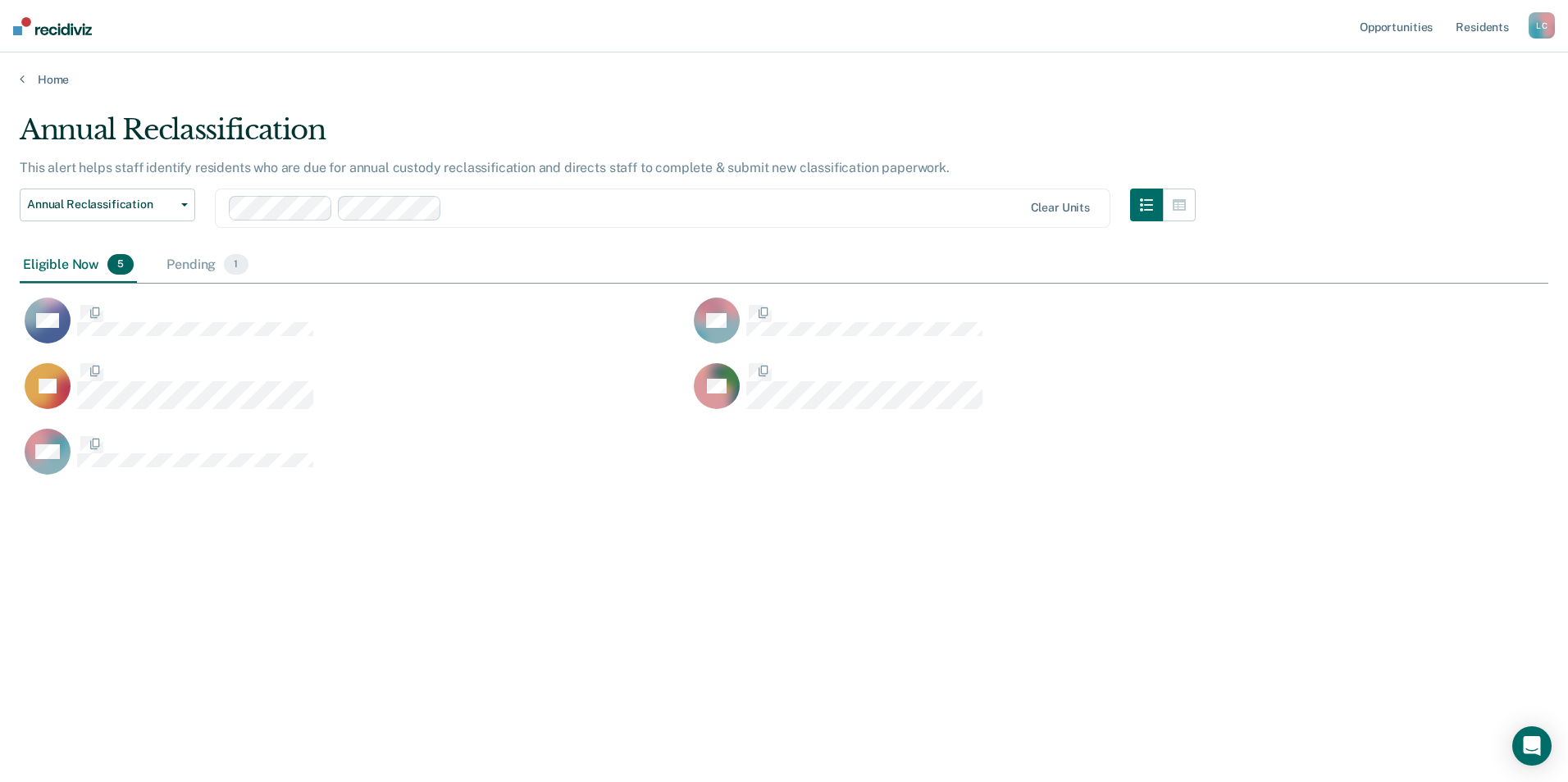 scroll, scrollTop: 13, scrollLeft: 13, axis: both 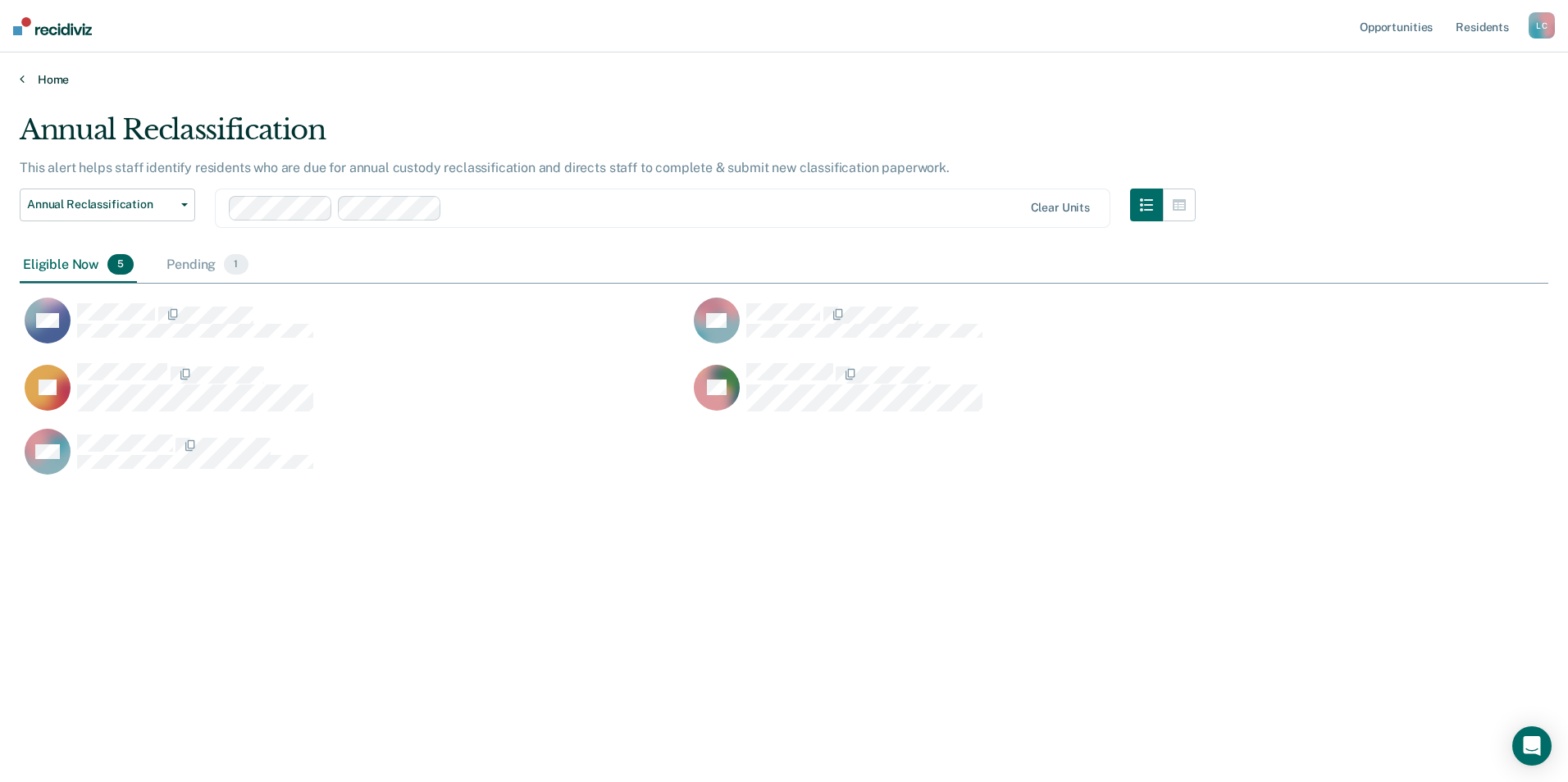 click on "Home" at bounding box center [784, 80] 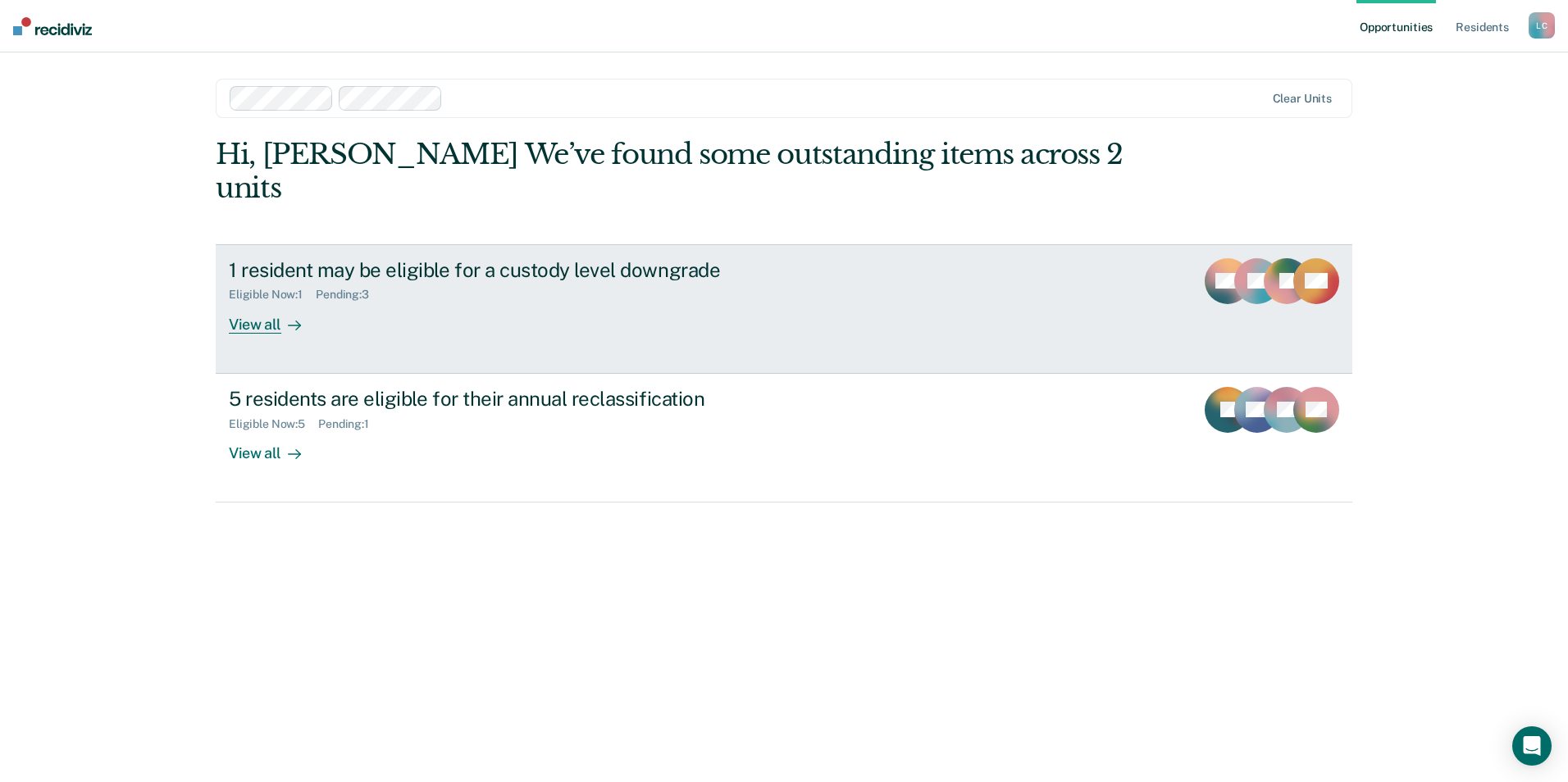 click on "View all" at bounding box center [275, 317] 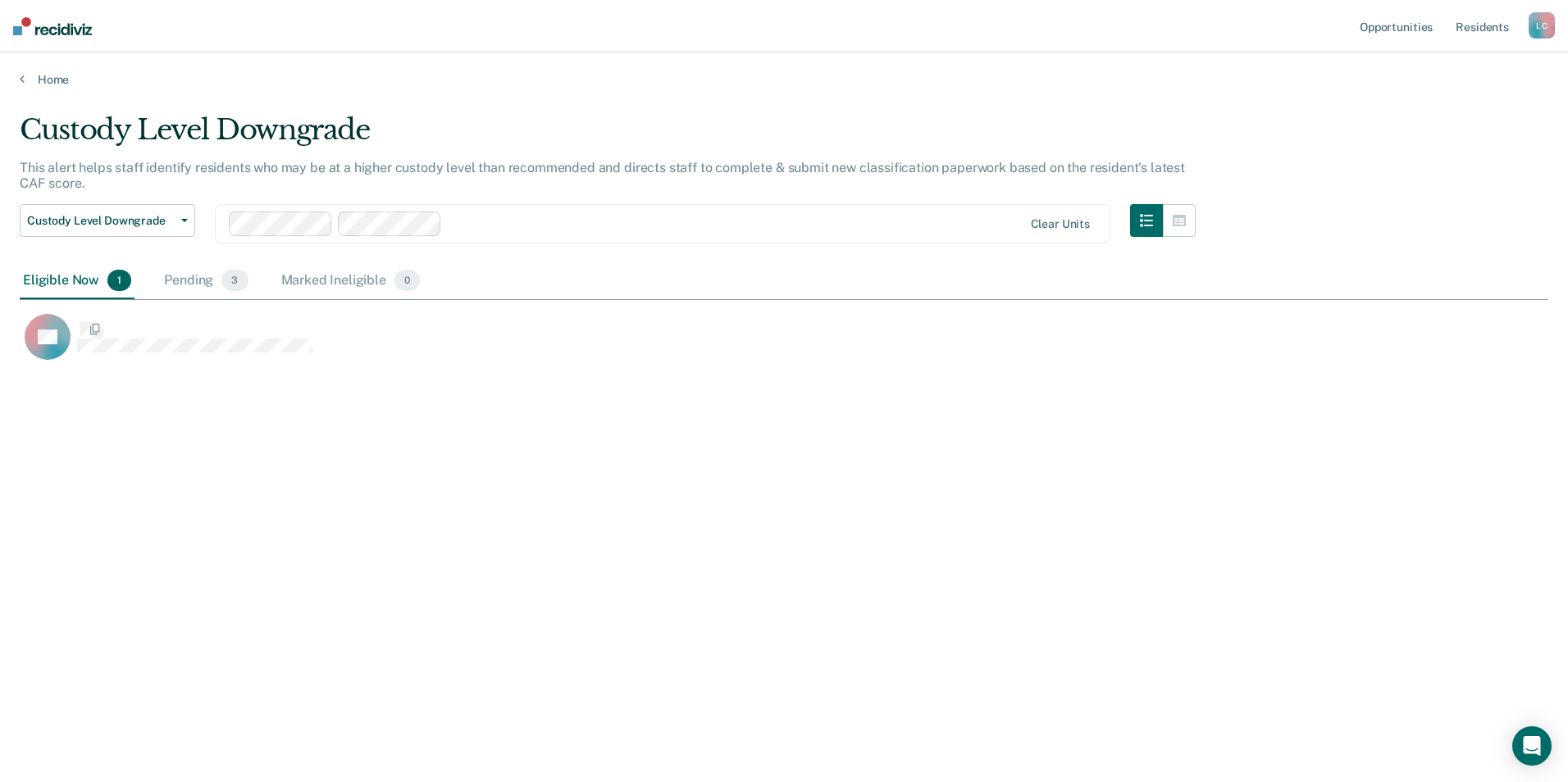 scroll, scrollTop: 534, scrollLeft: 1516, axis: both 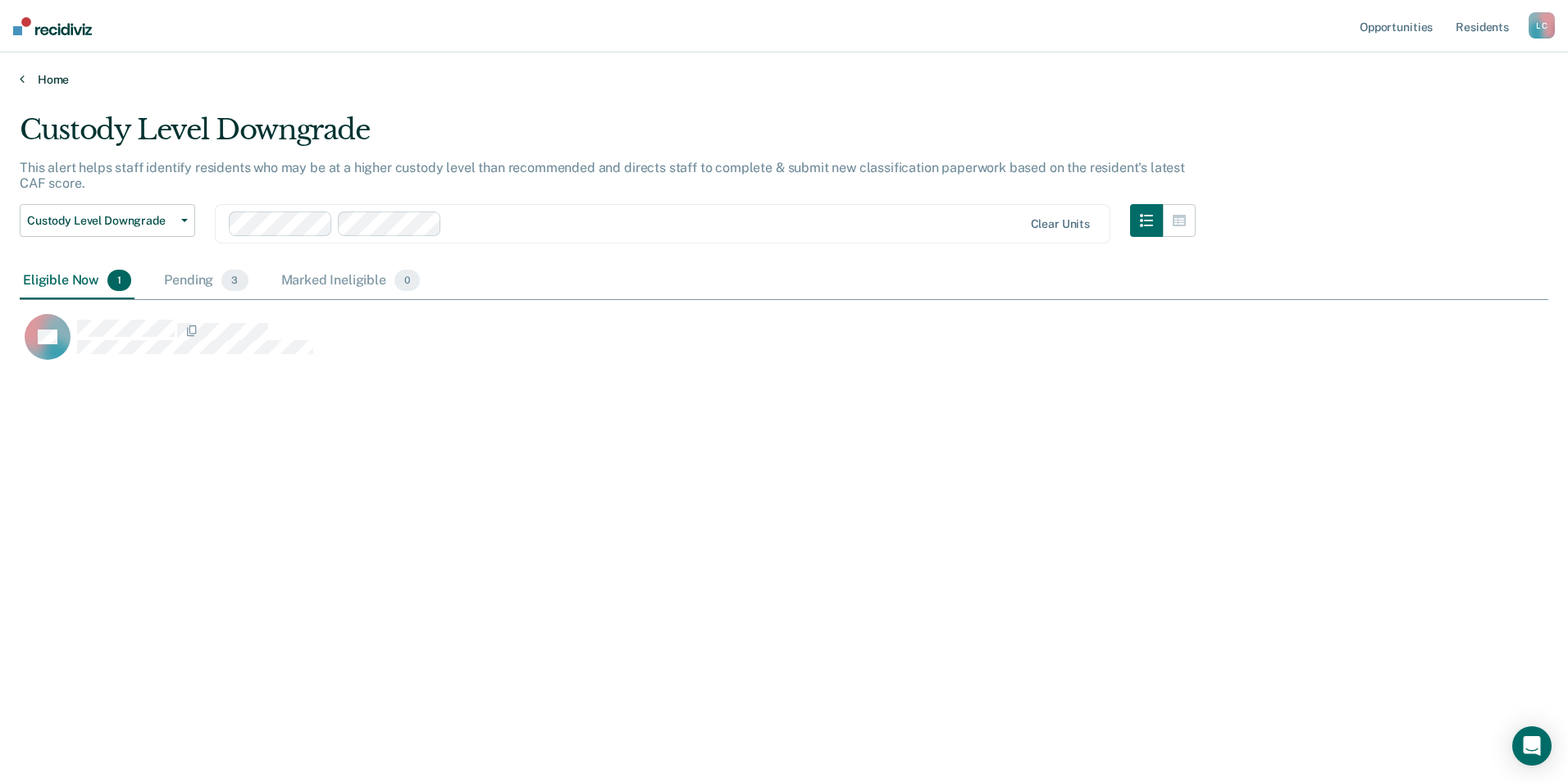 click on "Home" at bounding box center (784, 80) 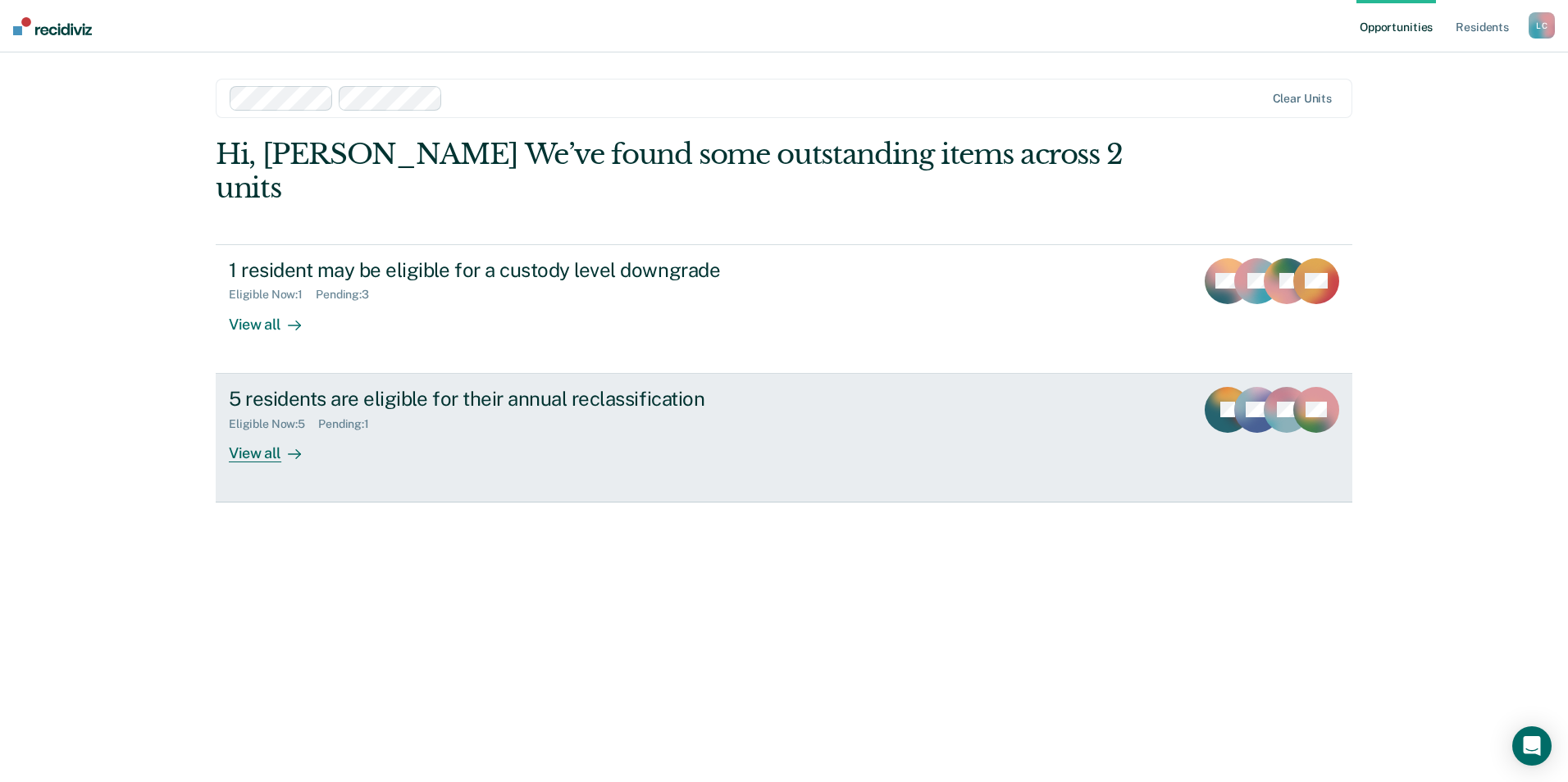 click on "View all" at bounding box center (275, 446) 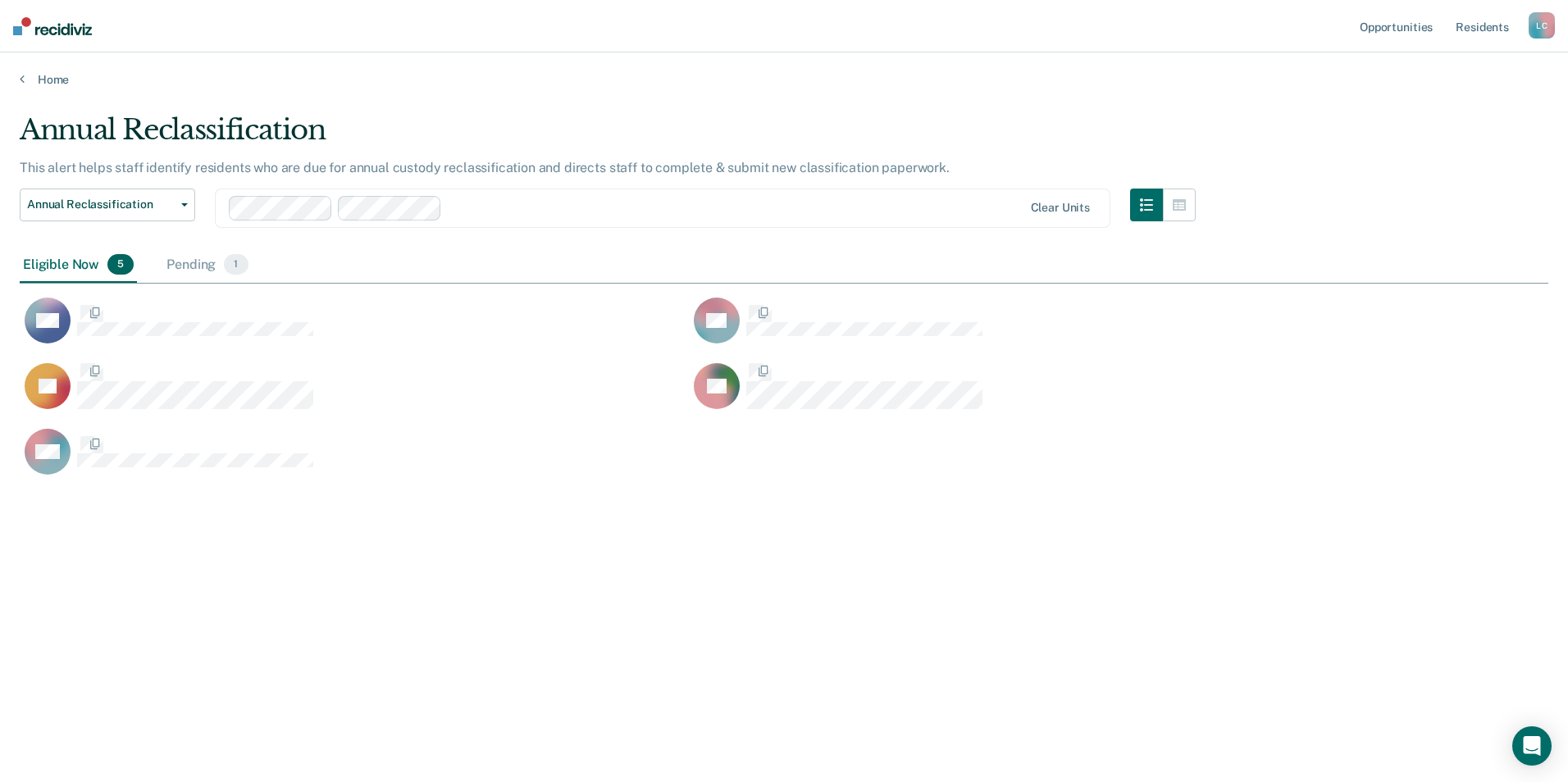 scroll, scrollTop: 13, scrollLeft: 13, axis: both 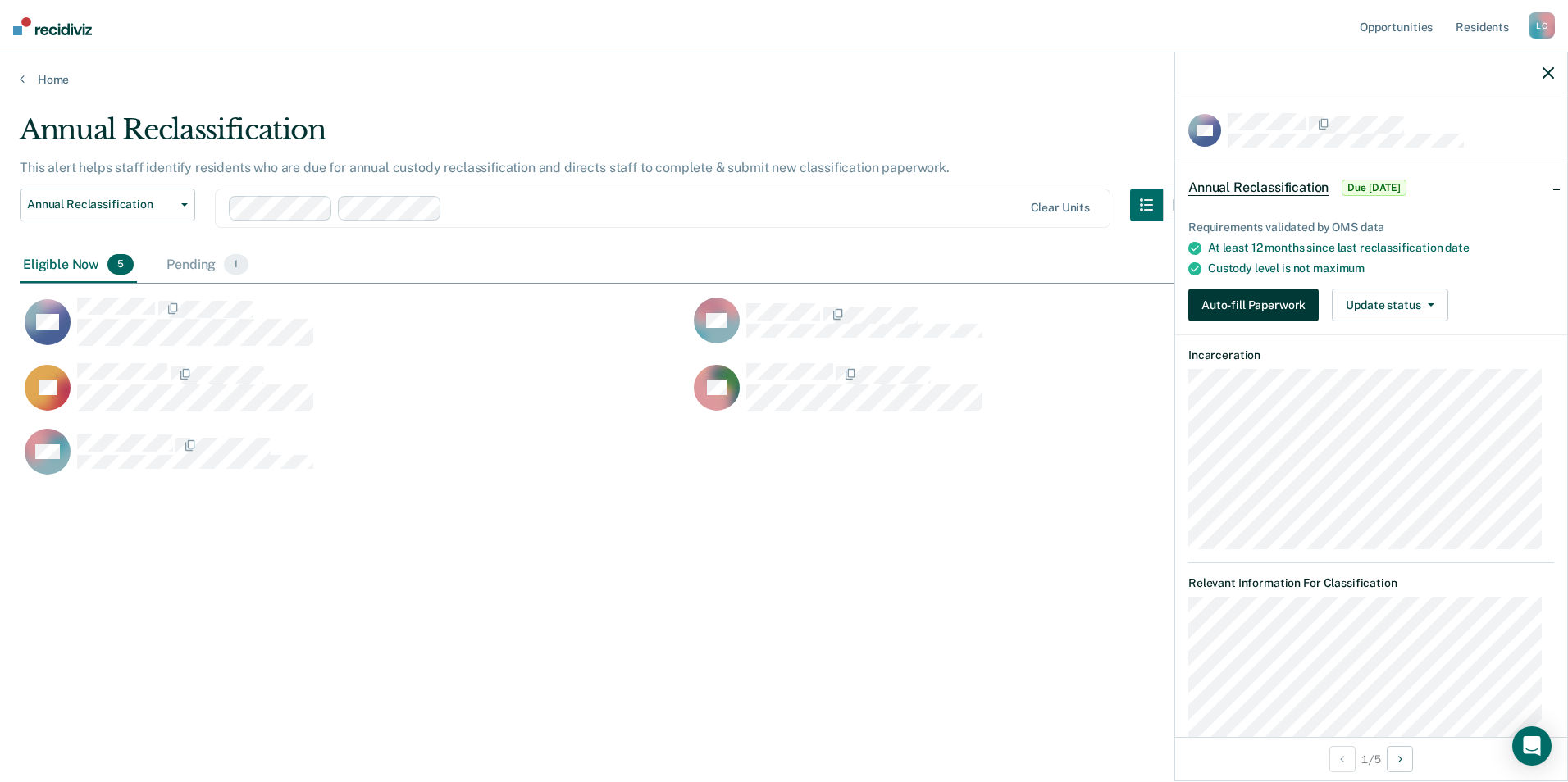 click on "Auto-fill Paperwork" at bounding box center [1253, 305] 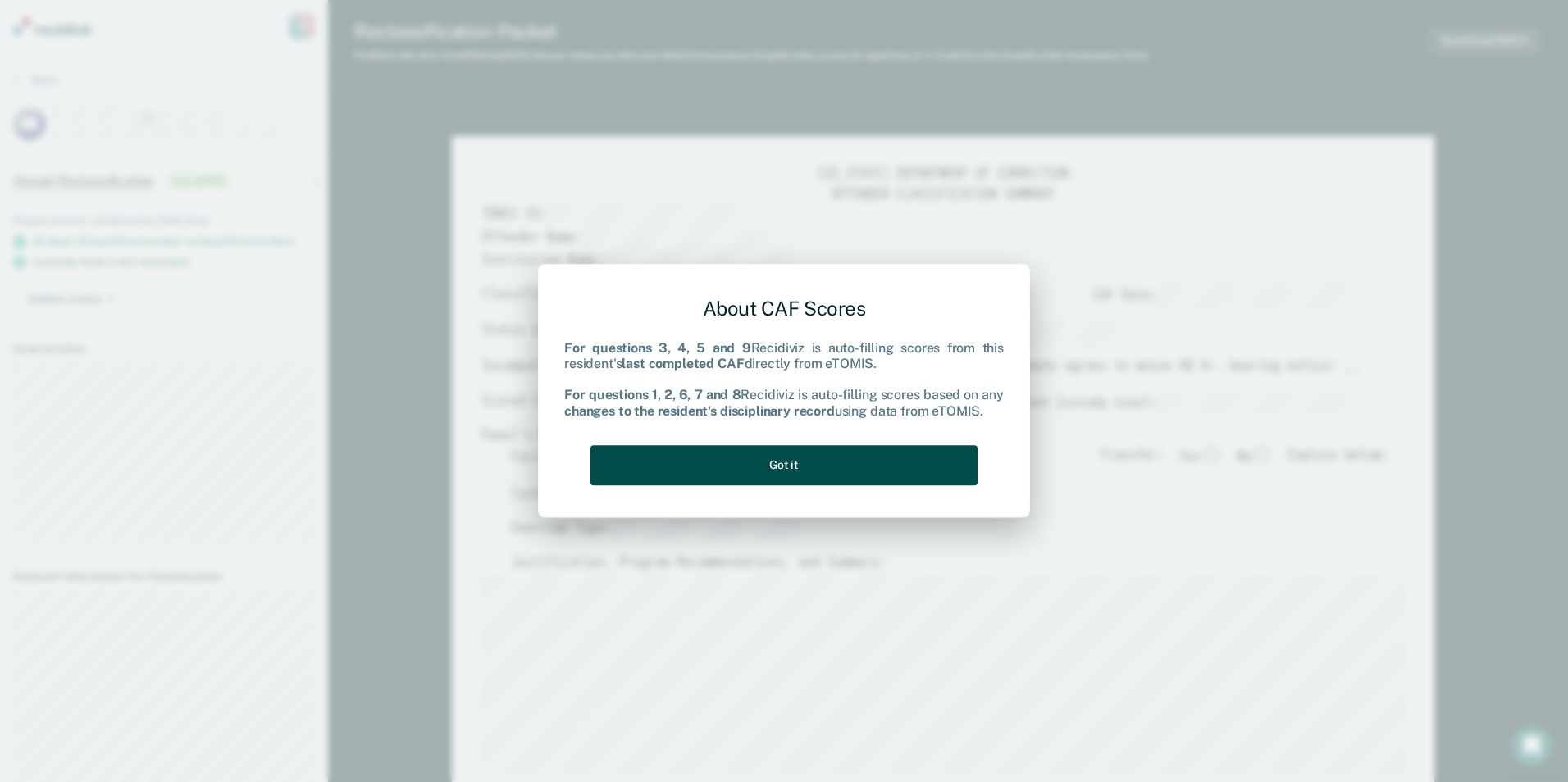 click on "Got it" at bounding box center (784, 465) 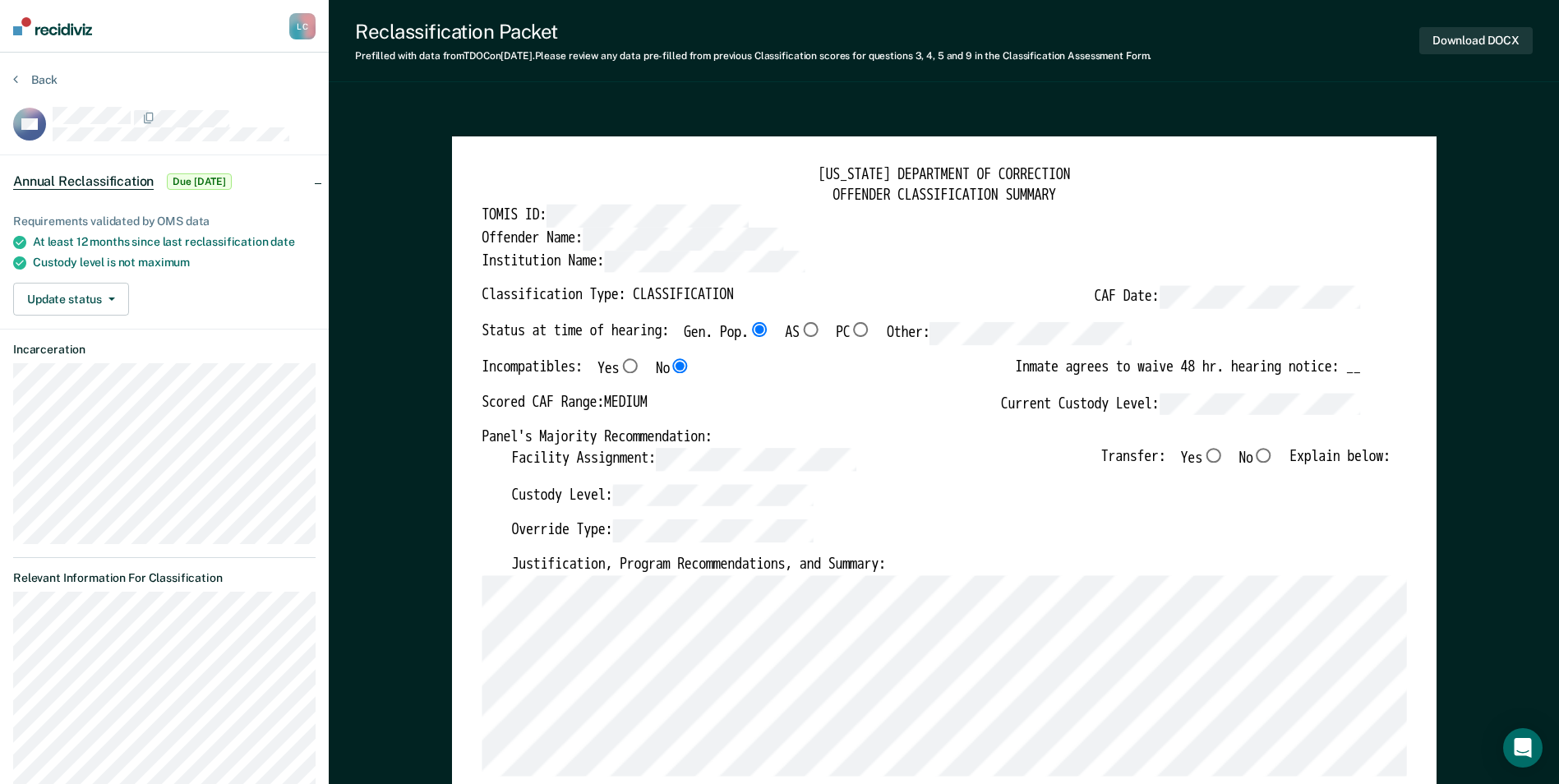 click on "No" at bounding box center (1263, 455) 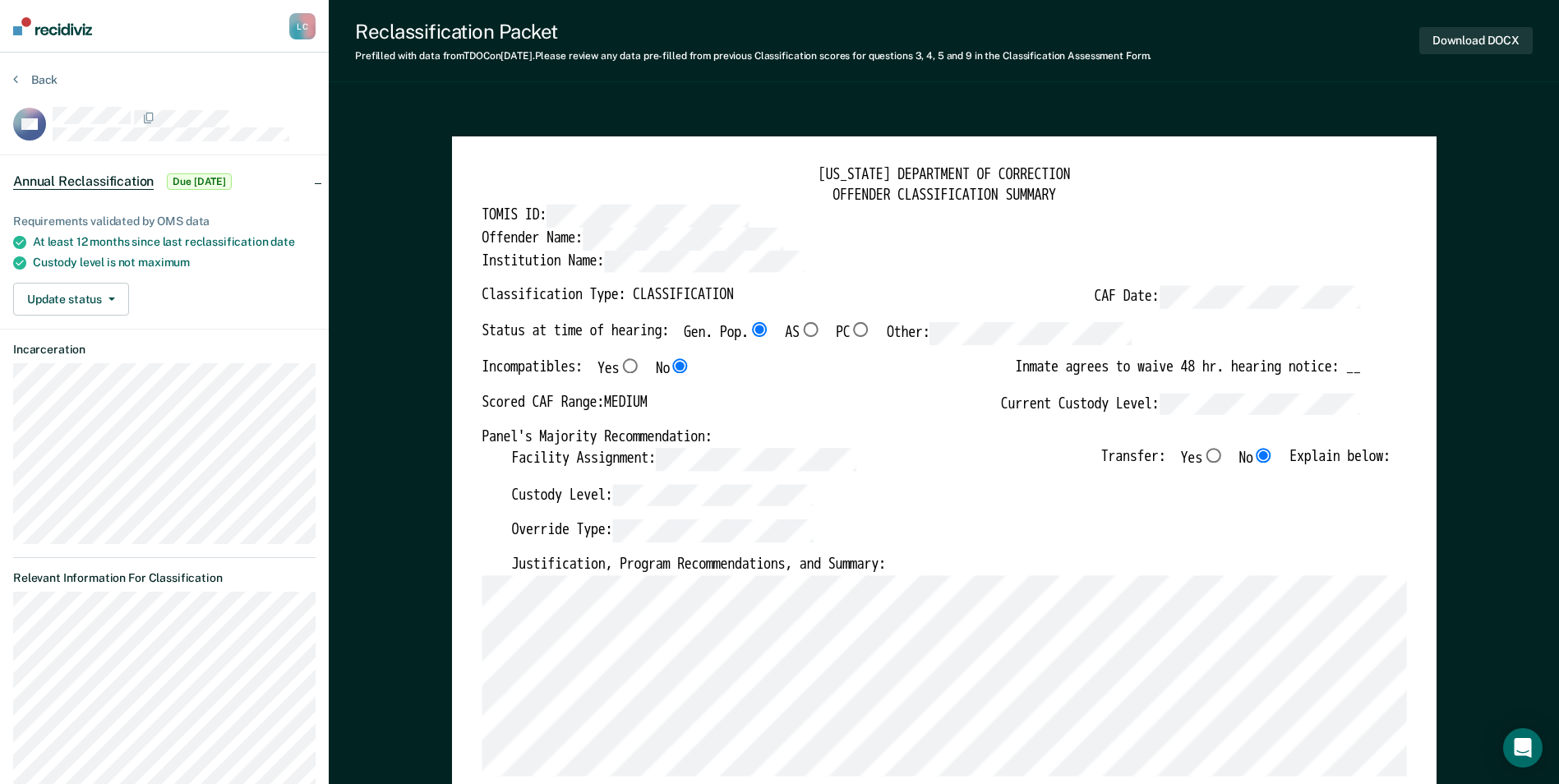 type on "x" 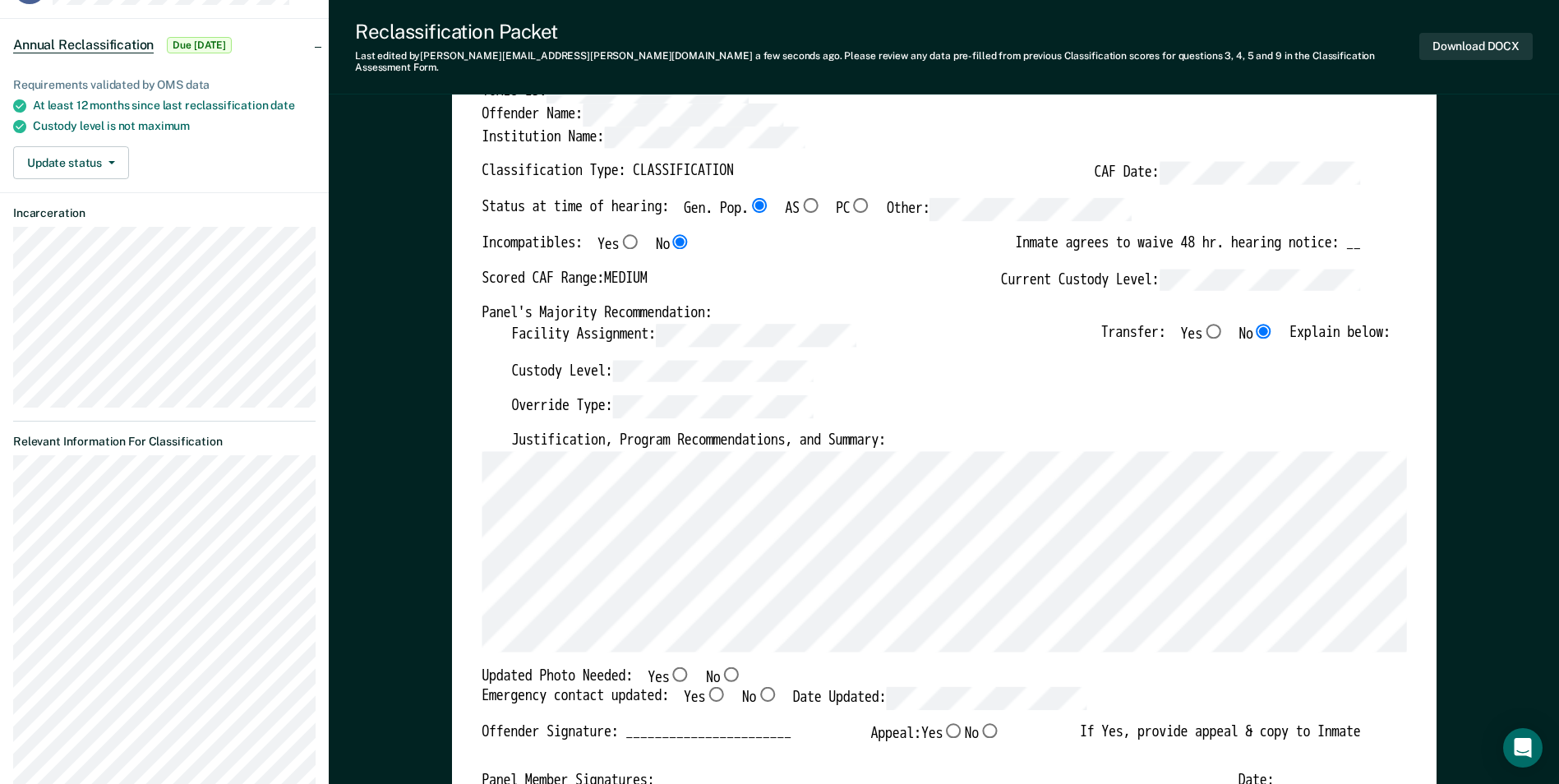 scroll, scrollTop: 164, scrollLeft: 0, axis: vertical 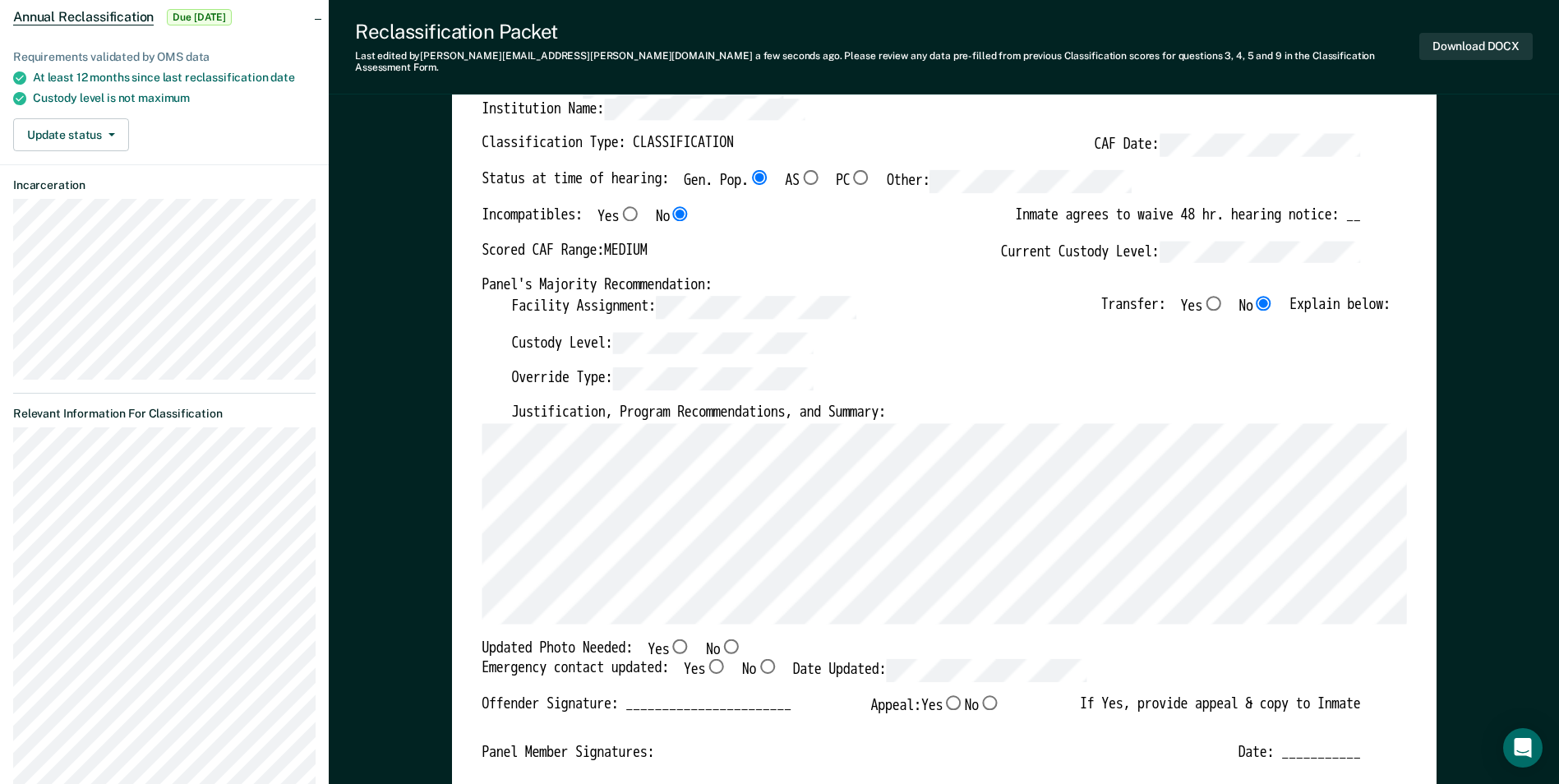 click on "No" at bounding box center (731, 645) 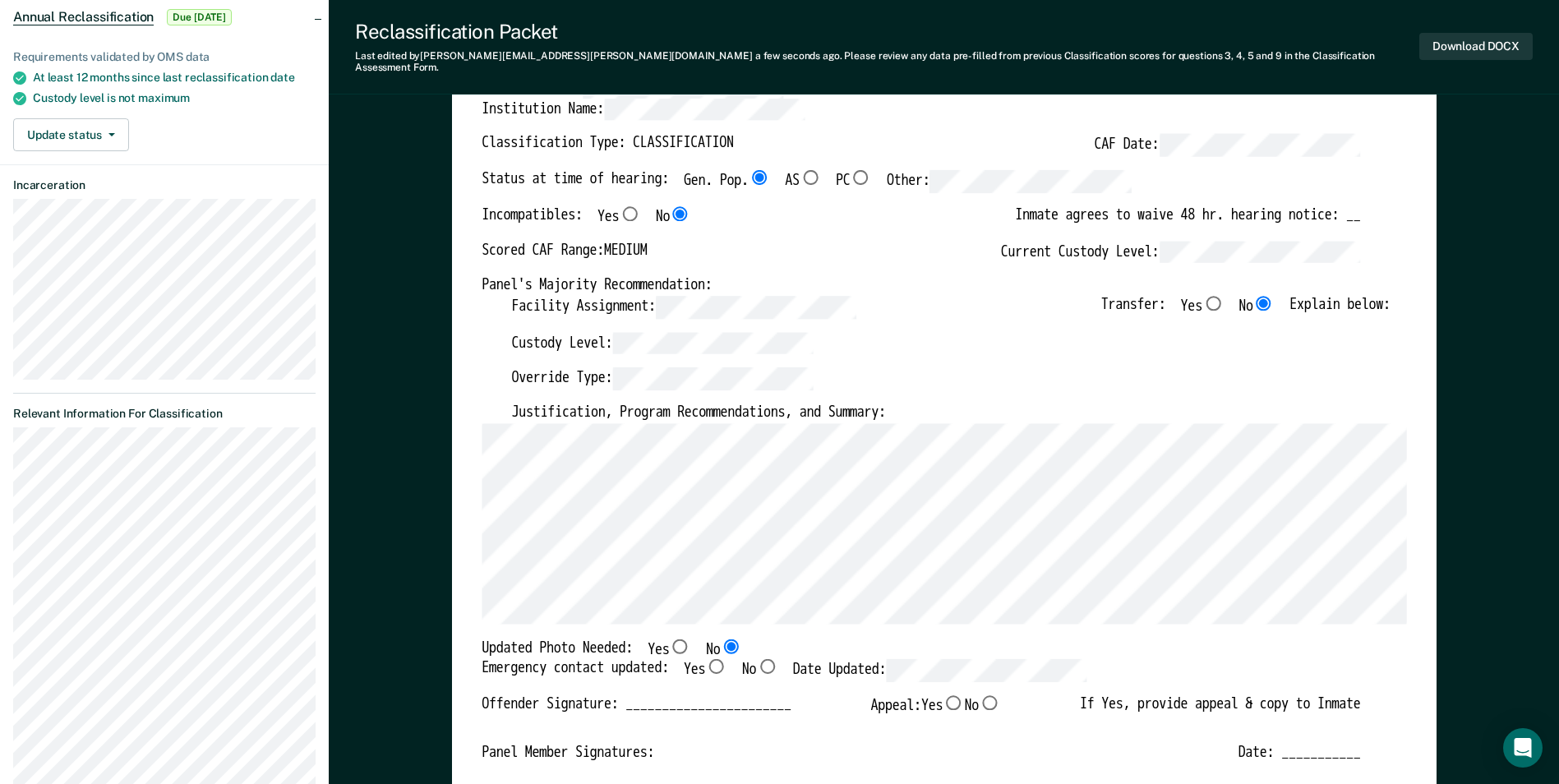 type on "x" 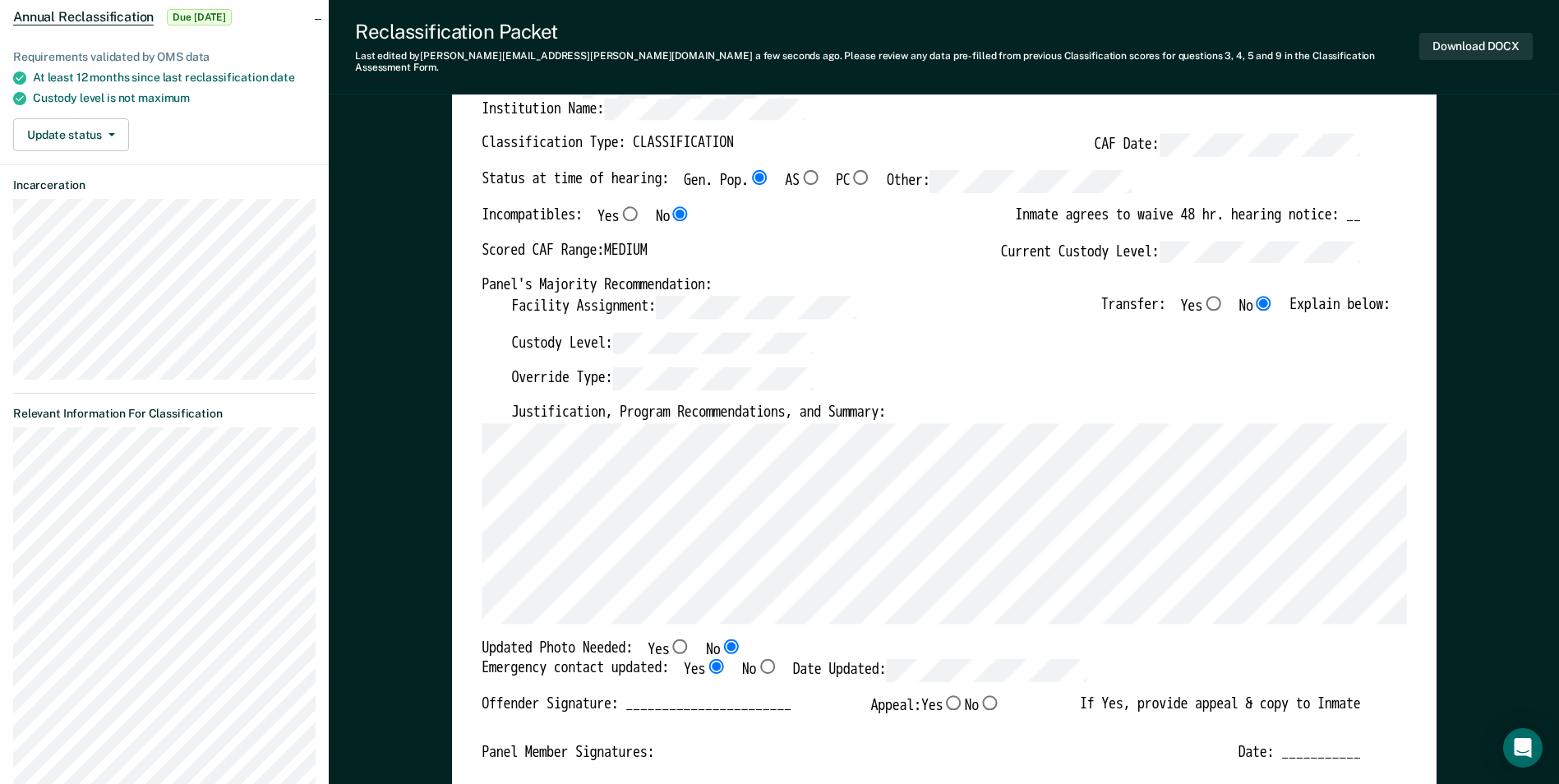 type on "x" 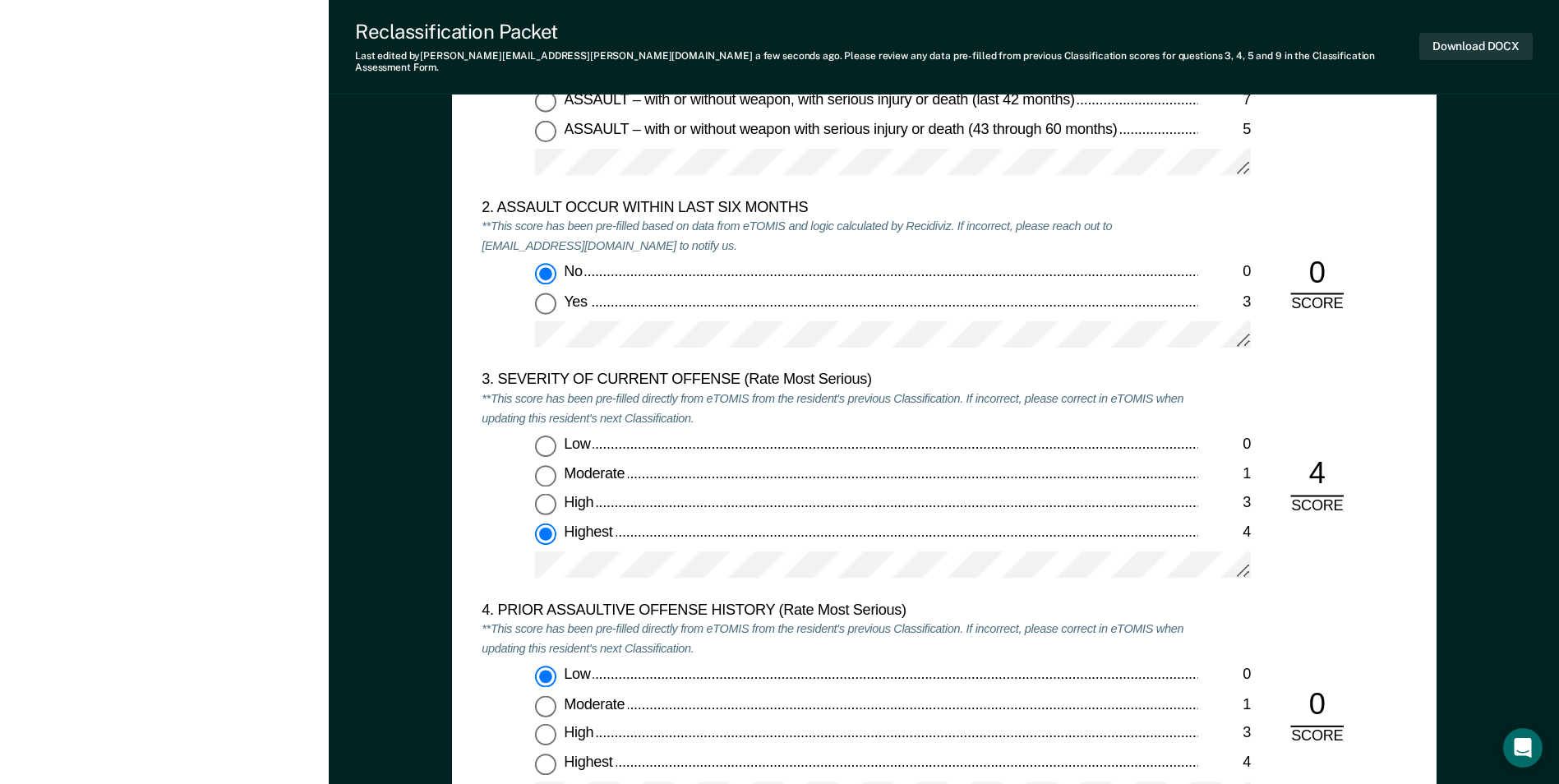 scroll, scrollTop: 1808, scrollLeft: 0, axis: vertical 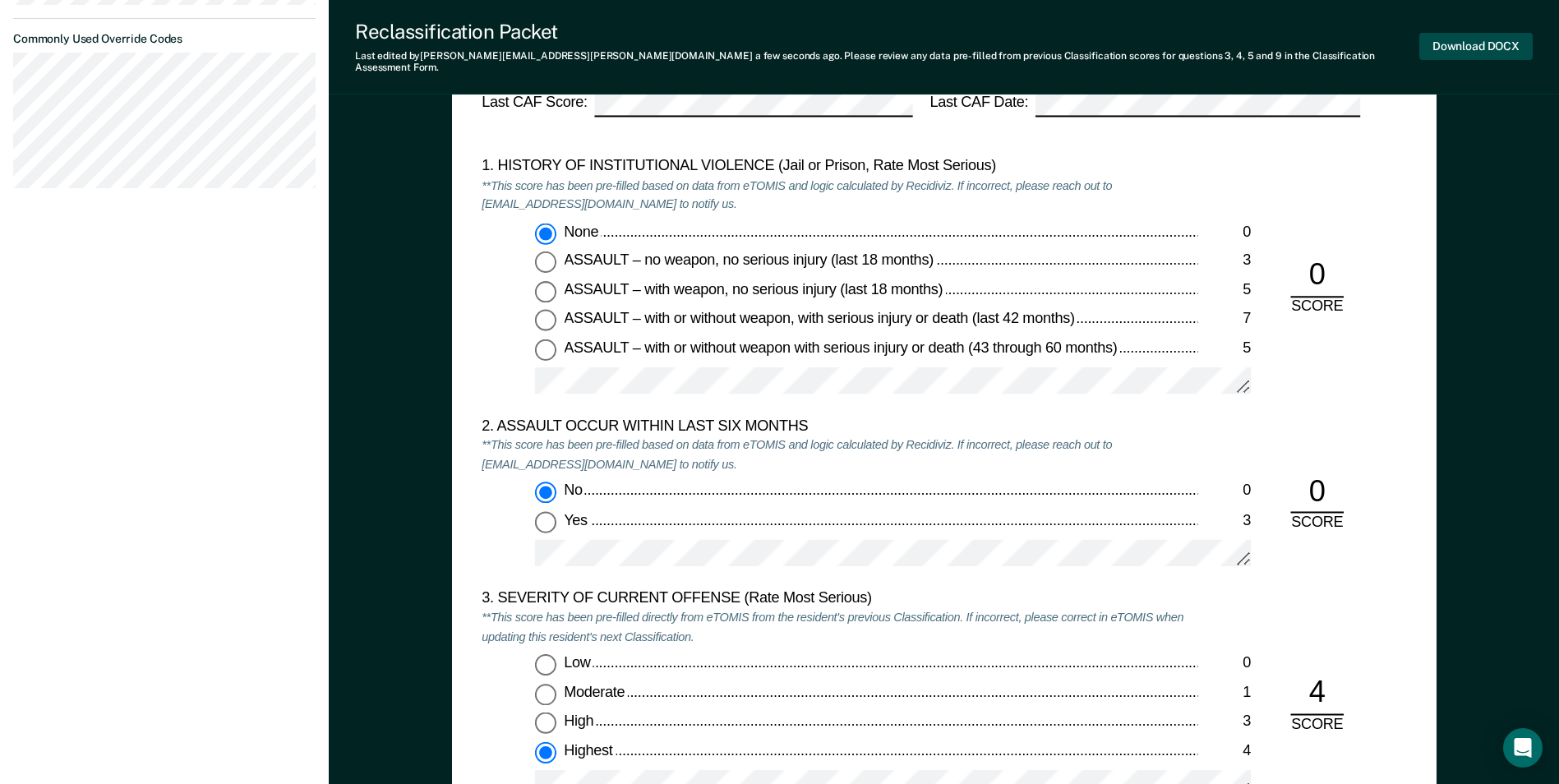 click on "Download DOCX" at bounding box center (1476, 46) 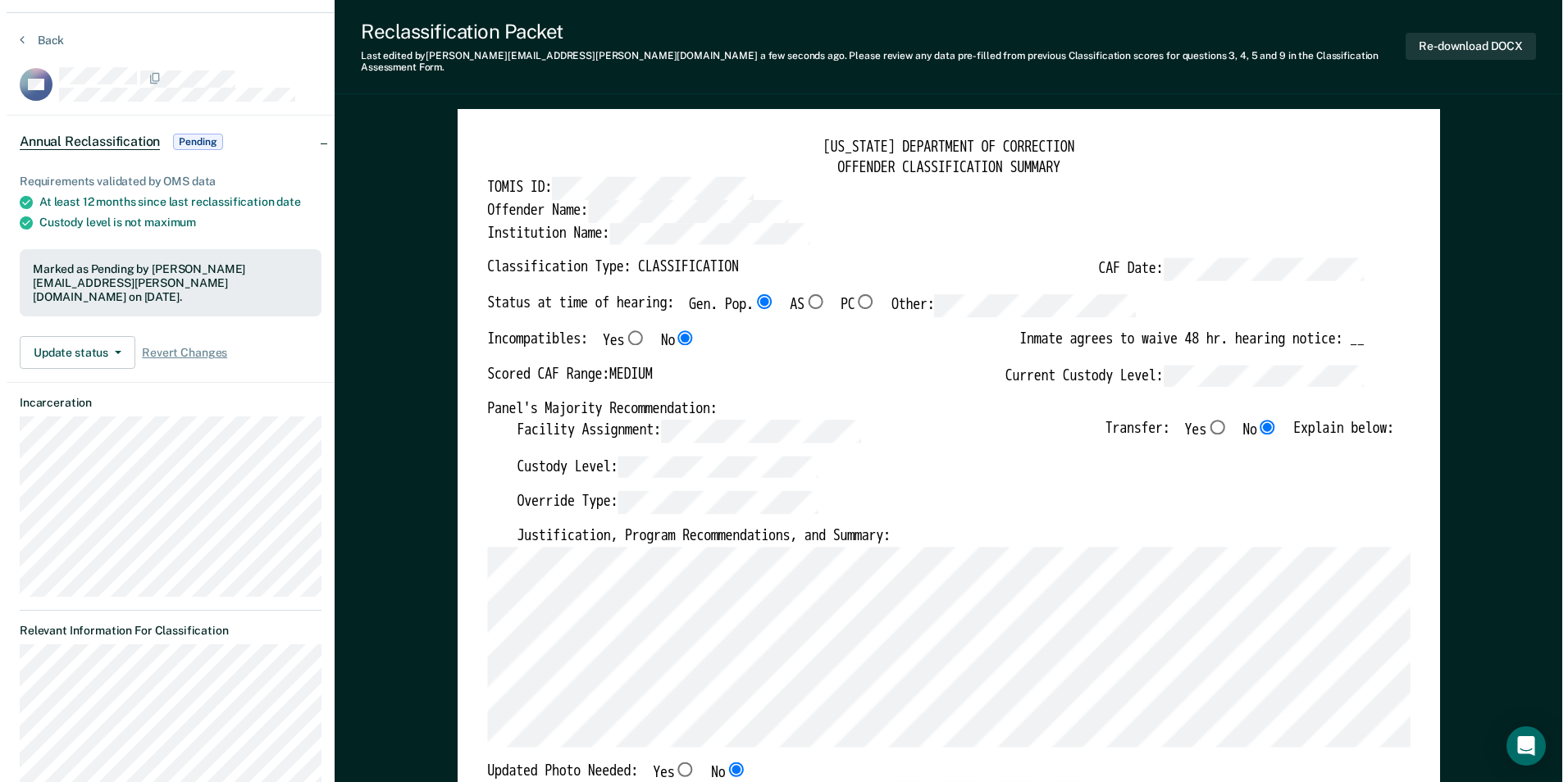 scroll, scrollTop: 0, scrollLeft: 0, axis: both 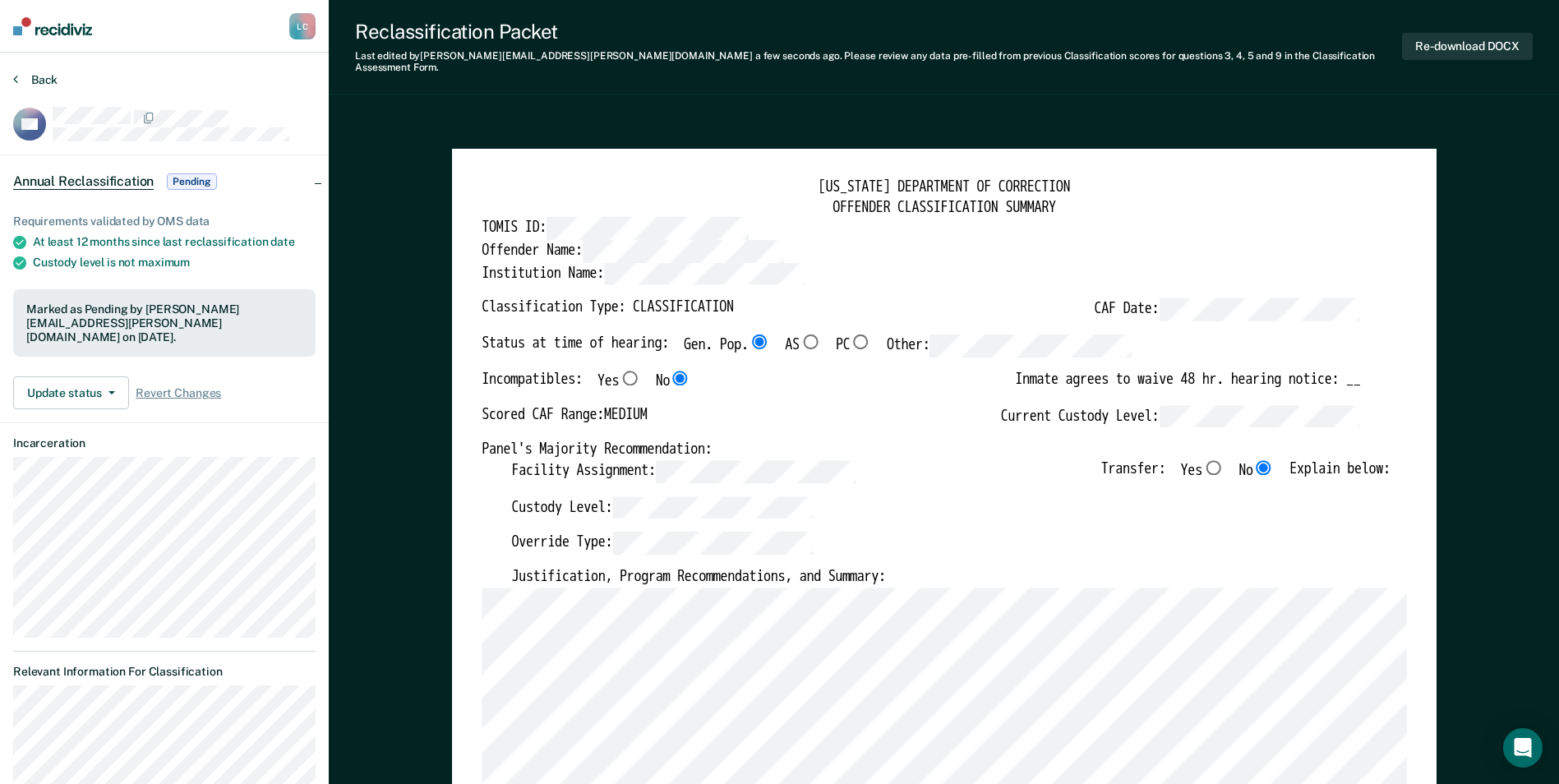 click on "Back" at bounding box center [35, 80] 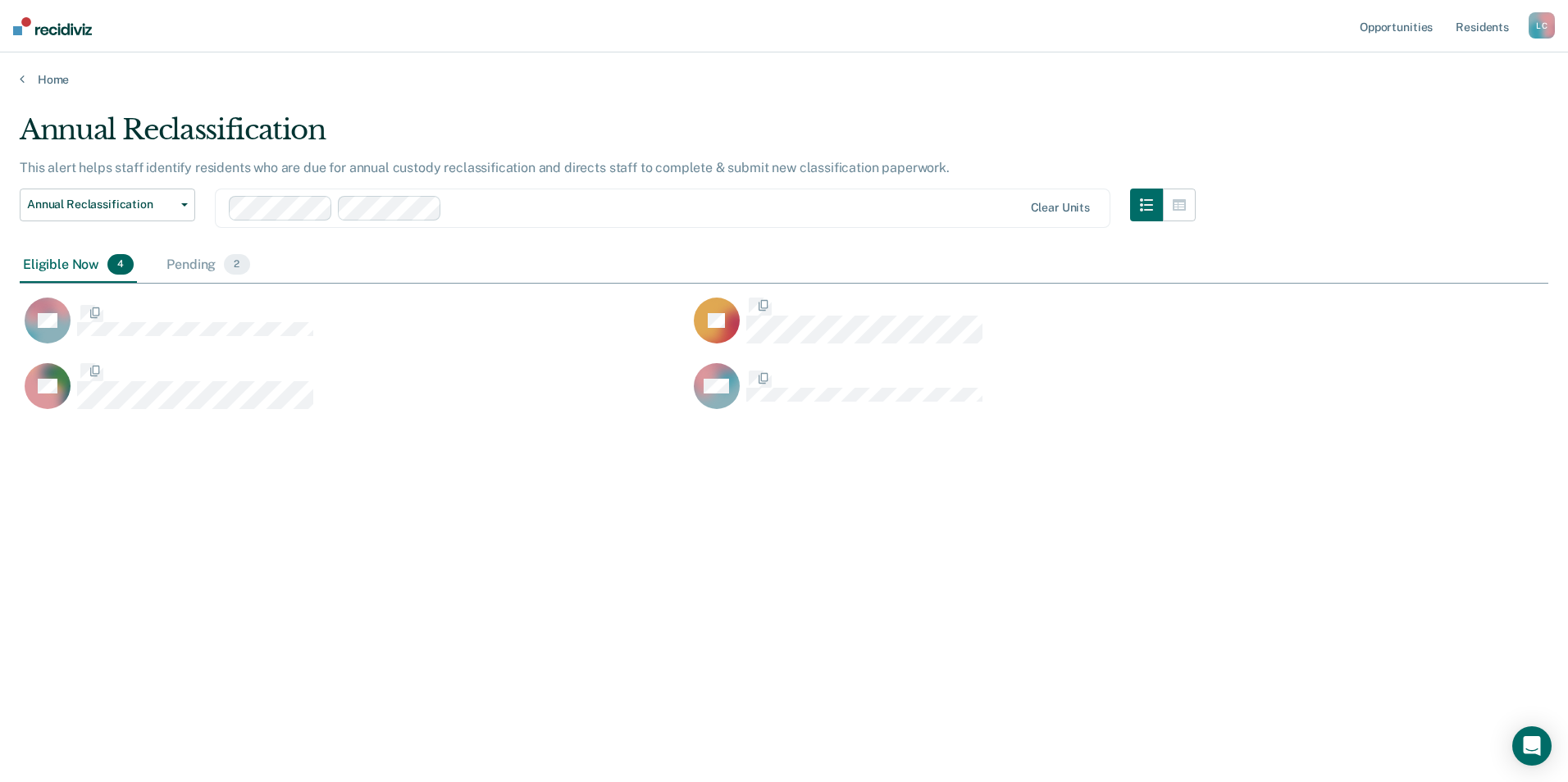 scroll, scrollTop: 13, scrollLeft: 13, axis: both 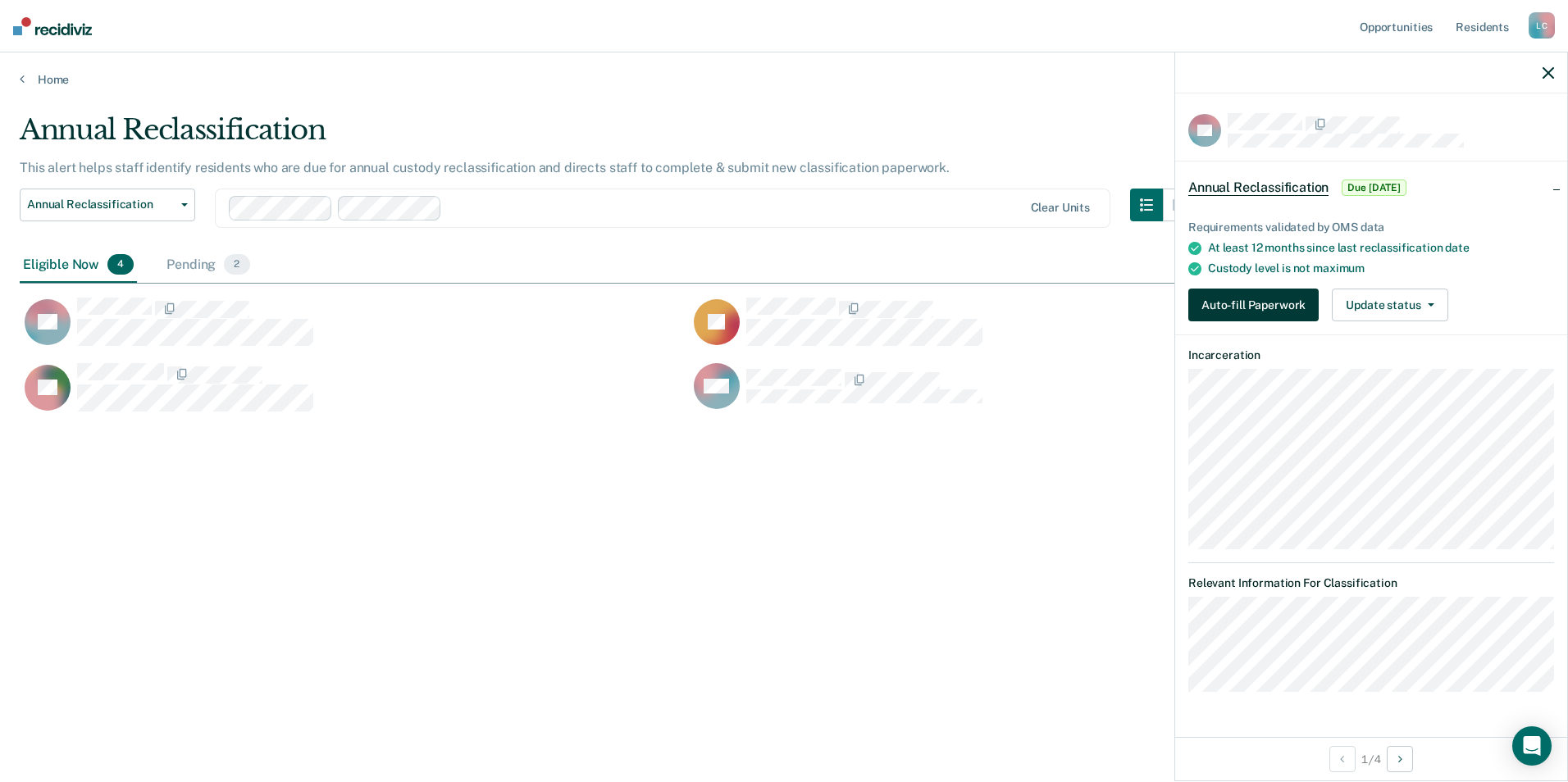 click on "Auto-fill Paperwork" at bounding box center [1253, 305] 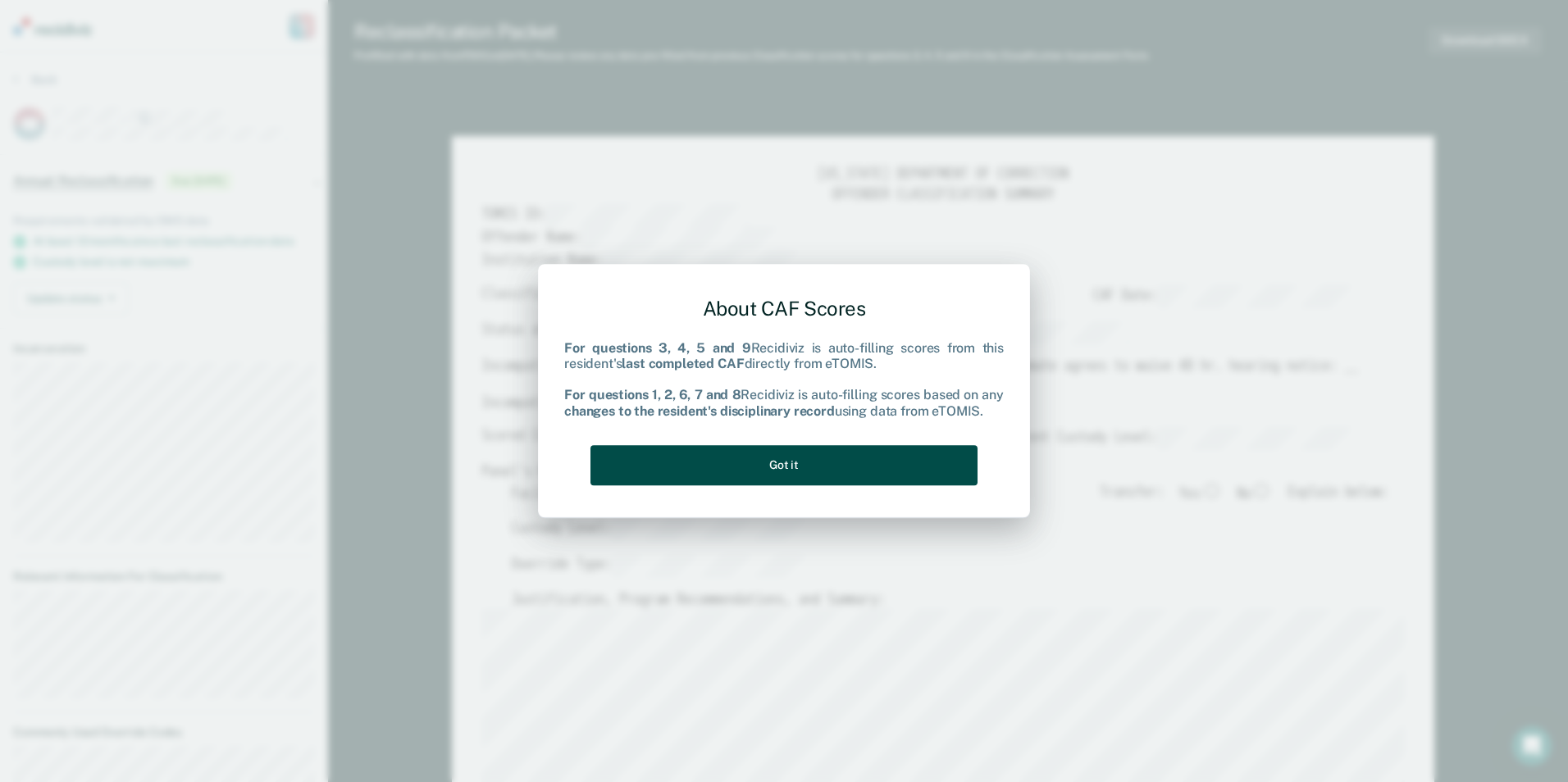 click on "Got it" at bounding box center (784, 465) 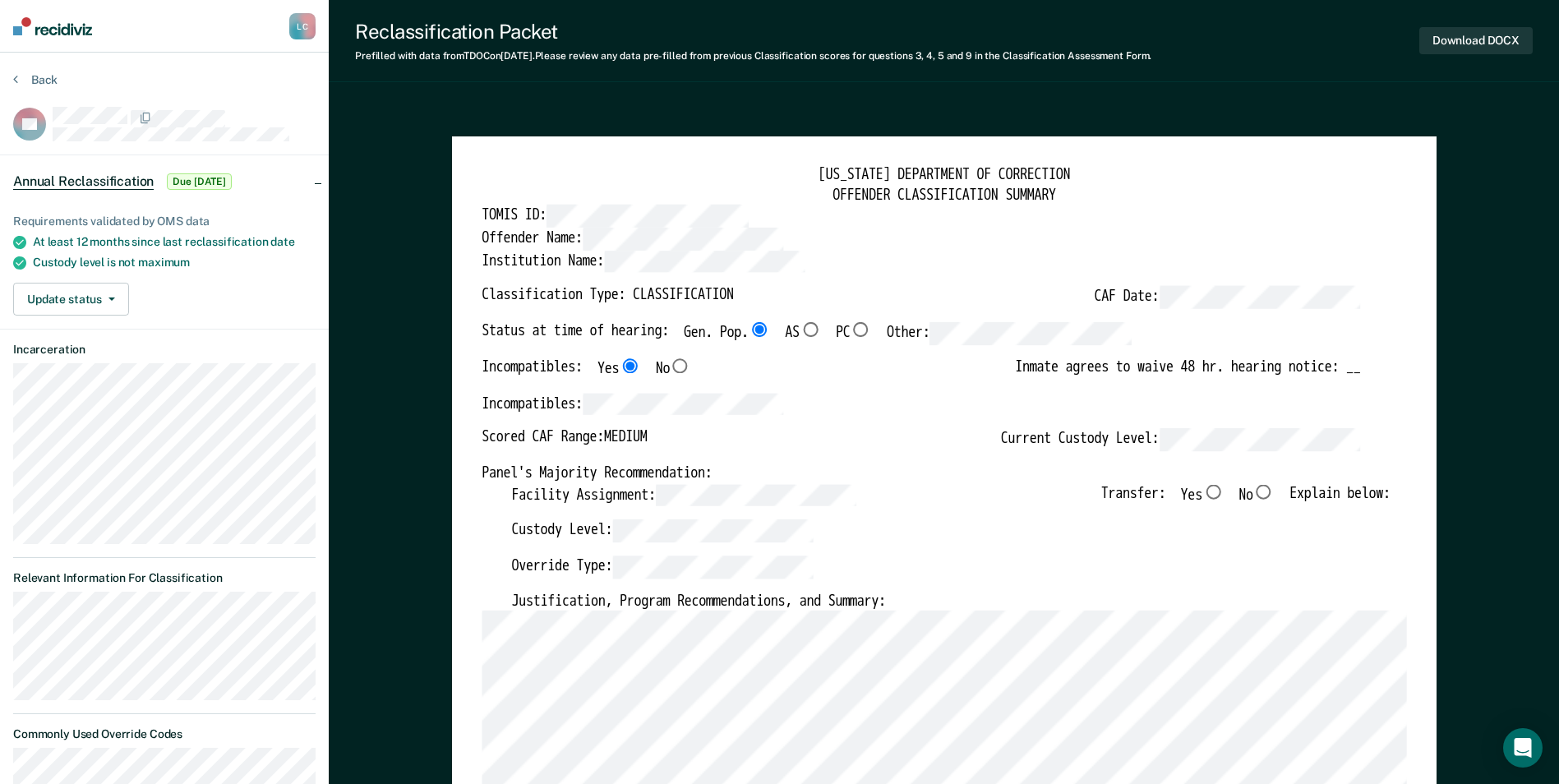 click on "No" at bounding box center [1263, 491] 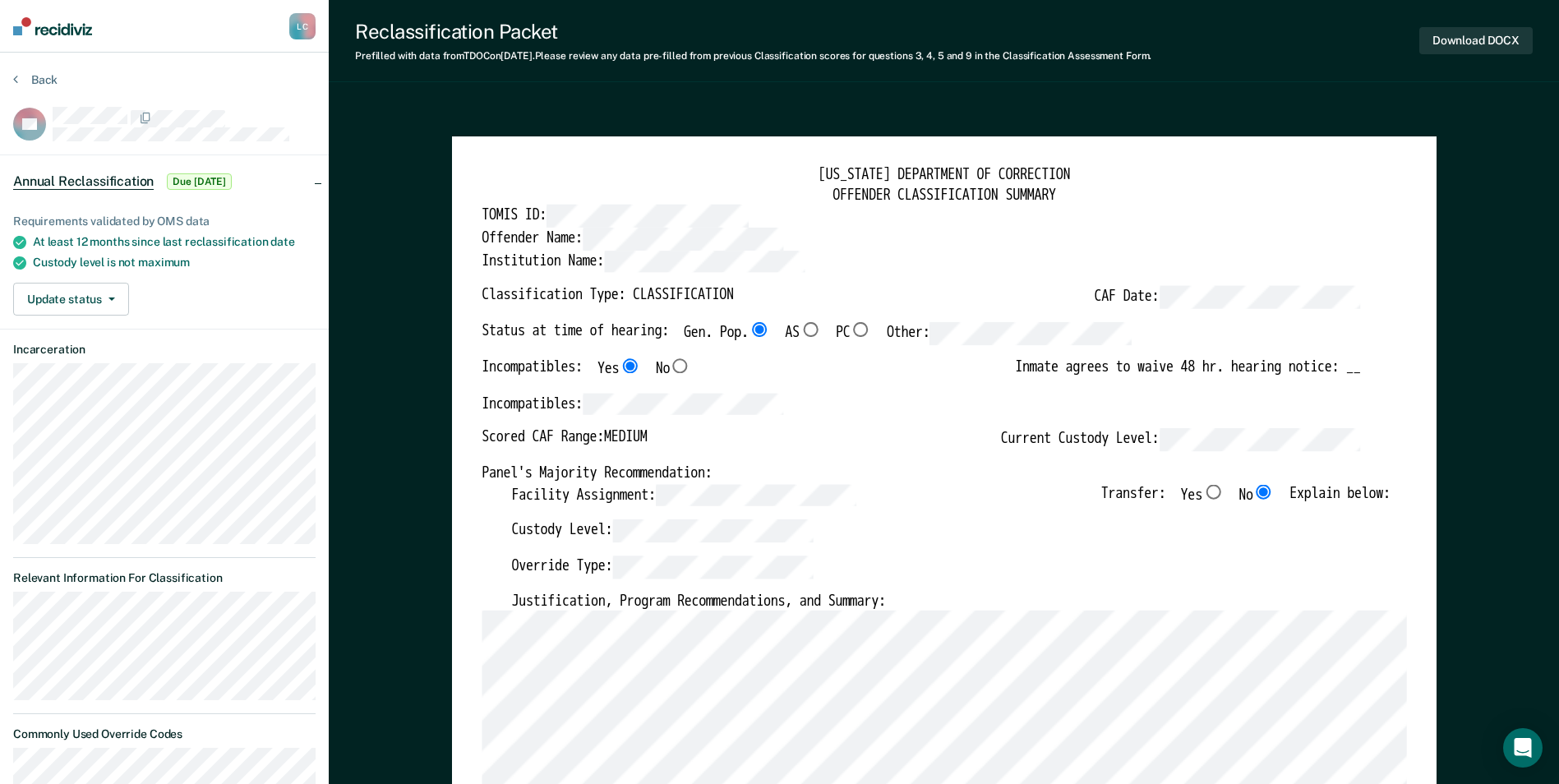 type on "x" 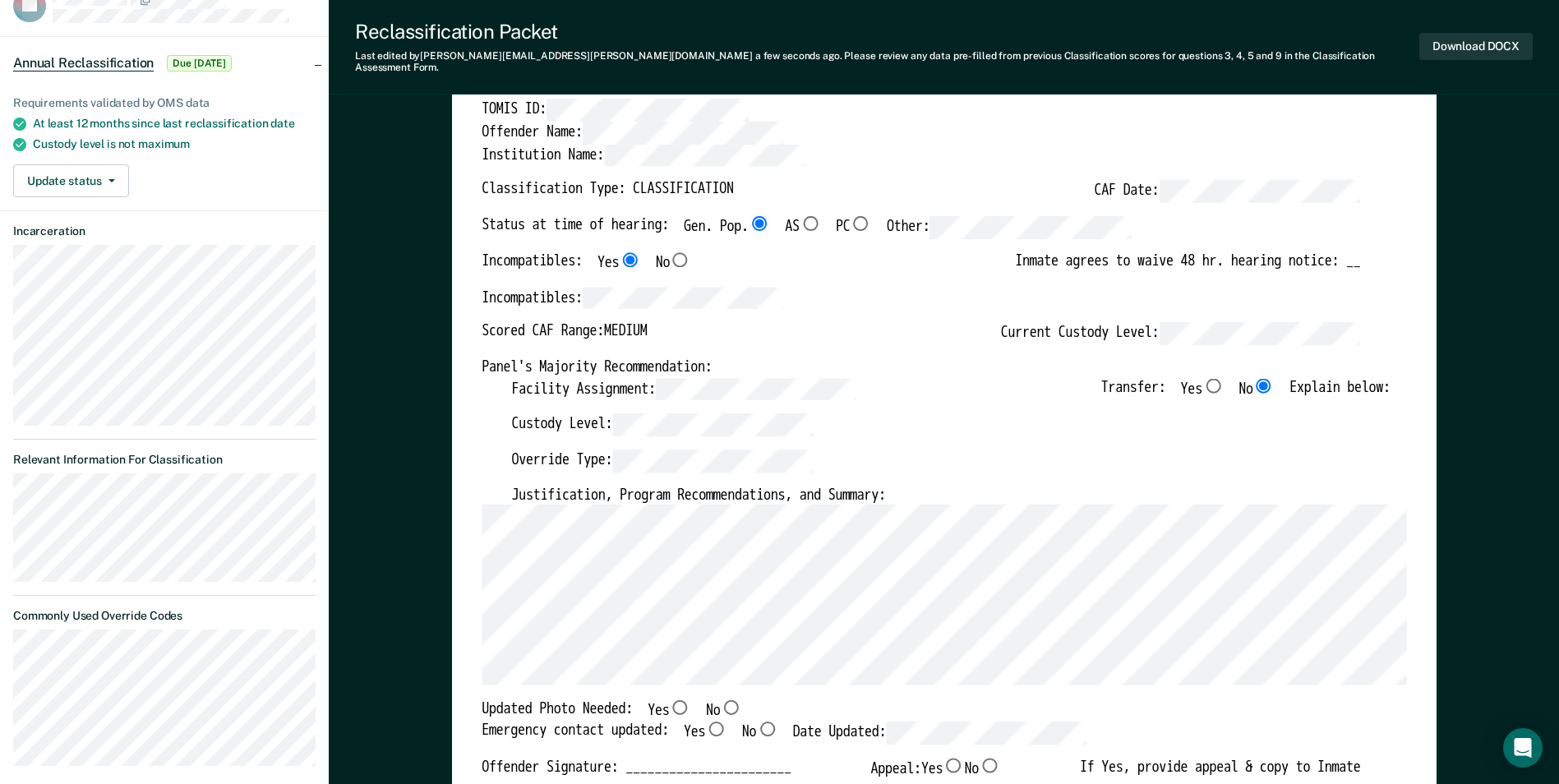 scroll, scrollTop: 164, scrollLeft: 0, axis: vertical 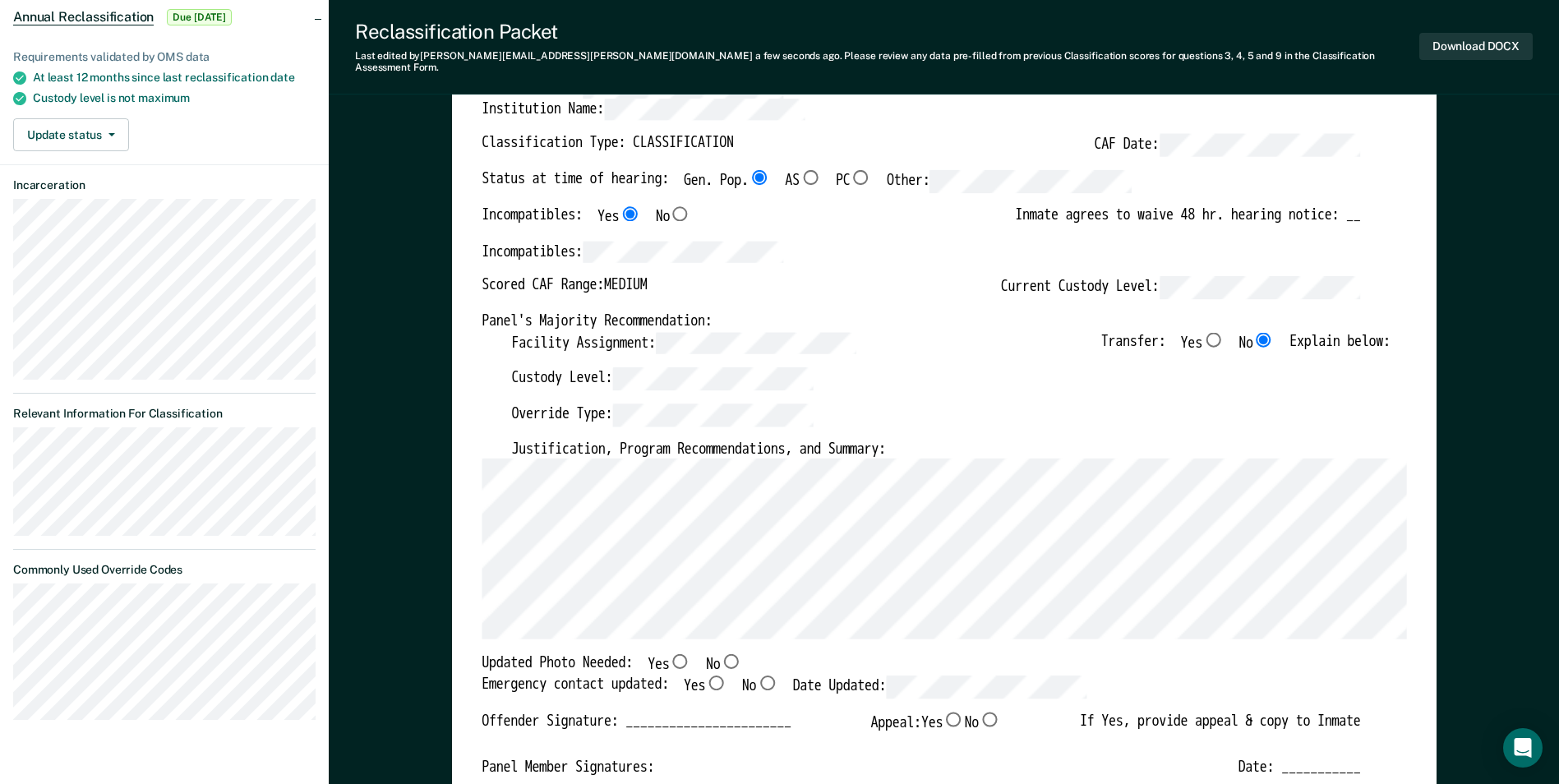 click on "No" at bounding box center (731, 662) 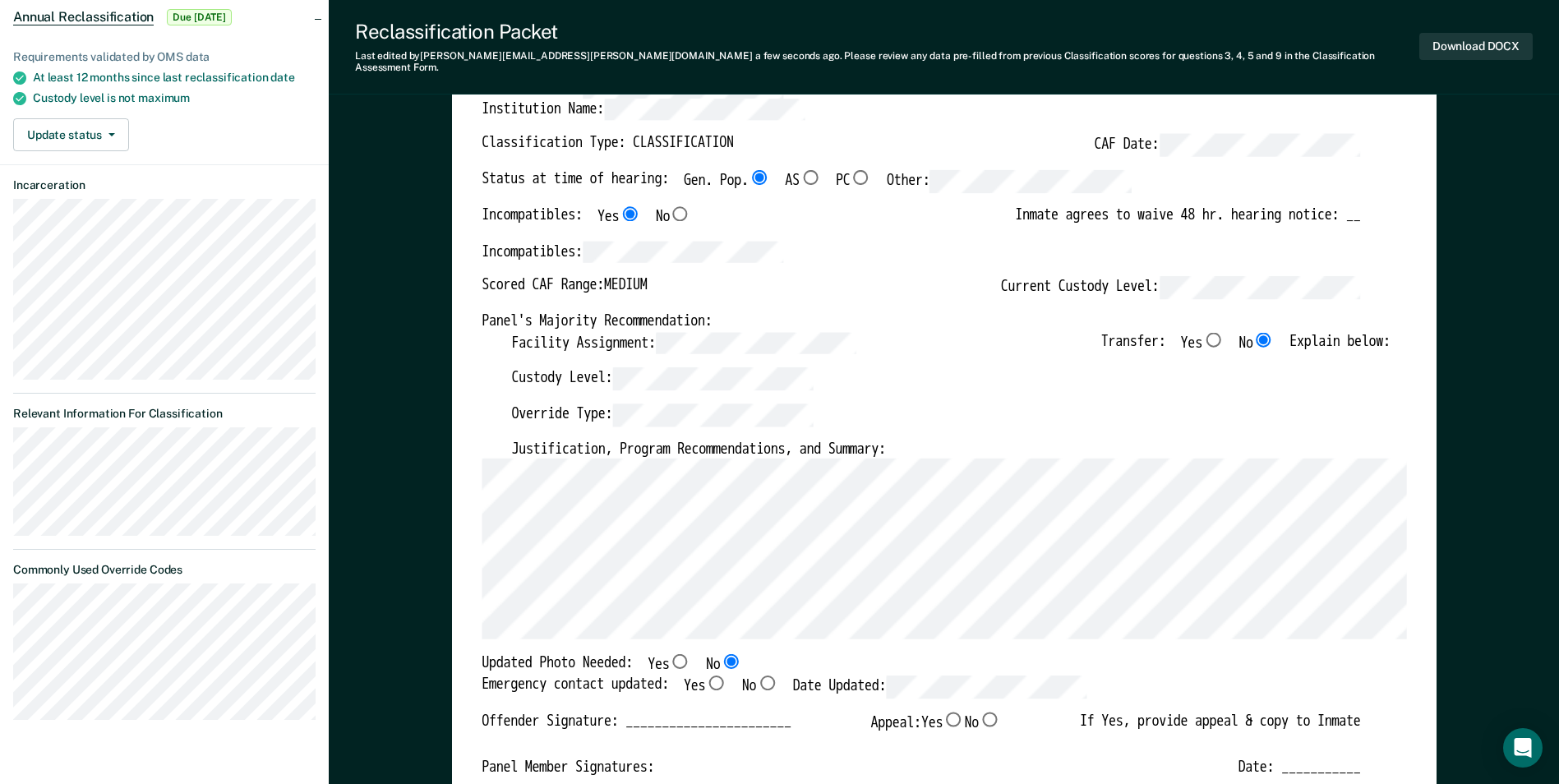 type on "x" 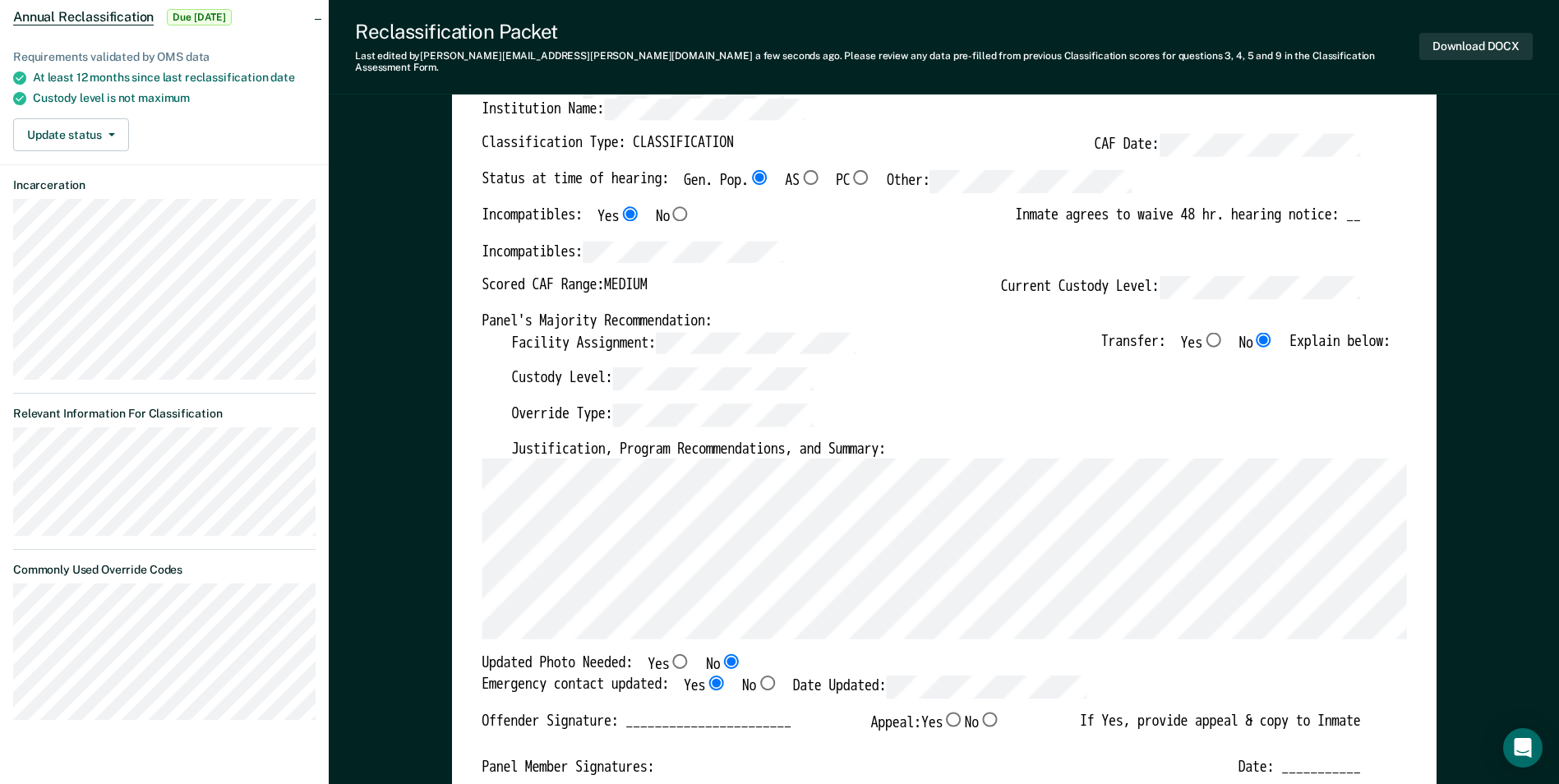 type on "x" 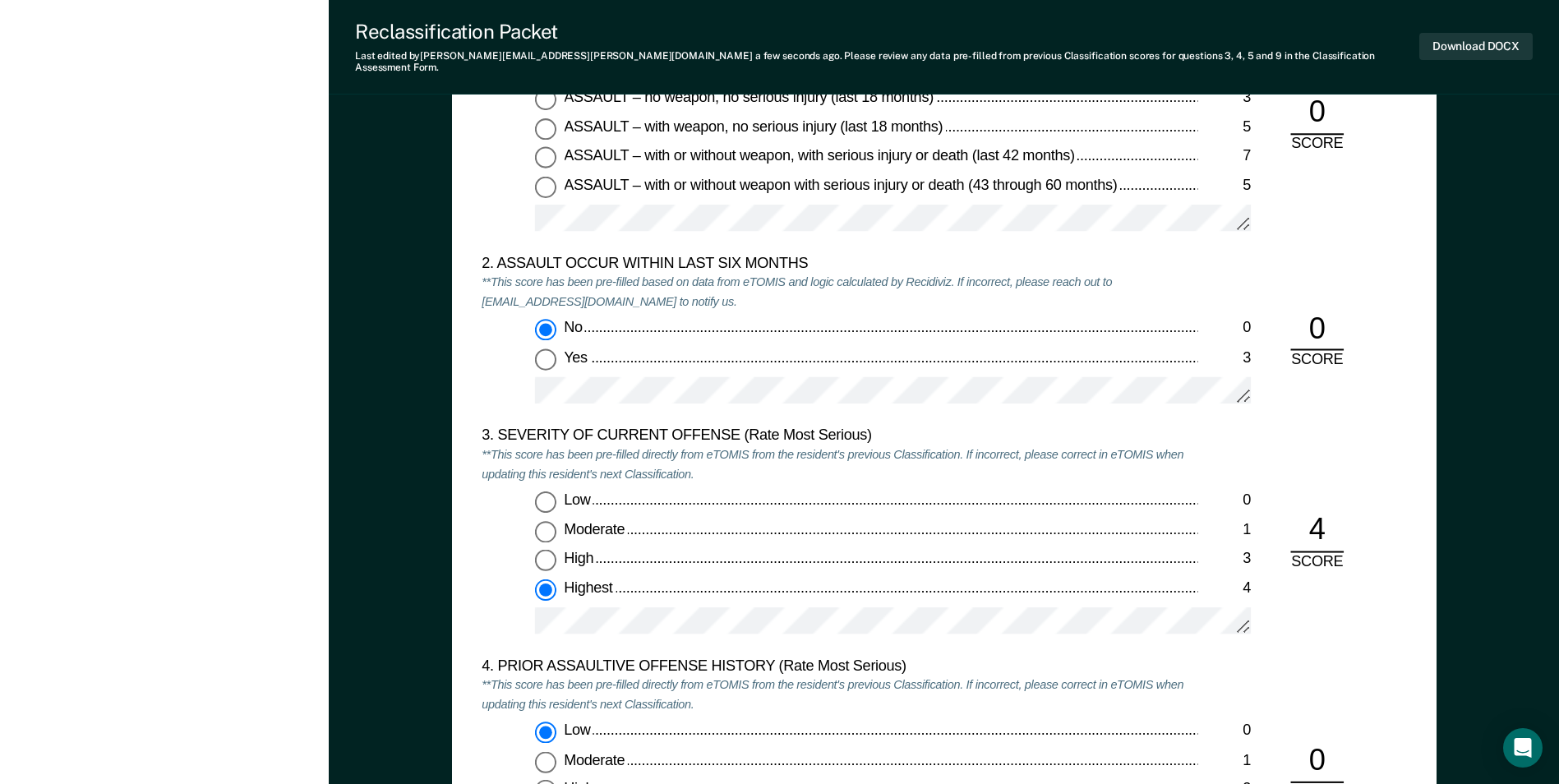scroll, scrollTop: 1726, scrollLeft: 0, axis: vertical 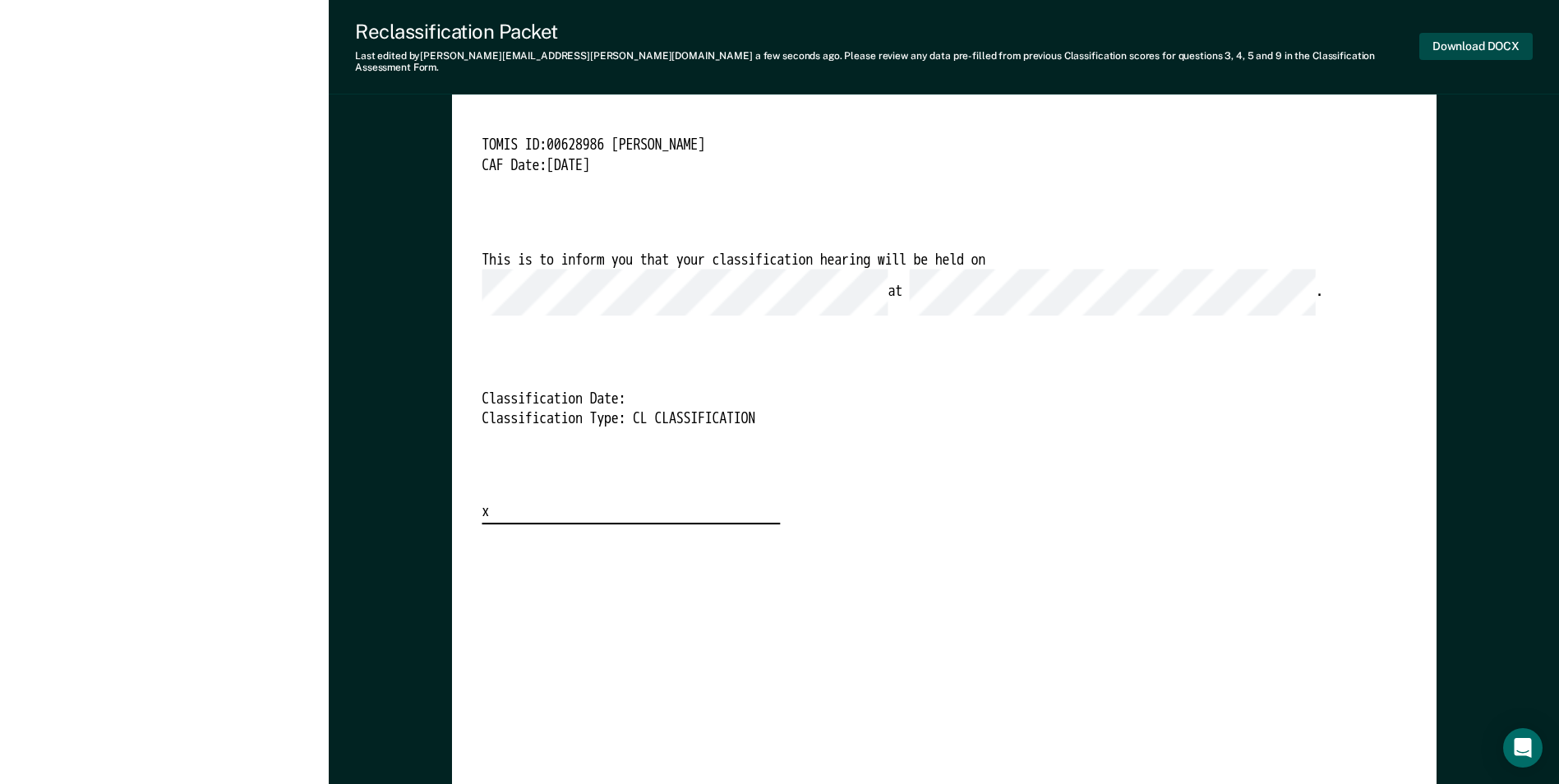 click on "Download DOCX" at bounding box center (1476, 46) 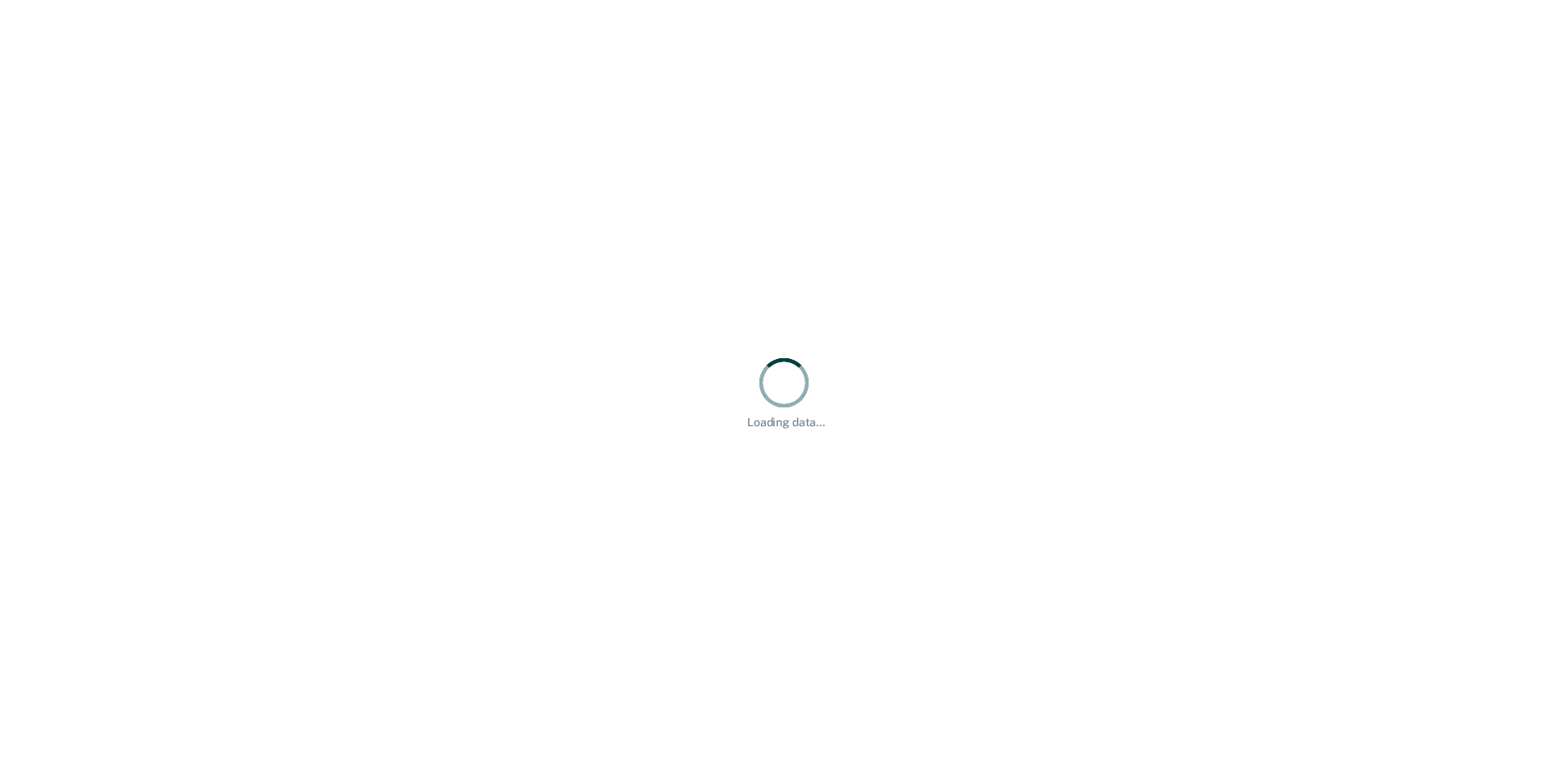 scroll, scrollTop: 0, scrollLeft: 0, axis: both 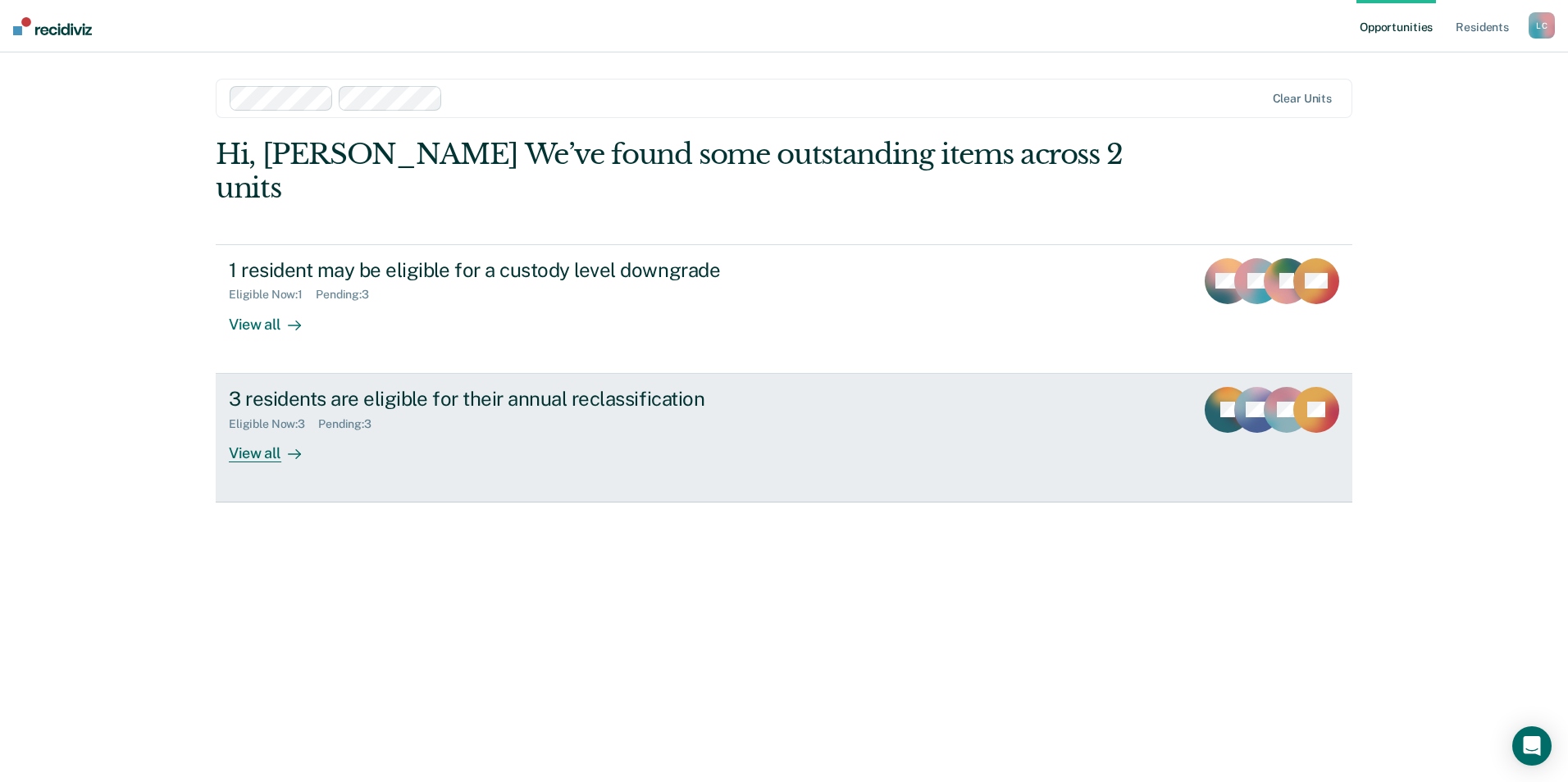 click on "View all" at bounding box center (275, 446) 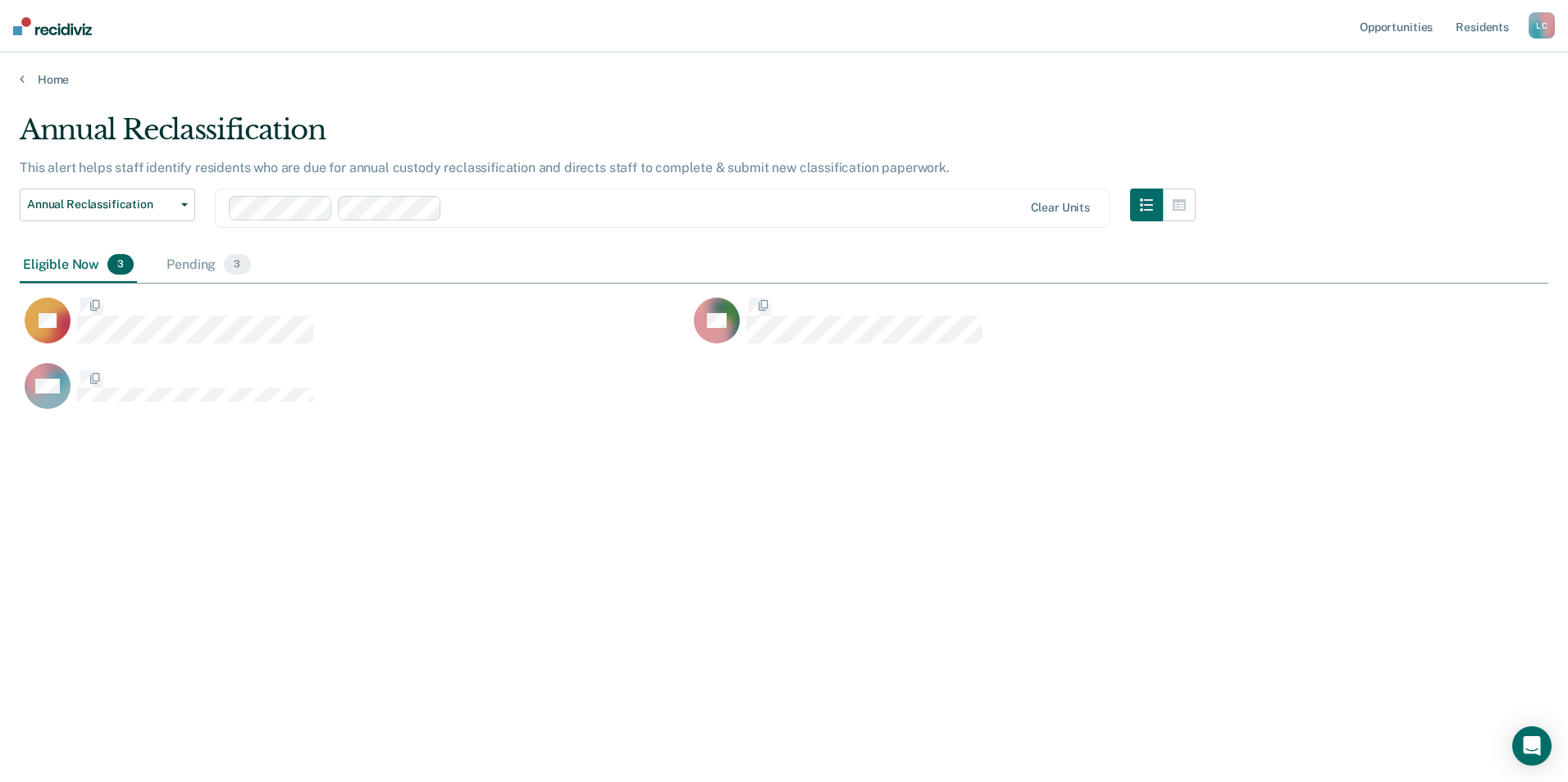 scroll, scrollTop: 13, scrollLeft: 13, axis: both 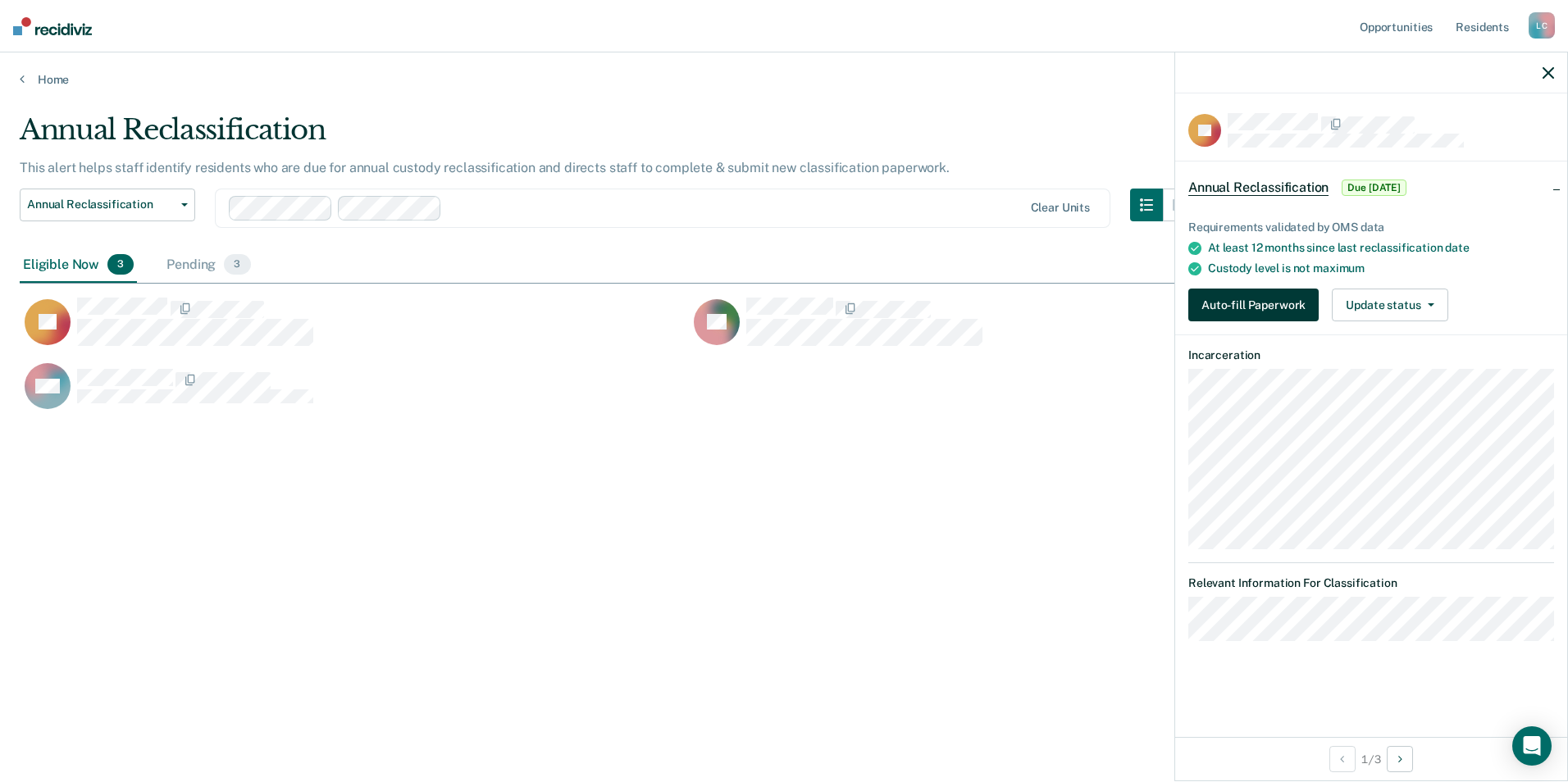 click on "Auto-fill Paperwork" at bounding box center (1253, 305) 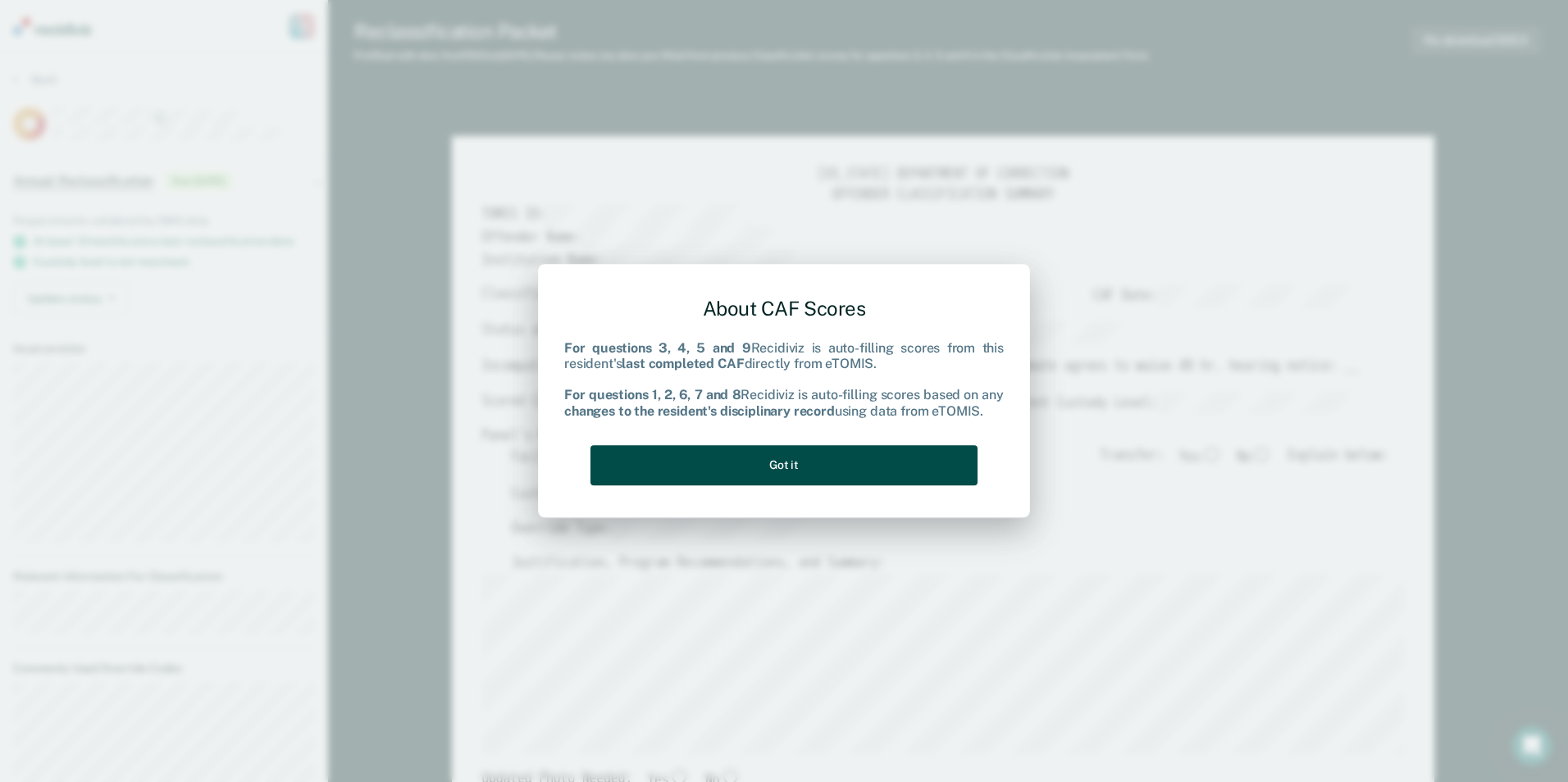 click on "Got it" at bounding box center [784, 465] 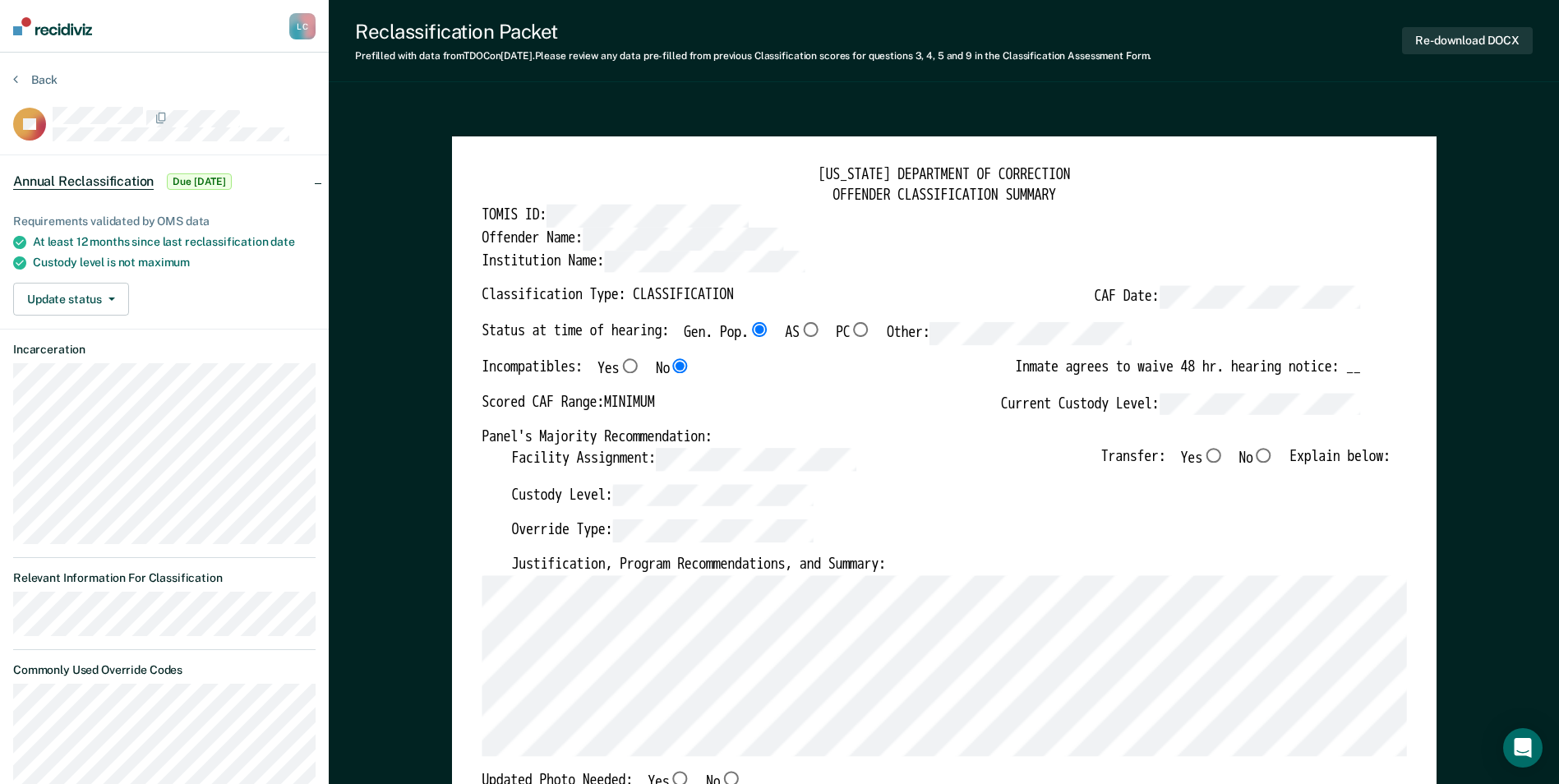 click on "No" at bounding box center [1263, 455] 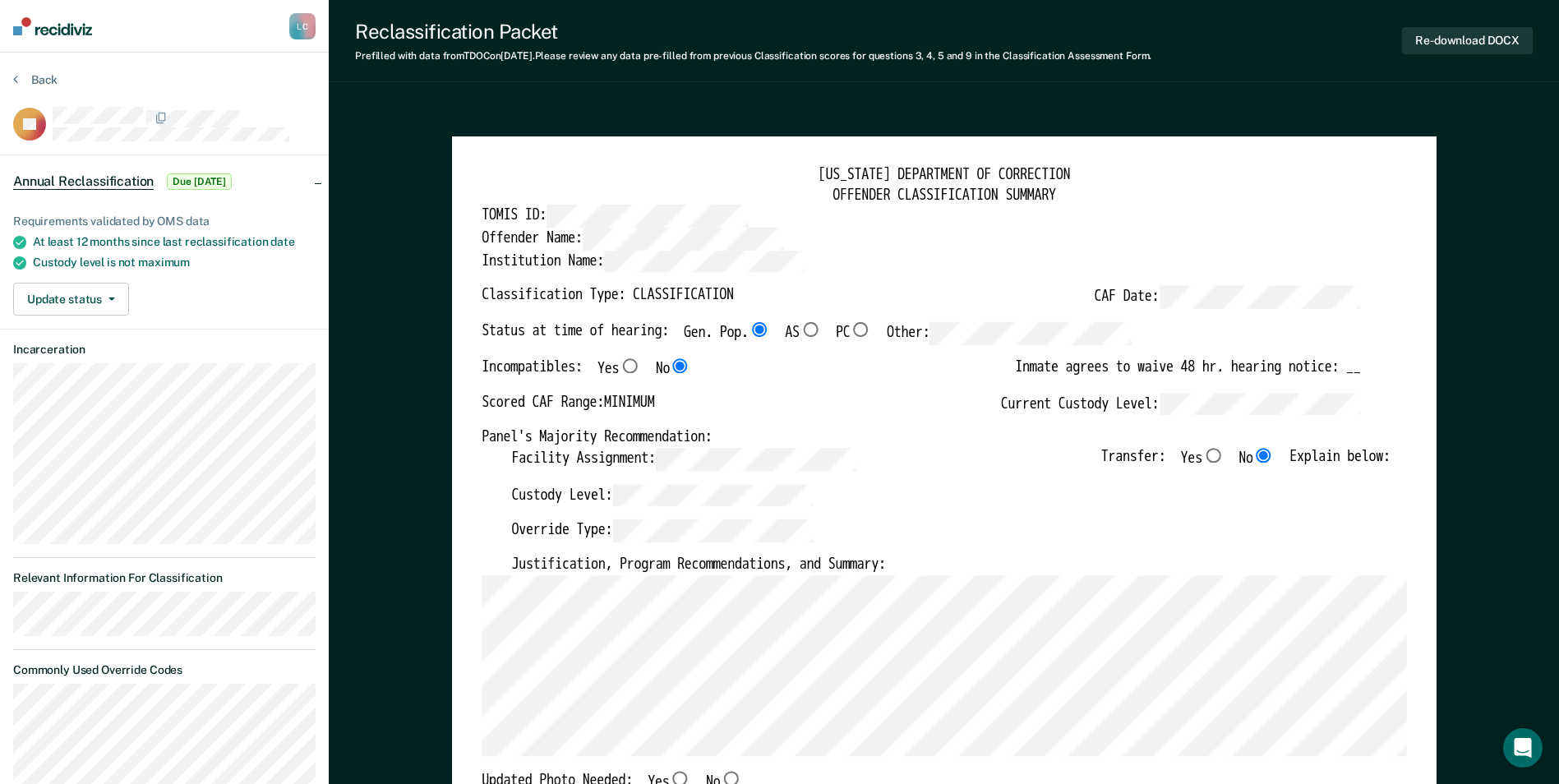 type on "x" 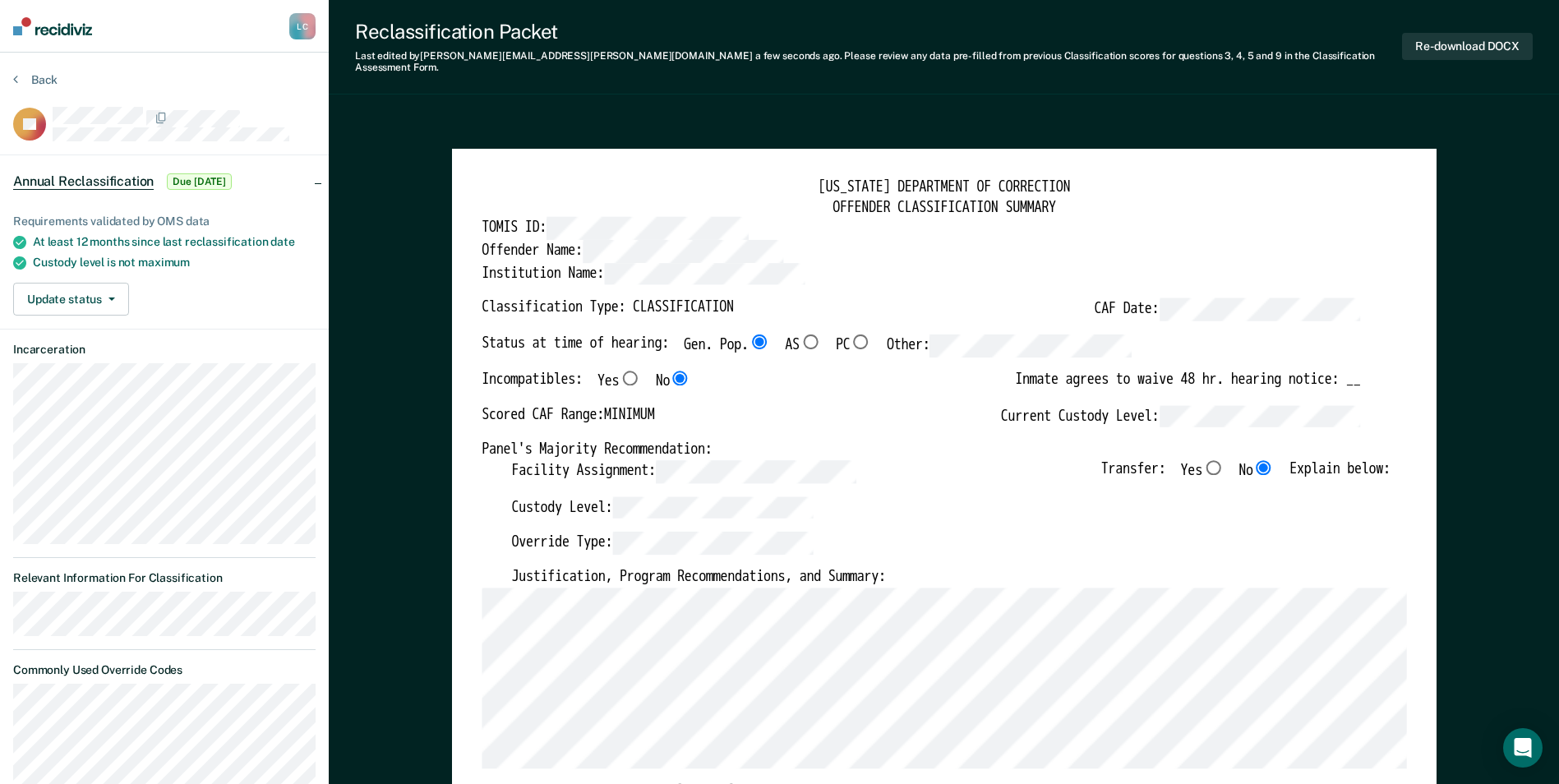 click on "Override Type:" at bounding box center [950, 550] 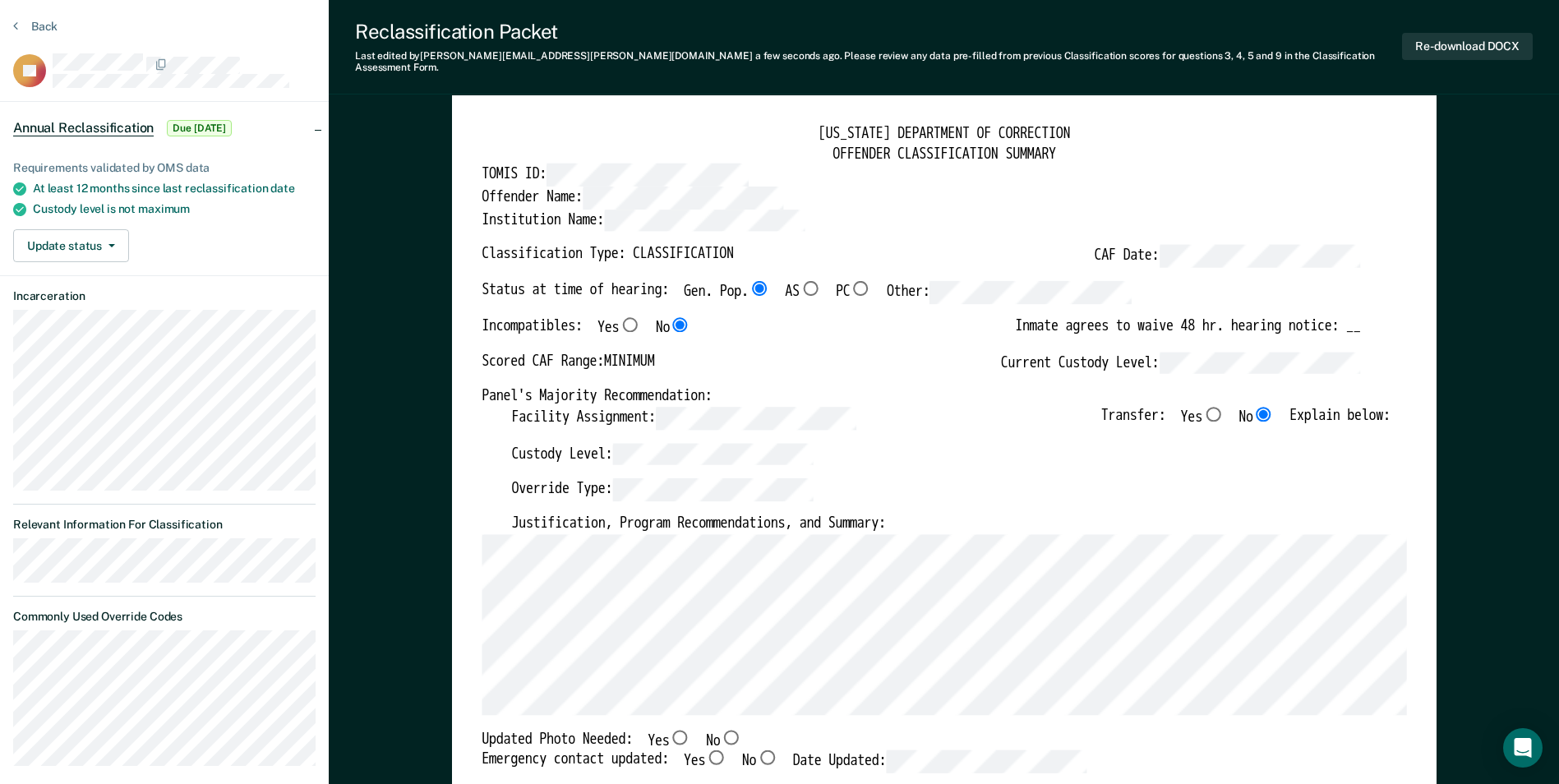 scroll, scrollTop: 82, scrollLeft: 0, axis: vertical 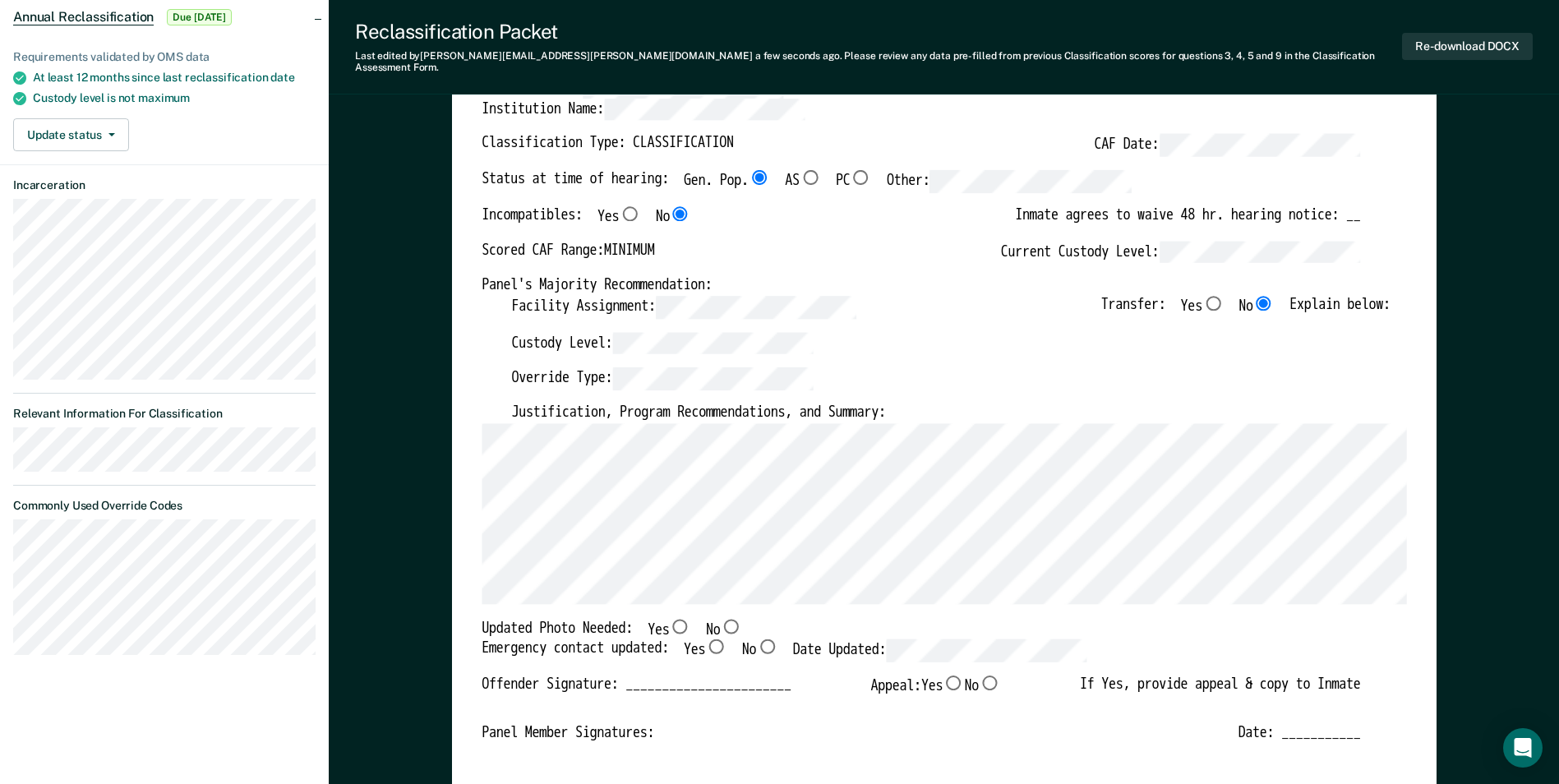 click on "No" at bounding box center (731, 625) 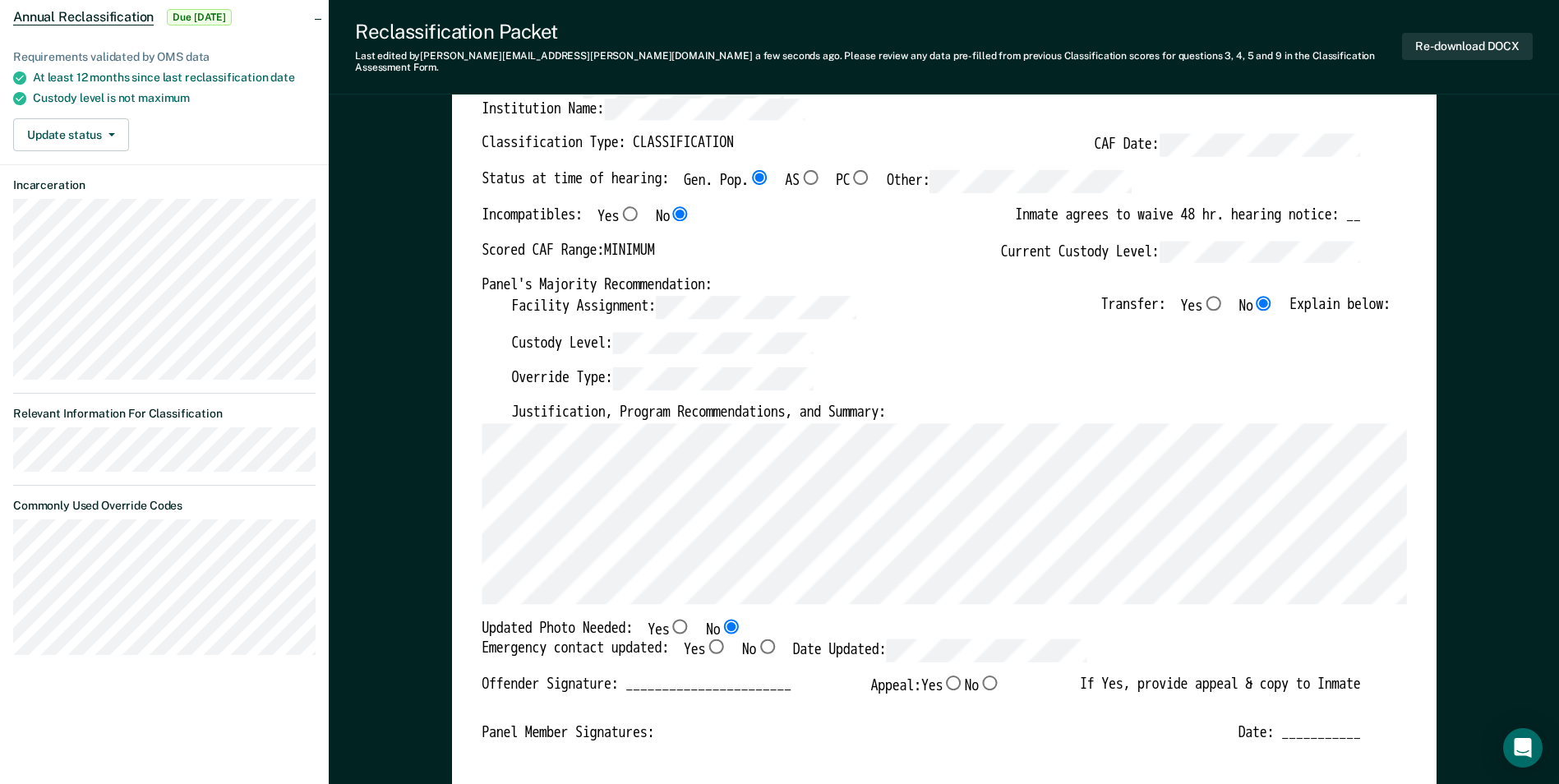 type on "x" 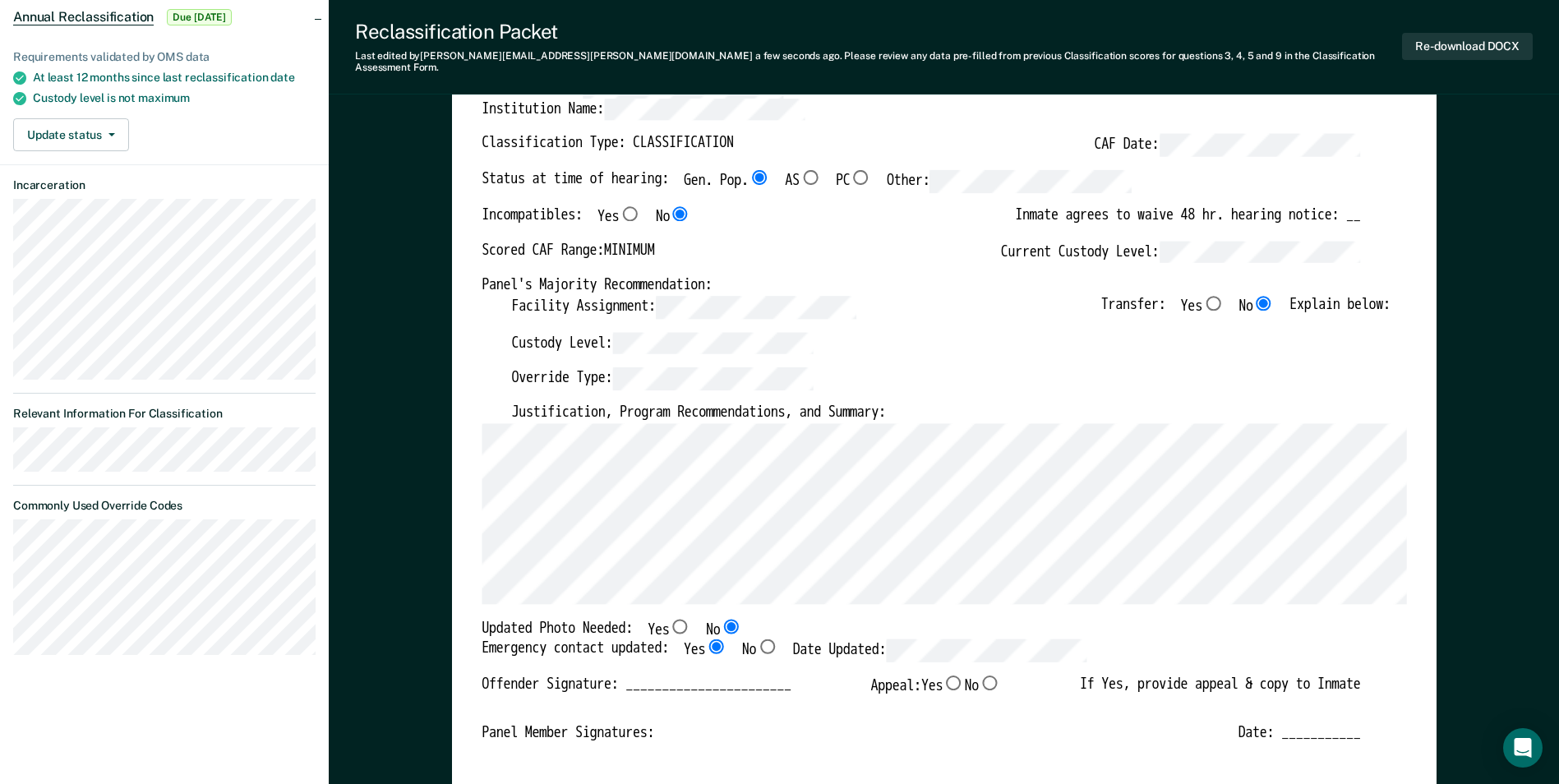 type on "x" 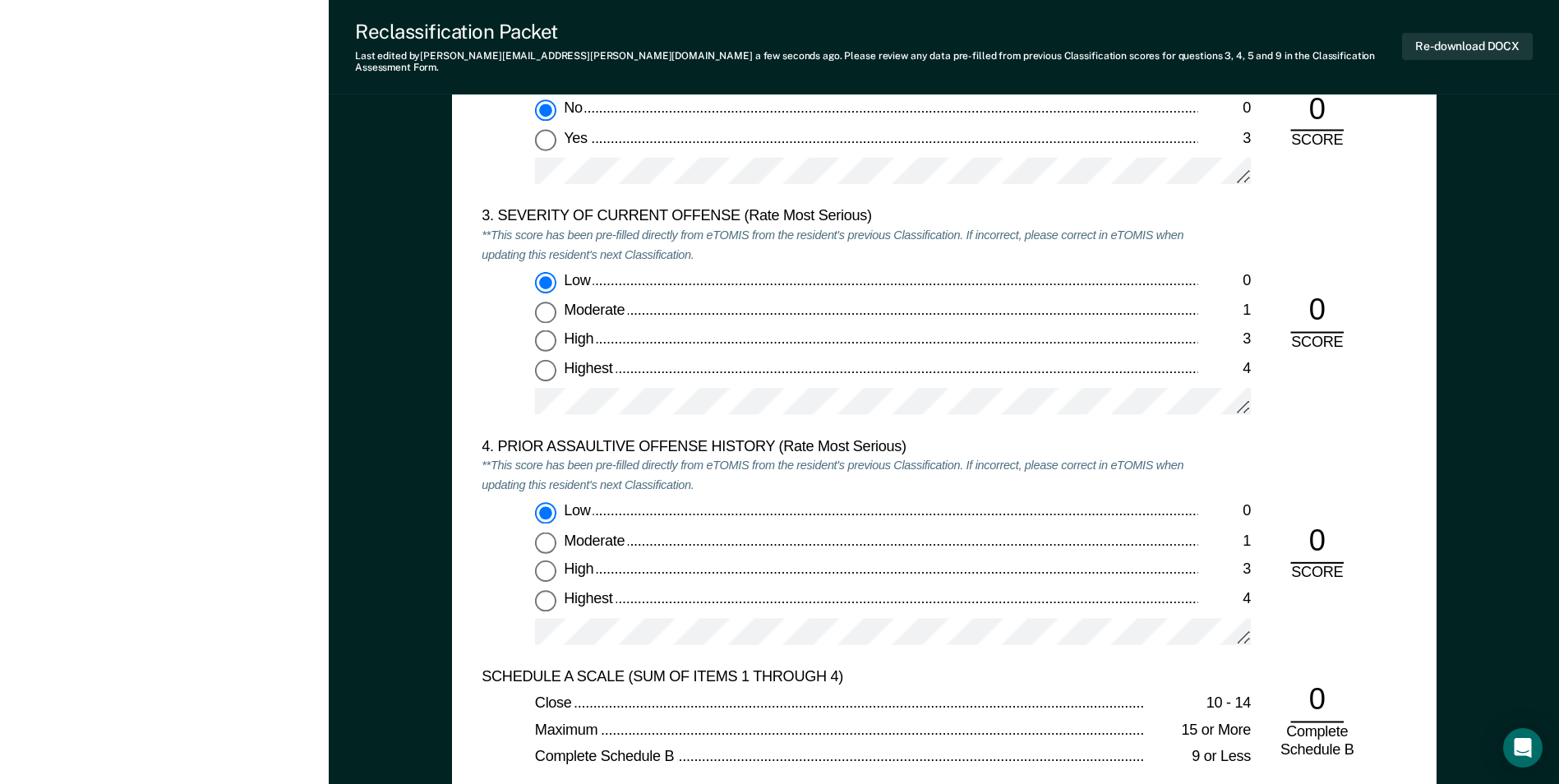 scroll, scrollTop: 1972, scrollLeft: 0, axis: vertical 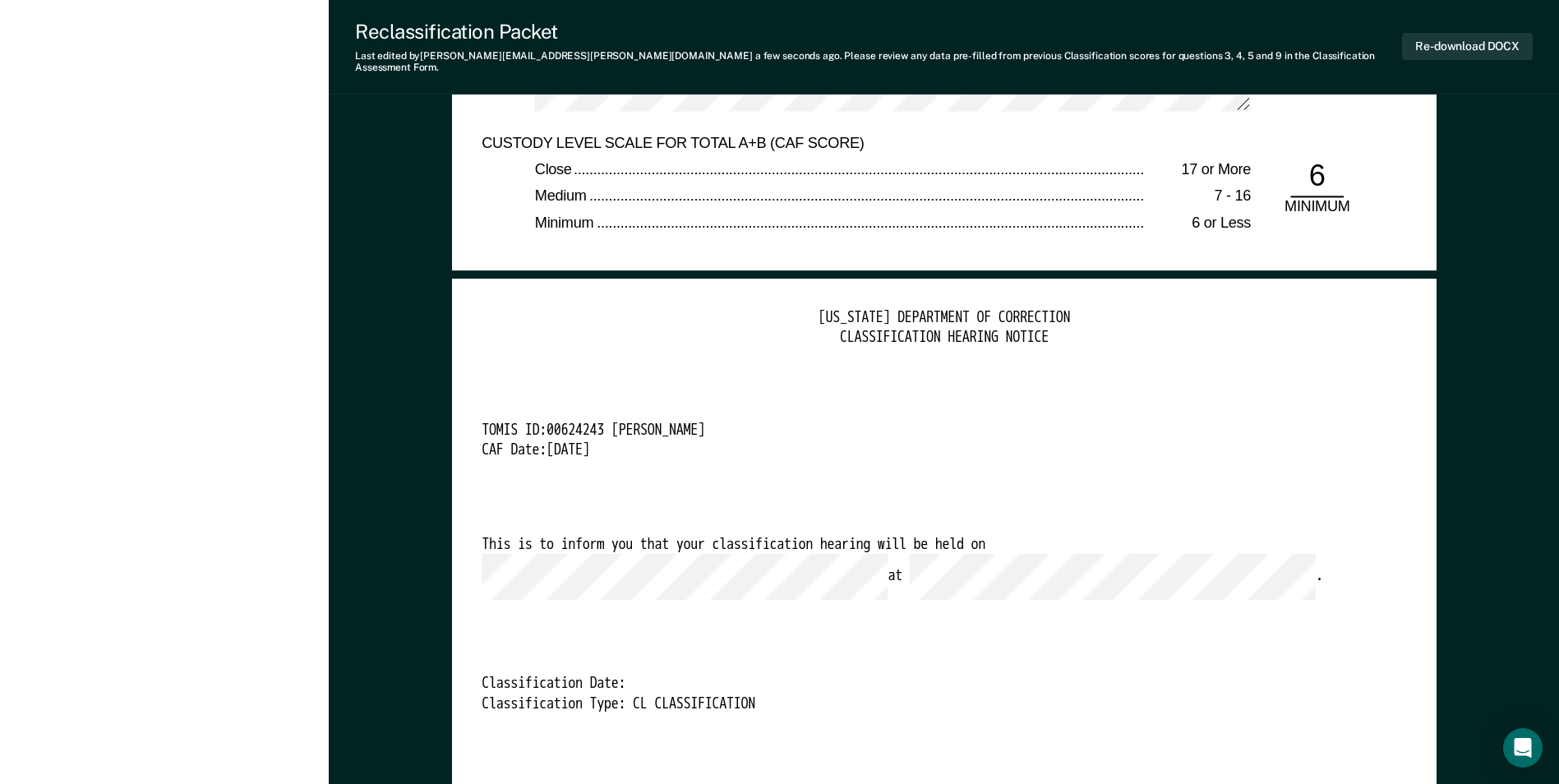 click on "[US_STATE] DEPARTMENT OF CORRECTION CLASSIFICATION HEARING NOTICE TOMIS ID:  00624243   [PERSON_NAME] CAF Date:  [DATE] This is to inform you that your classification hearing will be held on    at   . Classification Date: Classification Type: CL CLASSIFICATION x" at bounding box center [943, 559] 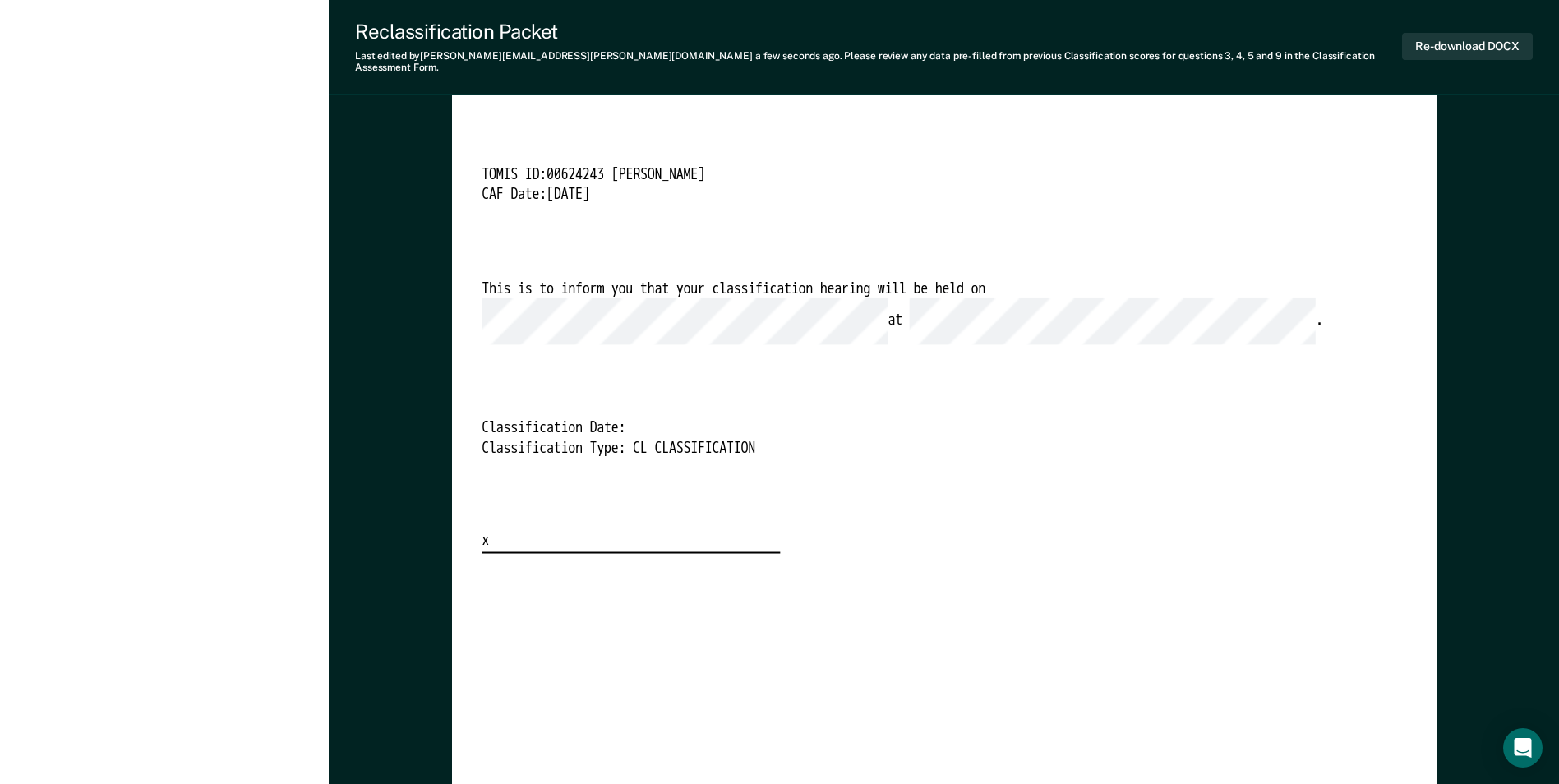 scroll, scrollTop: 3945, scrollLeft: 0, axis: vertical 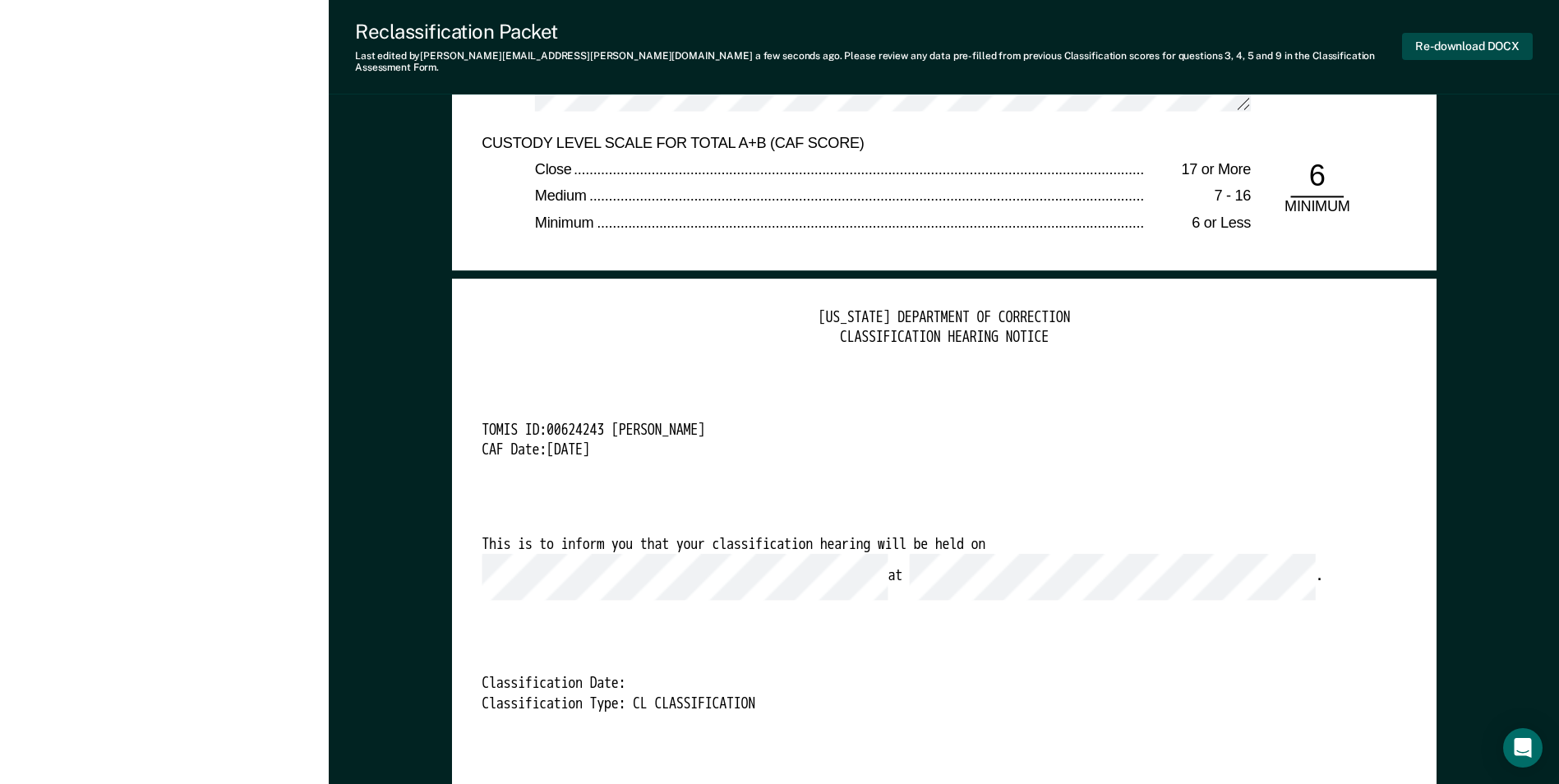 click on "Re-download DOCX" at bounding box center (1467, 46) 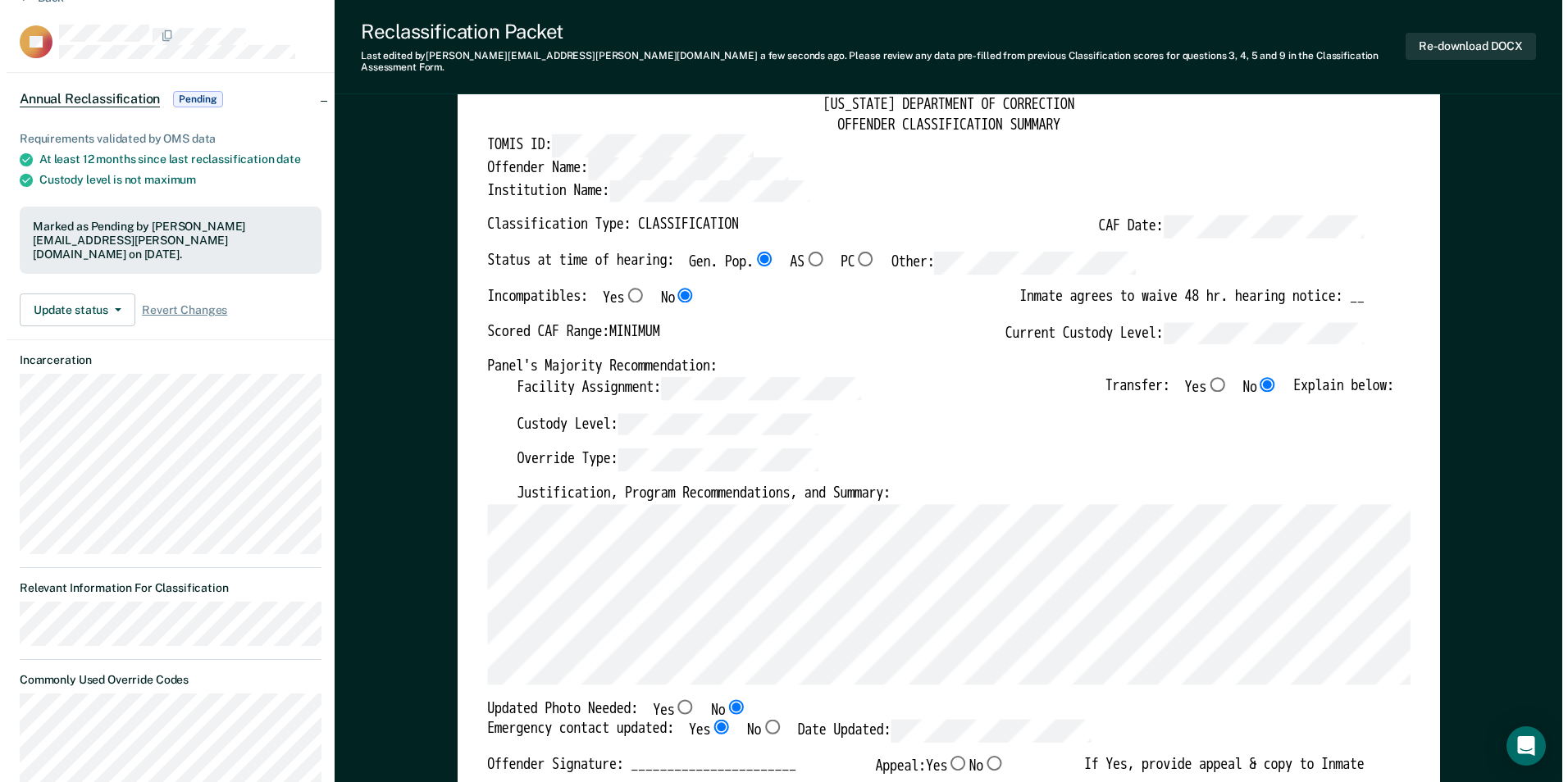 scroll, scrollTop: 0, scrollLeft: 0, axis: both 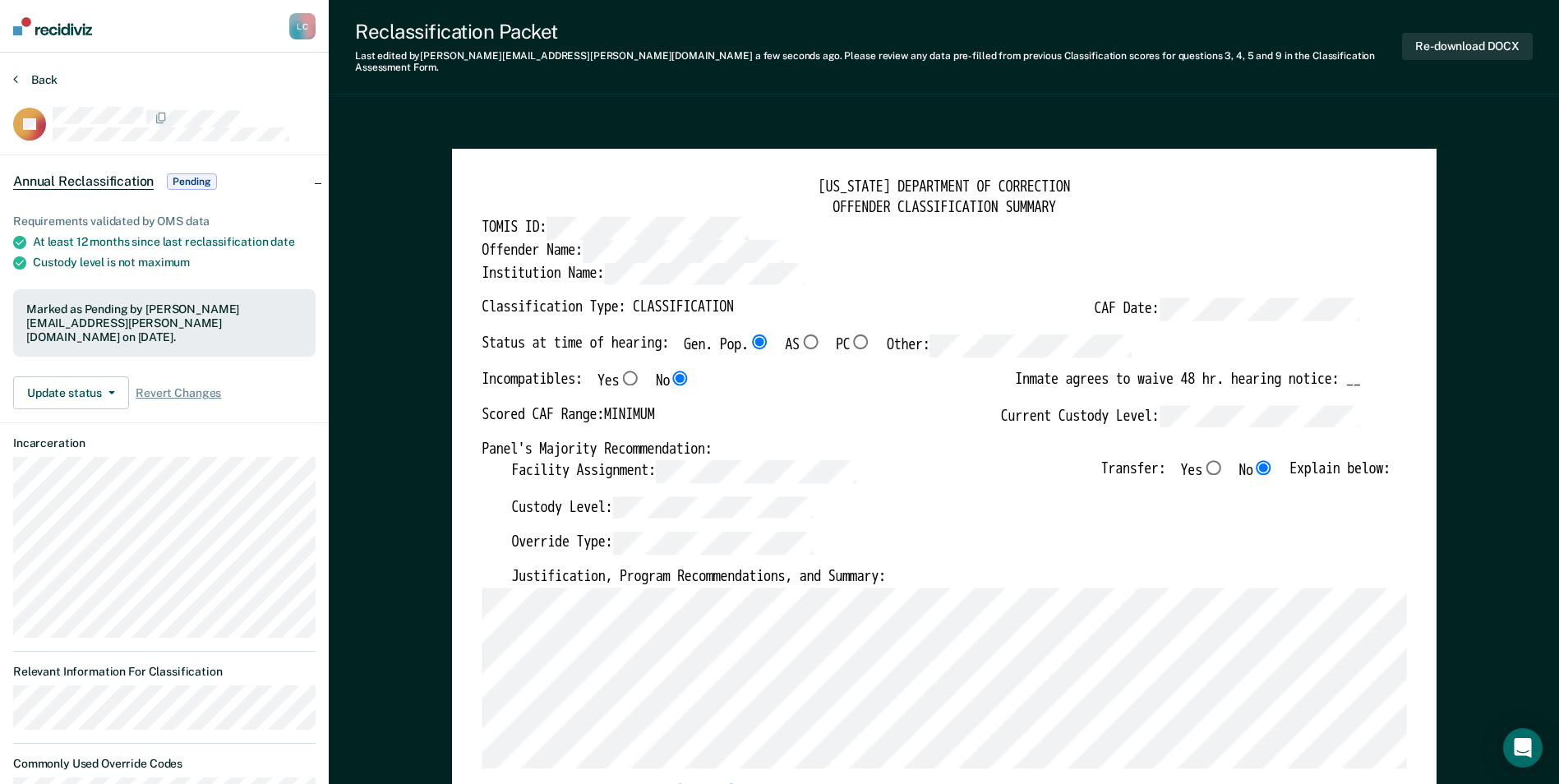 click on "Back" at bounding box center (35, 80) 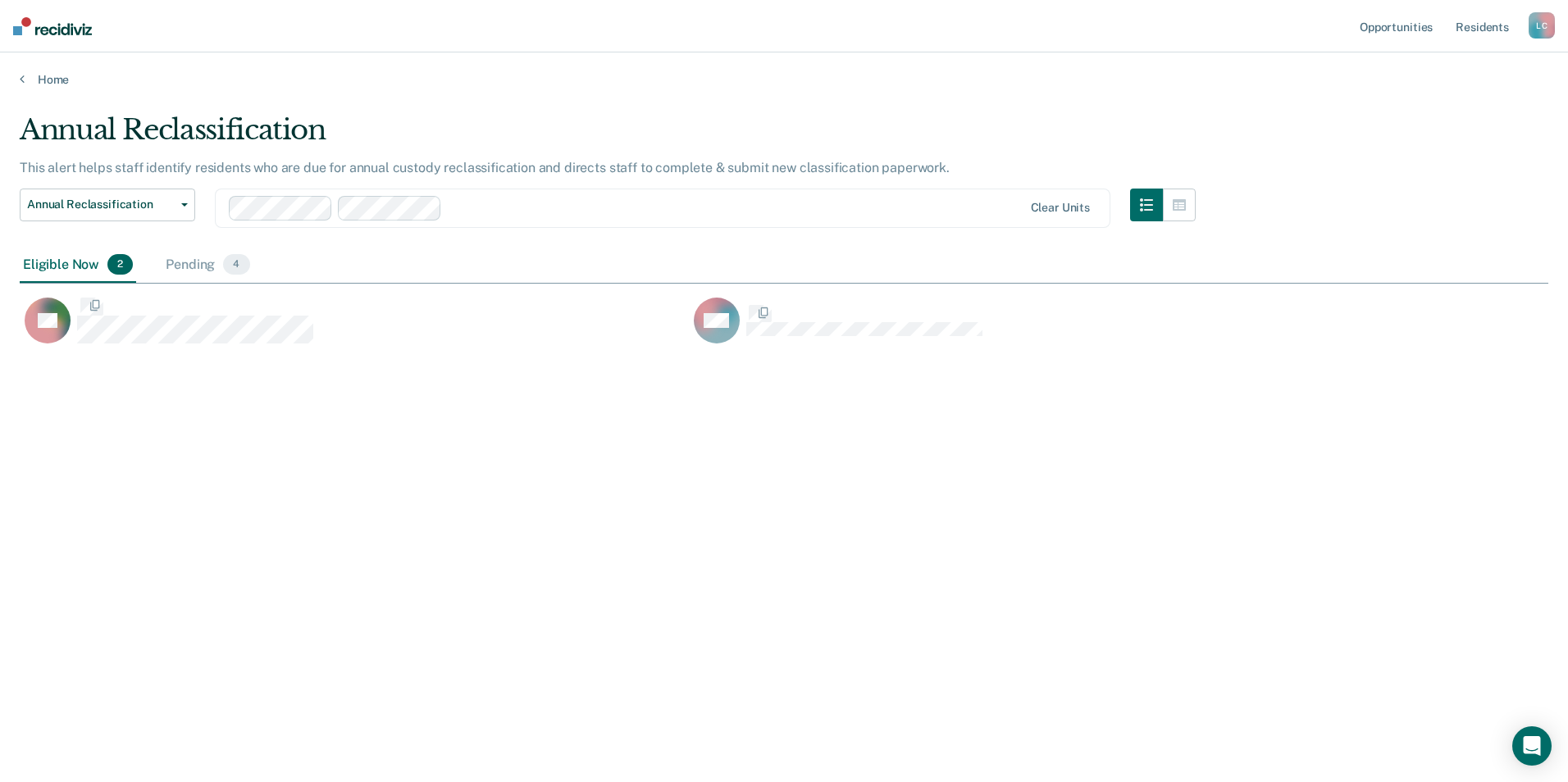 scroll, scrollTop: 13, scrollLeft: 13, axis: both 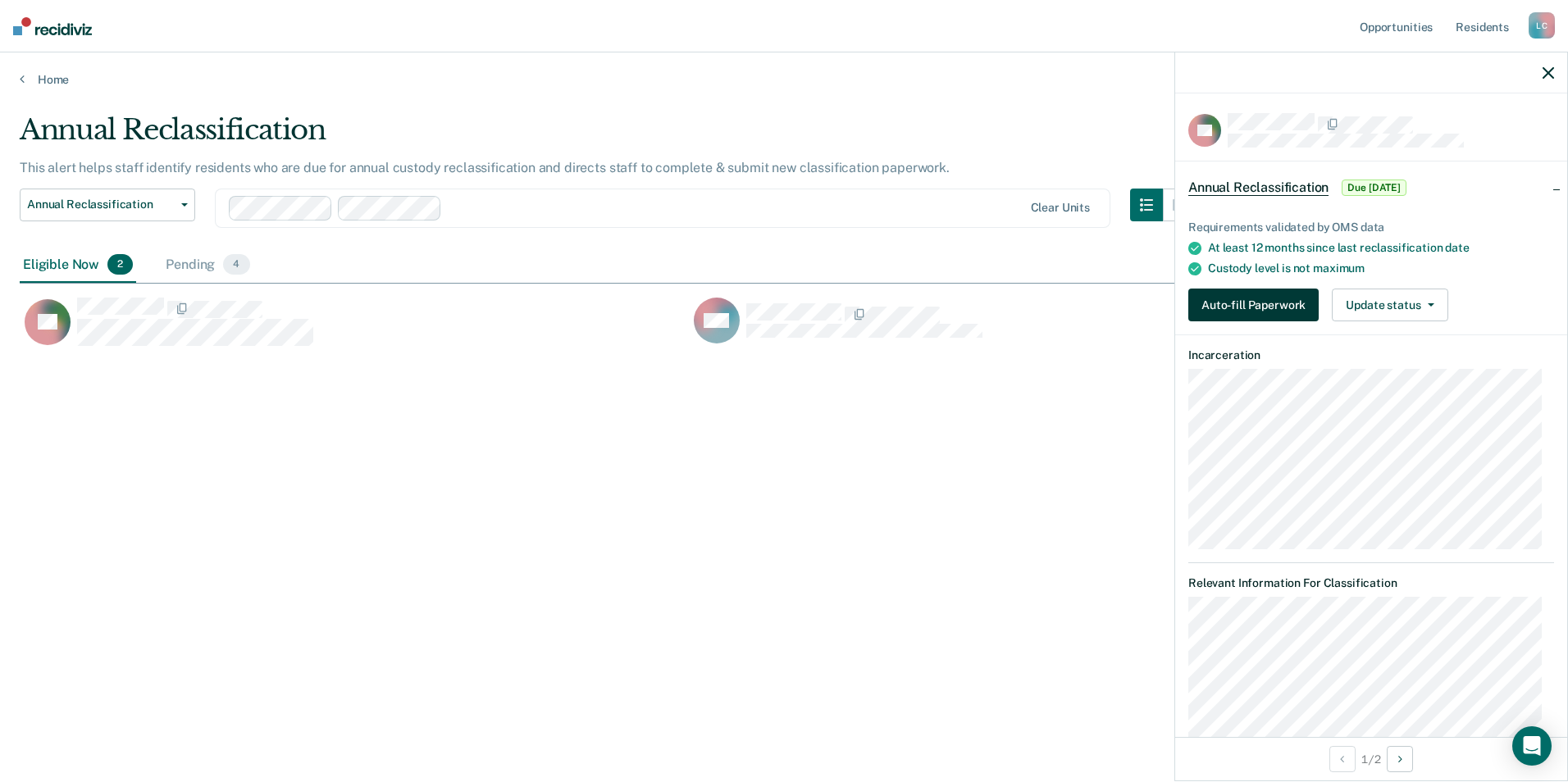click on "Auto-fill Paperwork" at bounding box center [1253, 305] 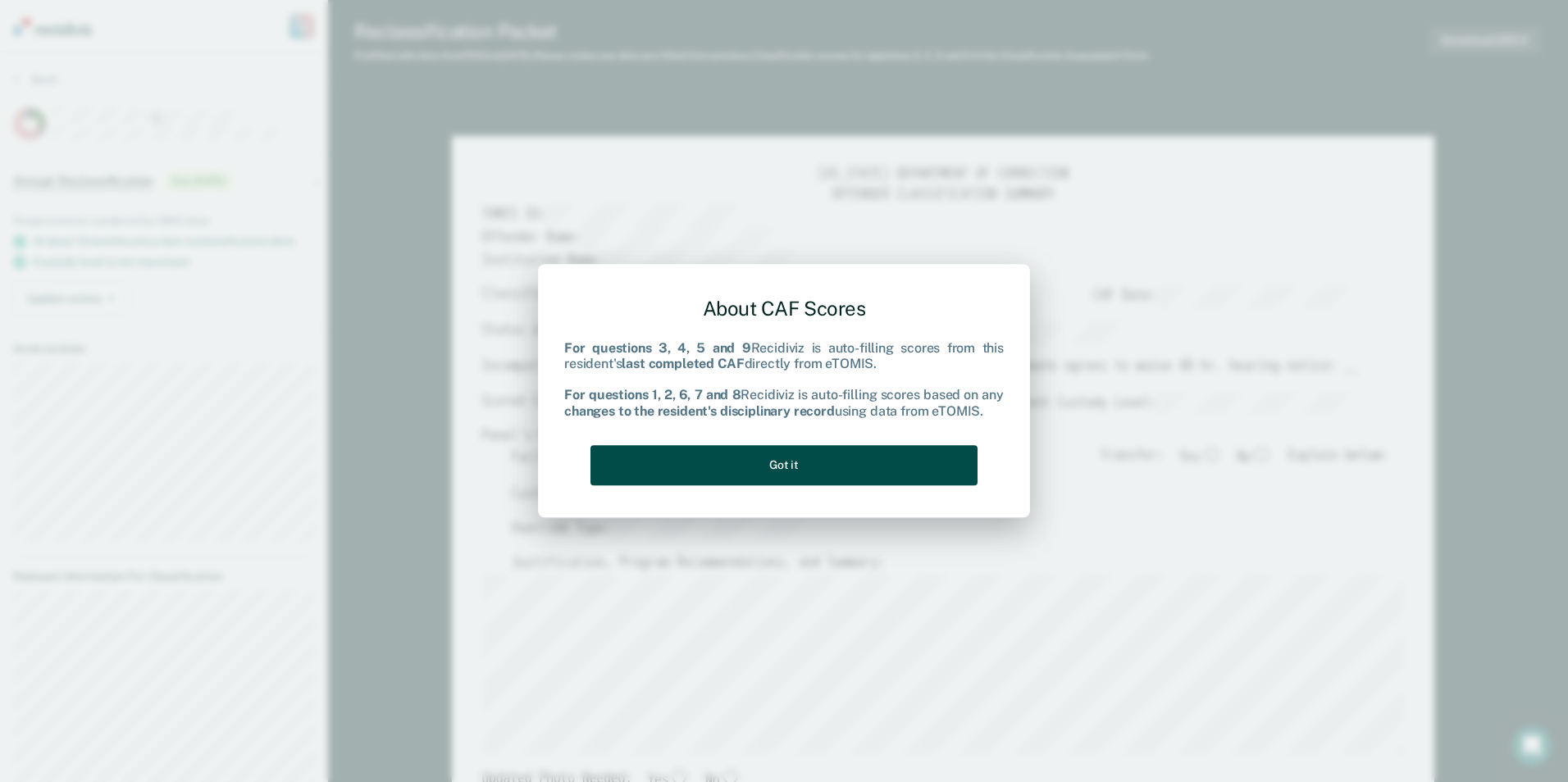 click on "Got it" at bounding box center (784, 465) 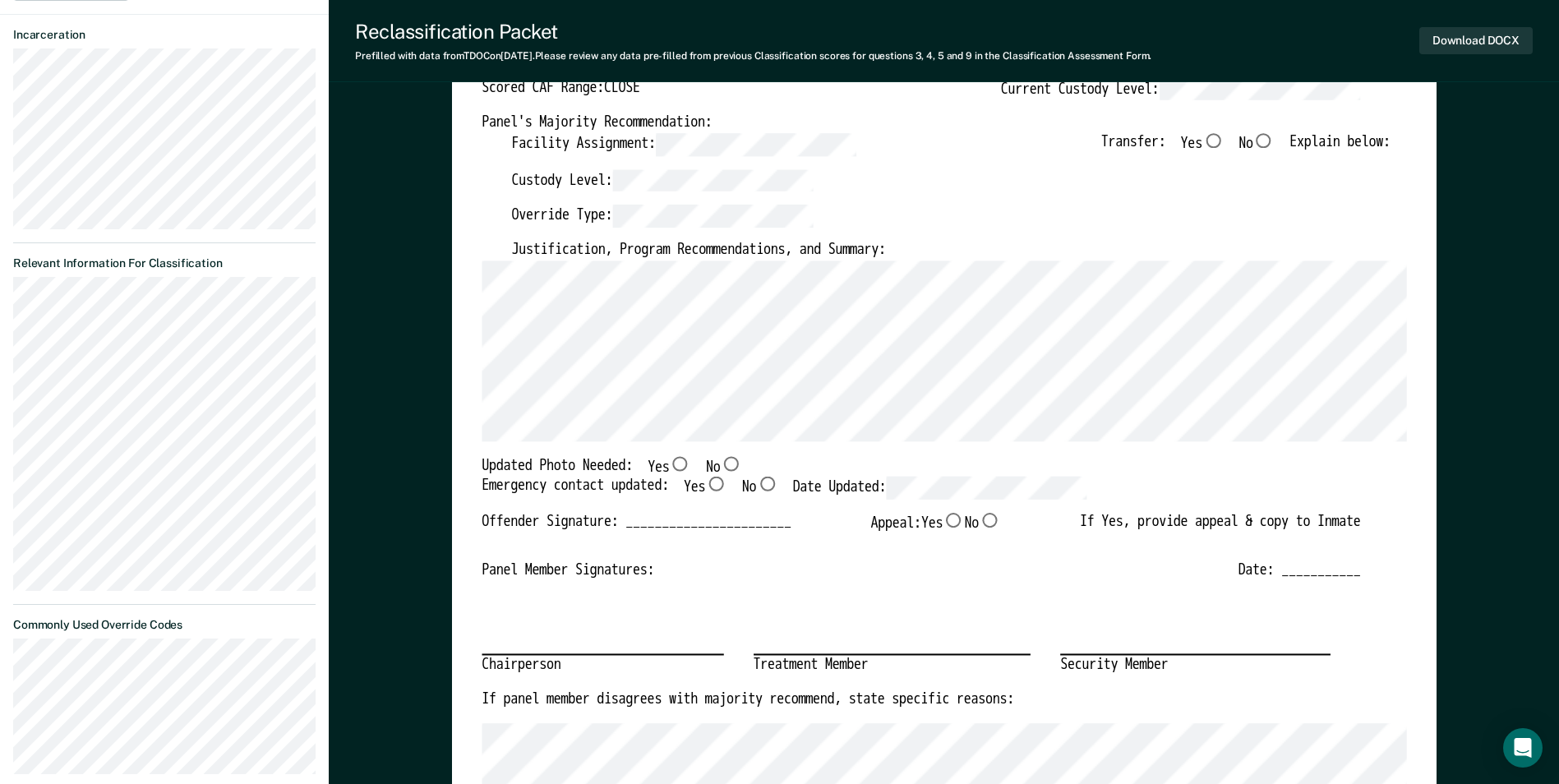 scroll, scrollTop: 329, scrollLeft: 0, axis: vertical 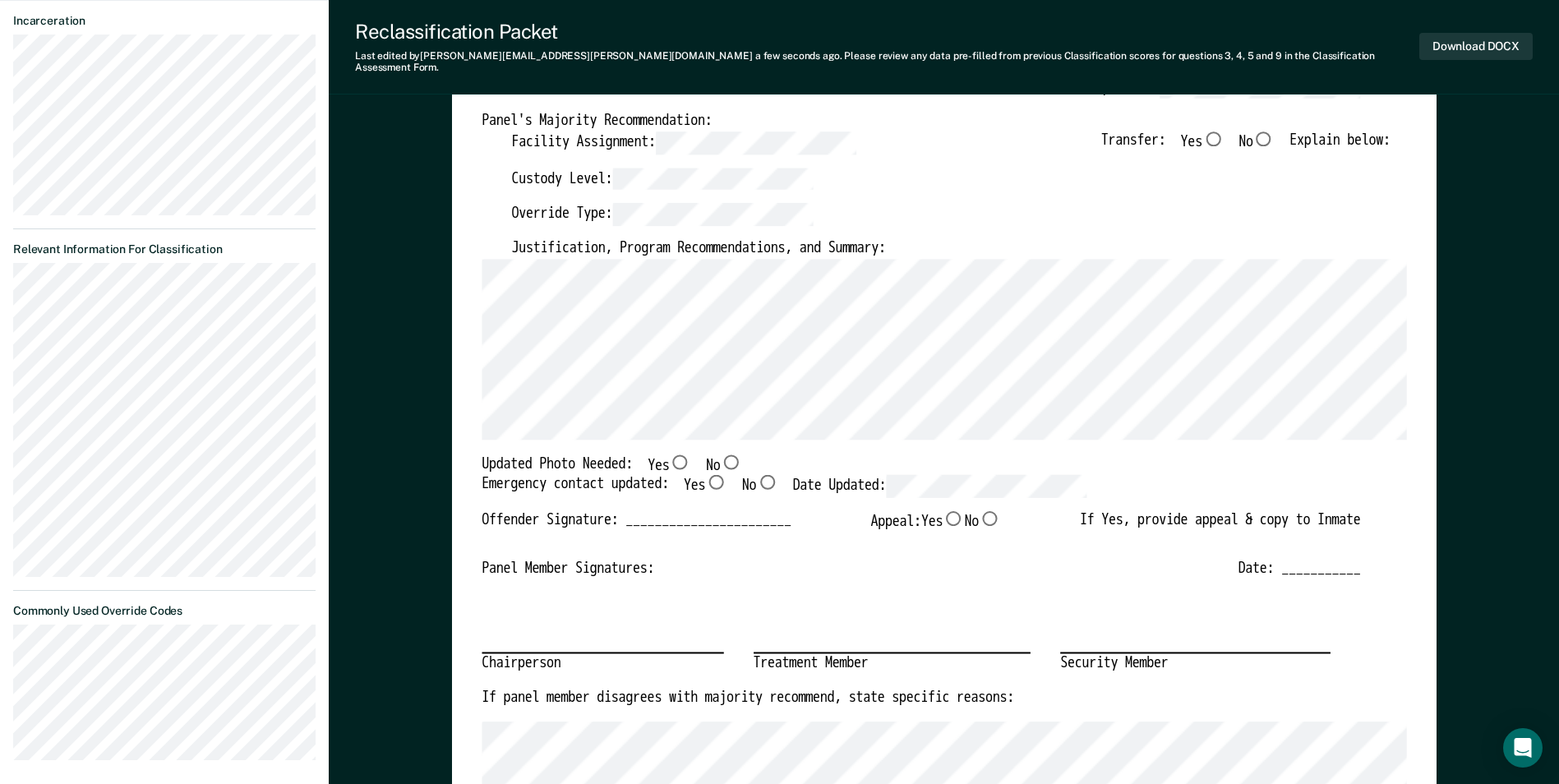 click on "No" at bounding box center [731, 461] 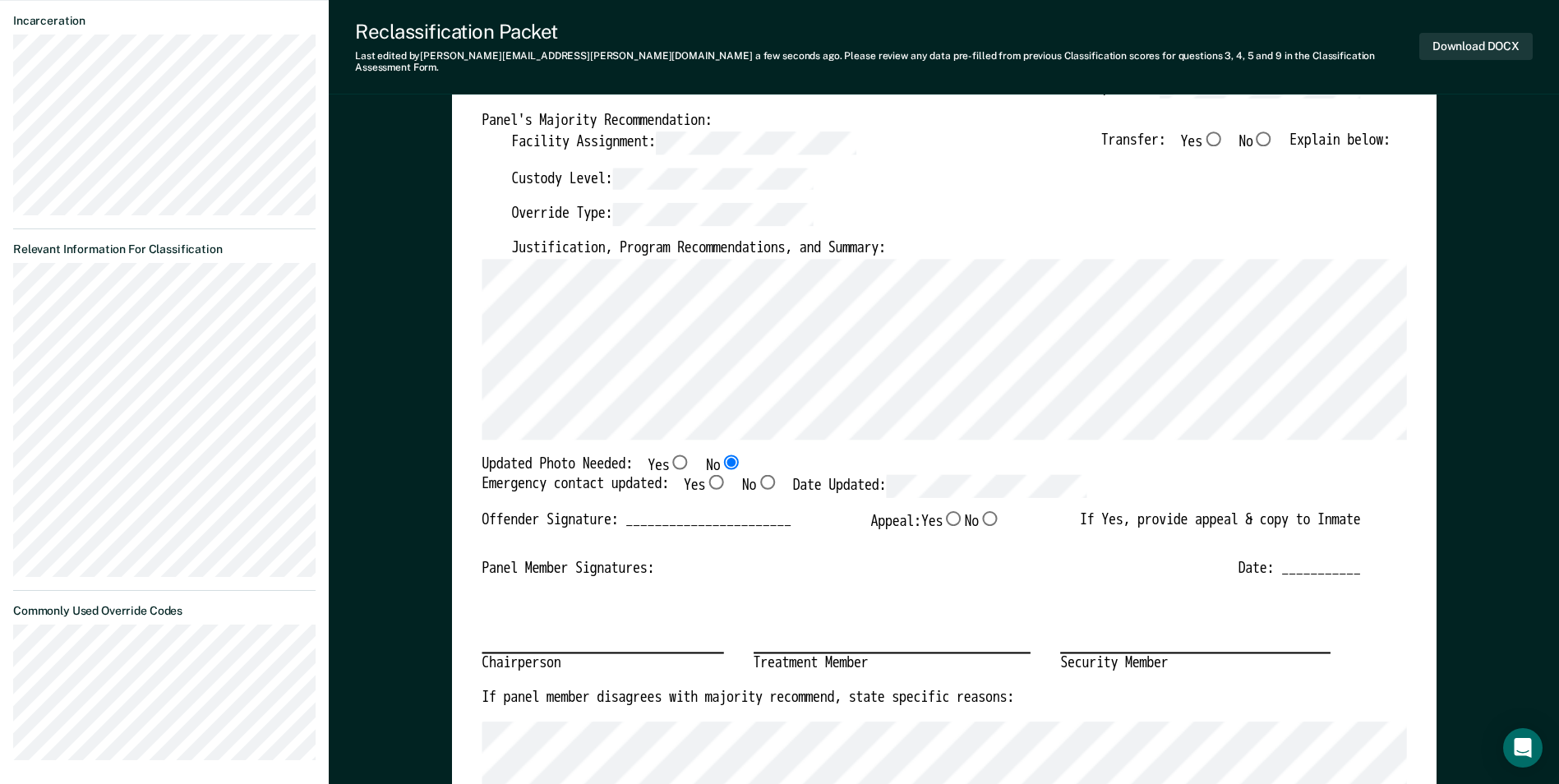 type on "x" 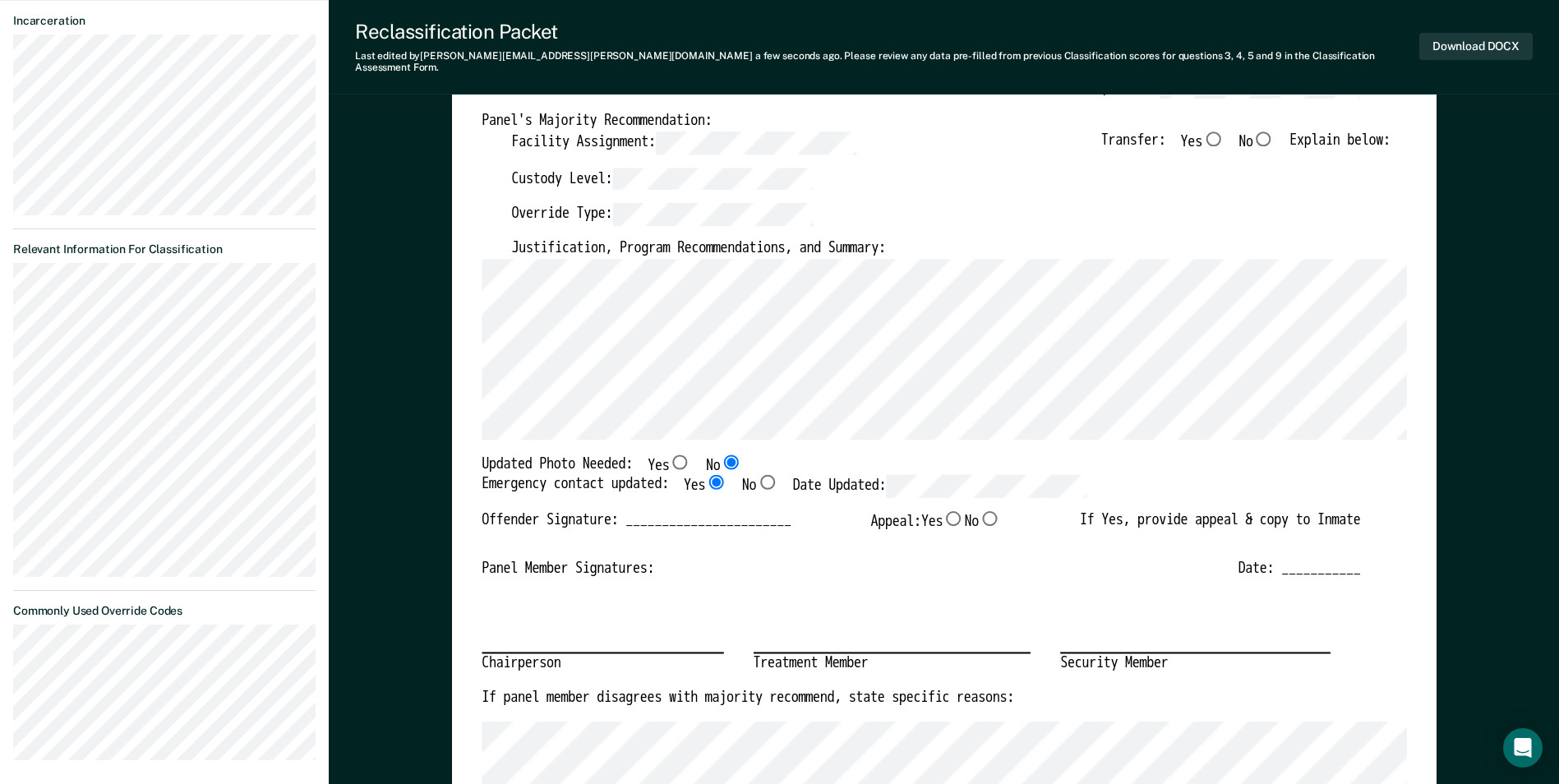 type on "x" 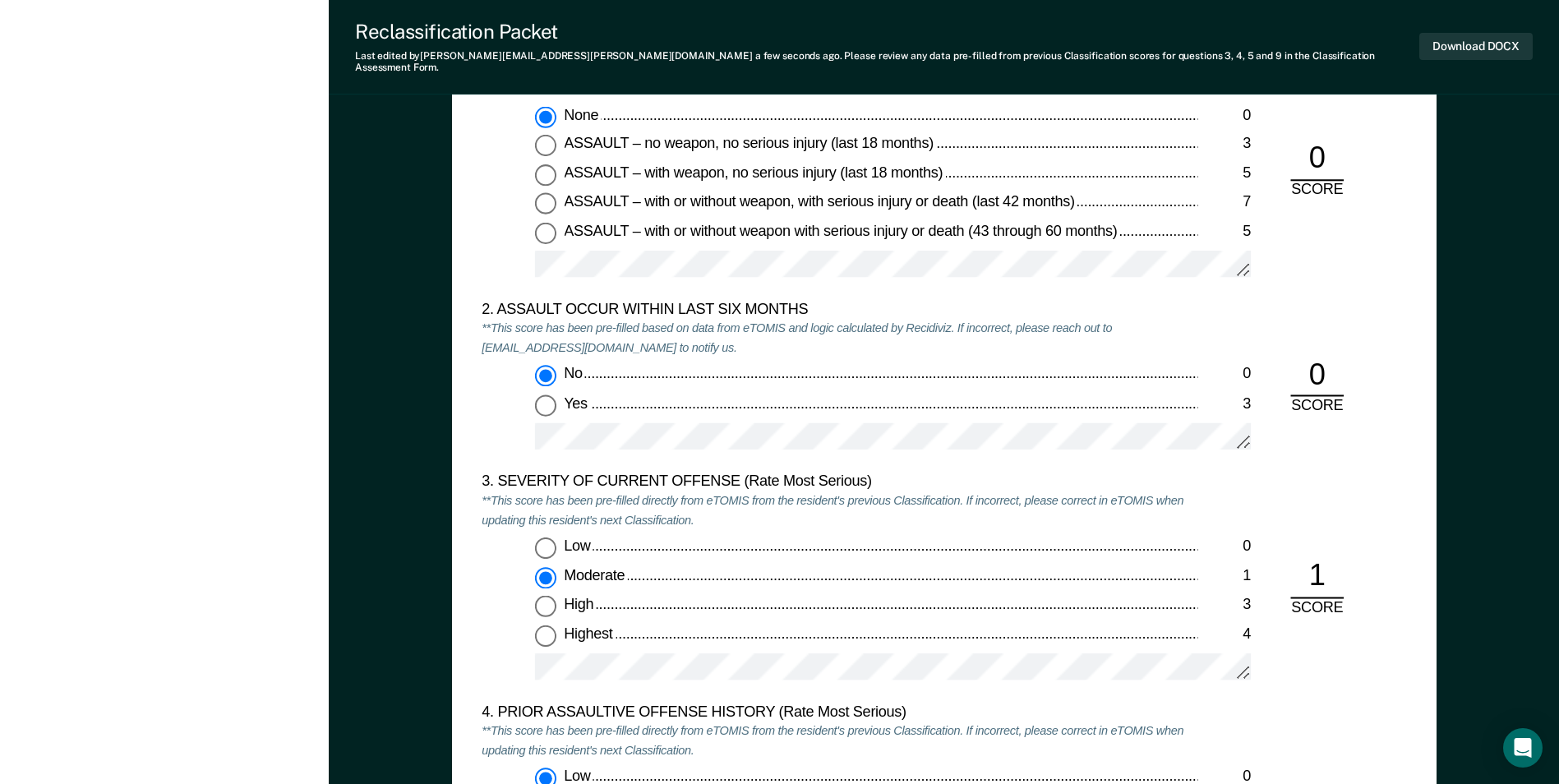 scroll, scrollTop: 1726, scrollLeft: 0, axis: vertical 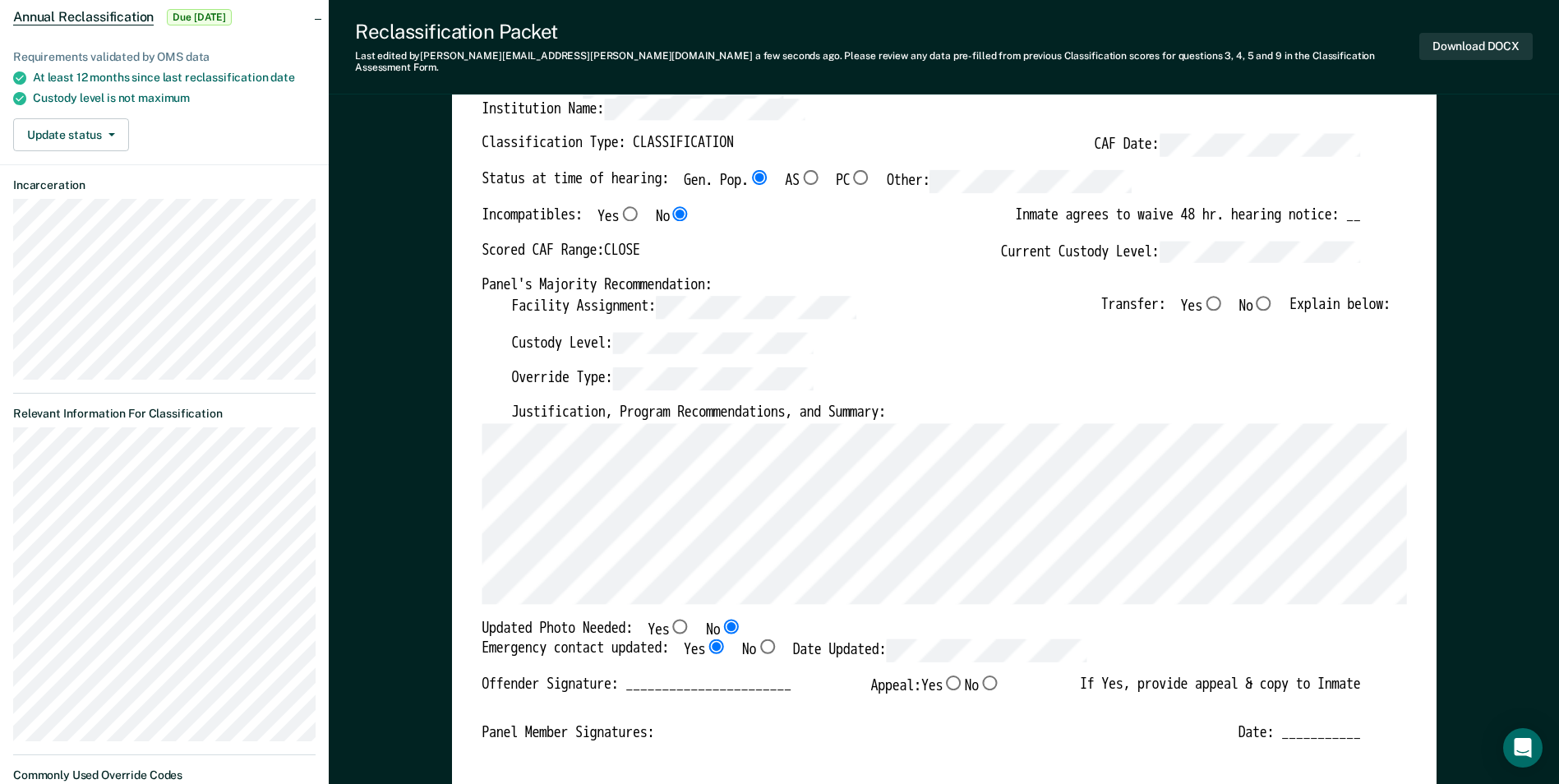 click on "No" at bounding box center (1263, 302) 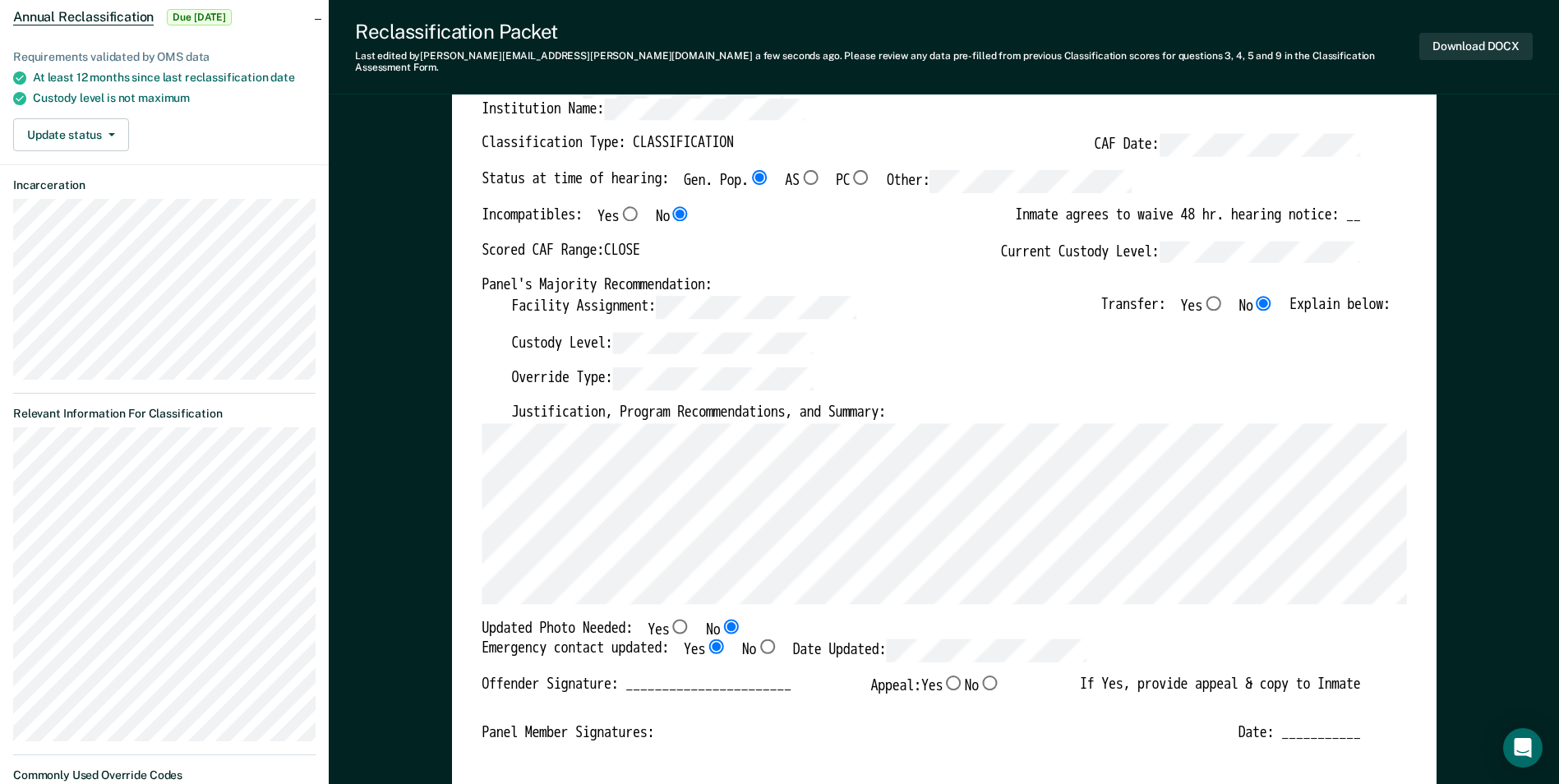 type on "x" 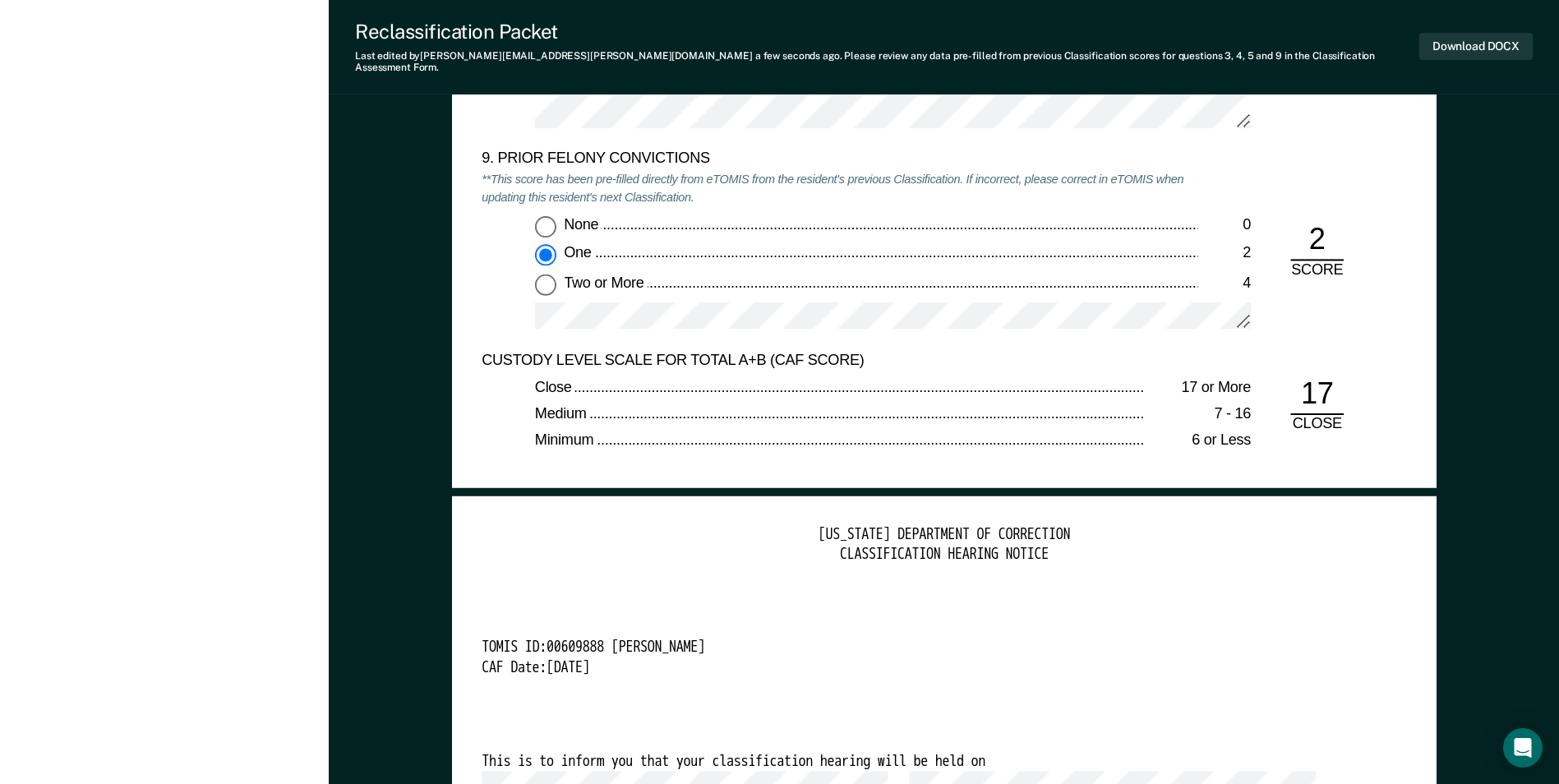 scroll, scrollTop: 3780, scrollLeft: 0, axis: vertical 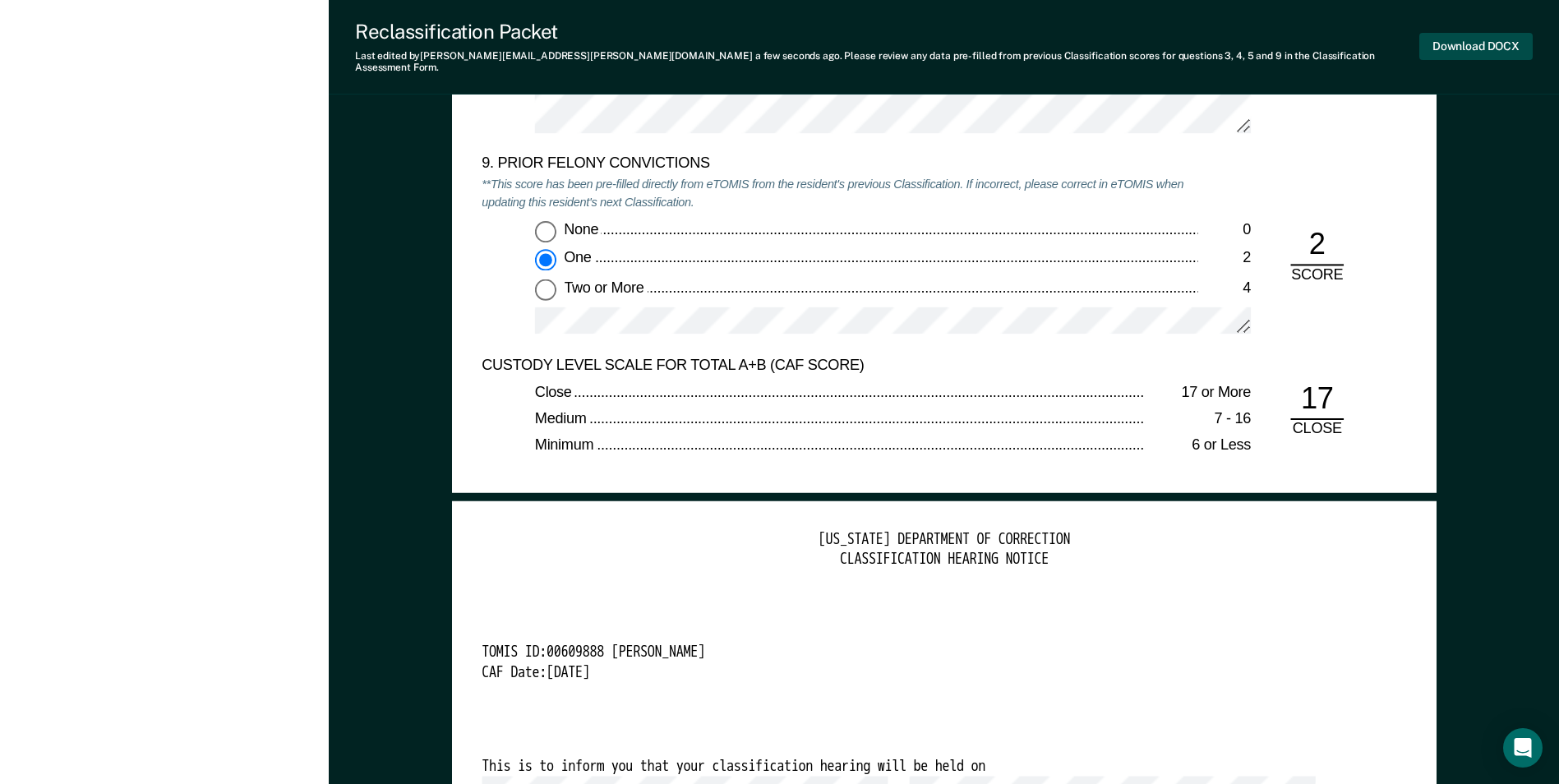 click on "Download DOCX" at bounding box center [1476, 46] 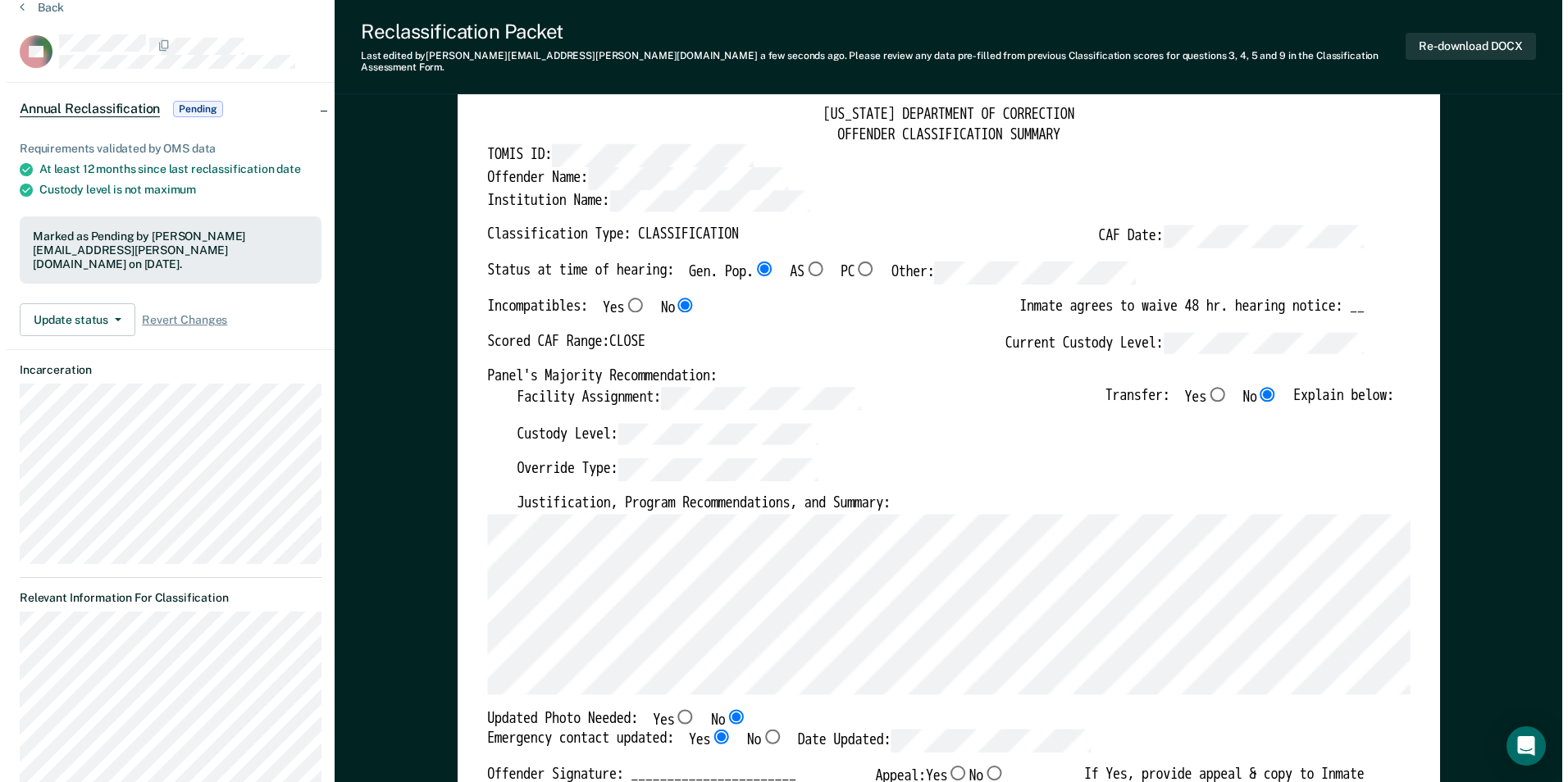 scroll, scrollTop: 0, scrollLeft: 0, axis: both 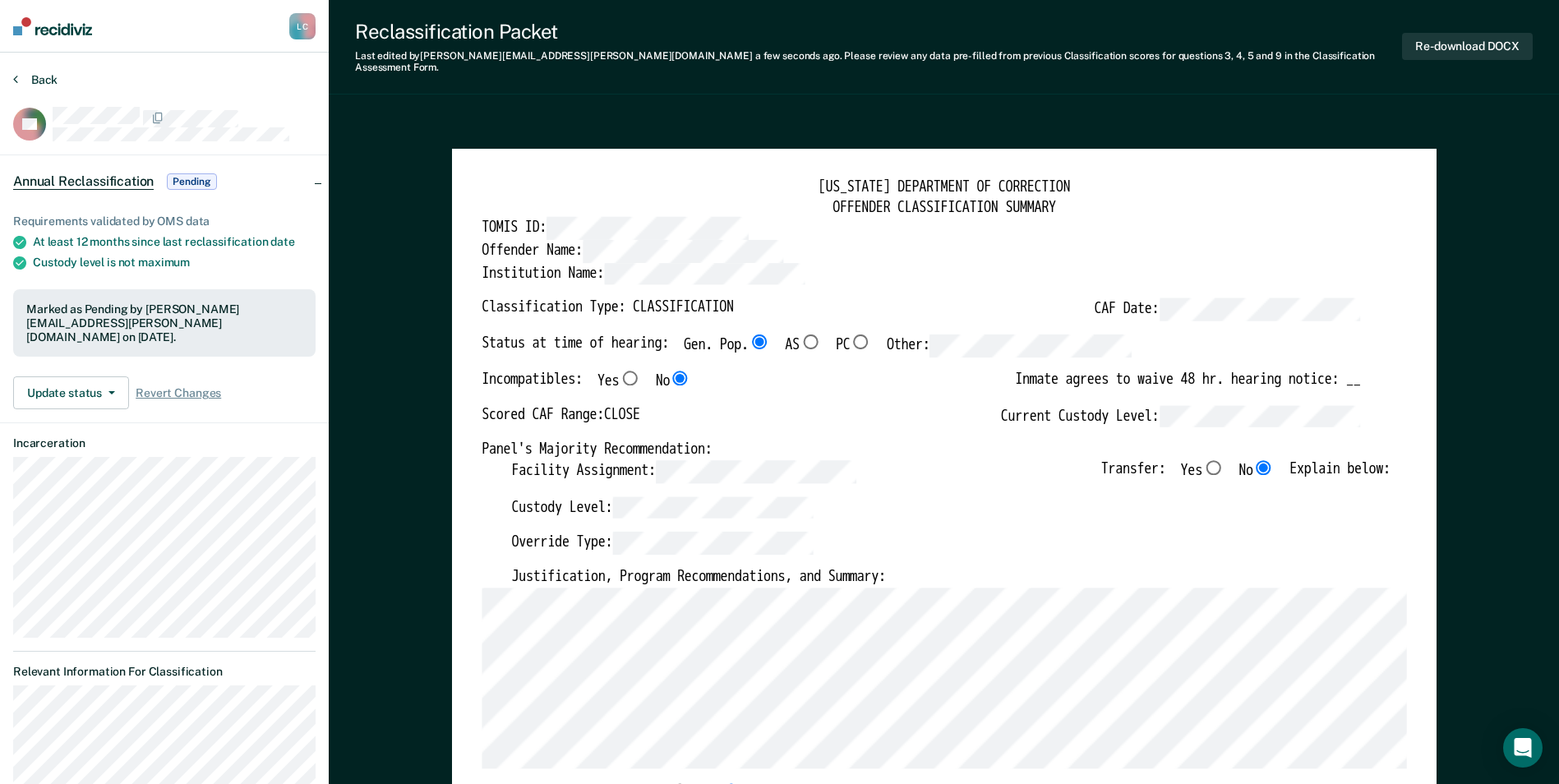 click on "Back" at bounding box center [35, 80] 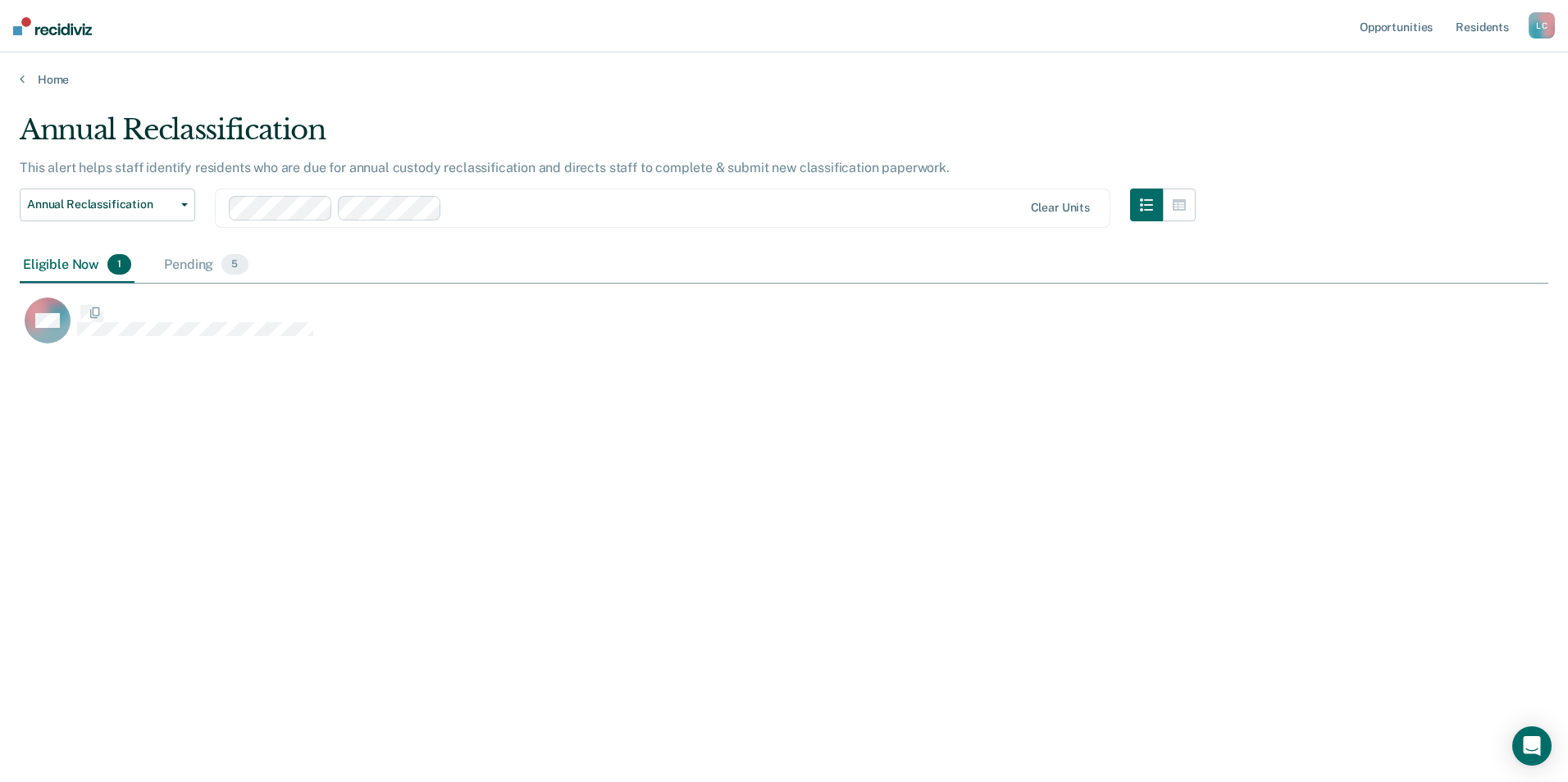 scroll, scrollTop: 13, scrollLeft: 13, axis: both 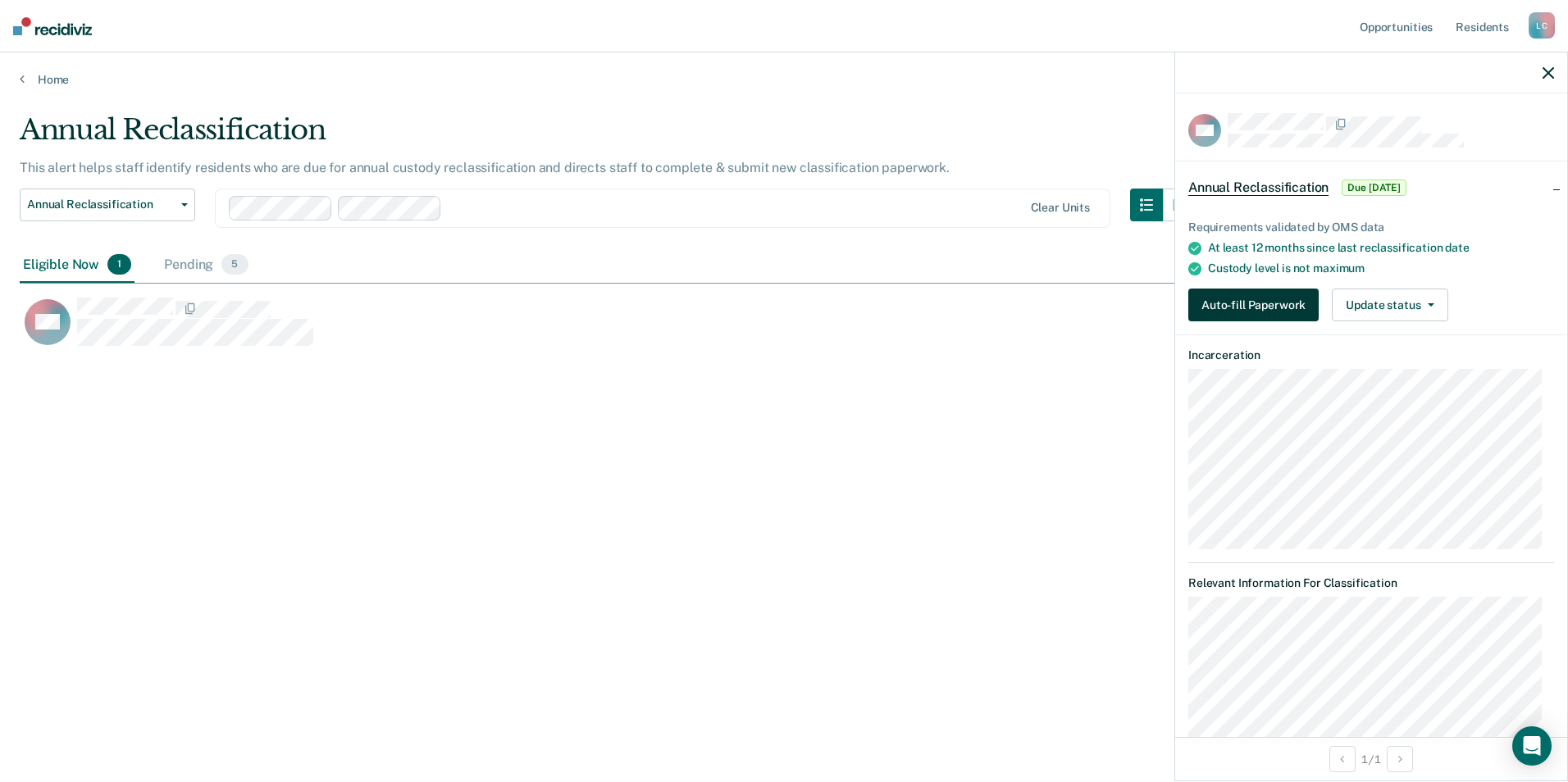 click on "Auto-fill Paperwork" at bounding box center [1253, 305] 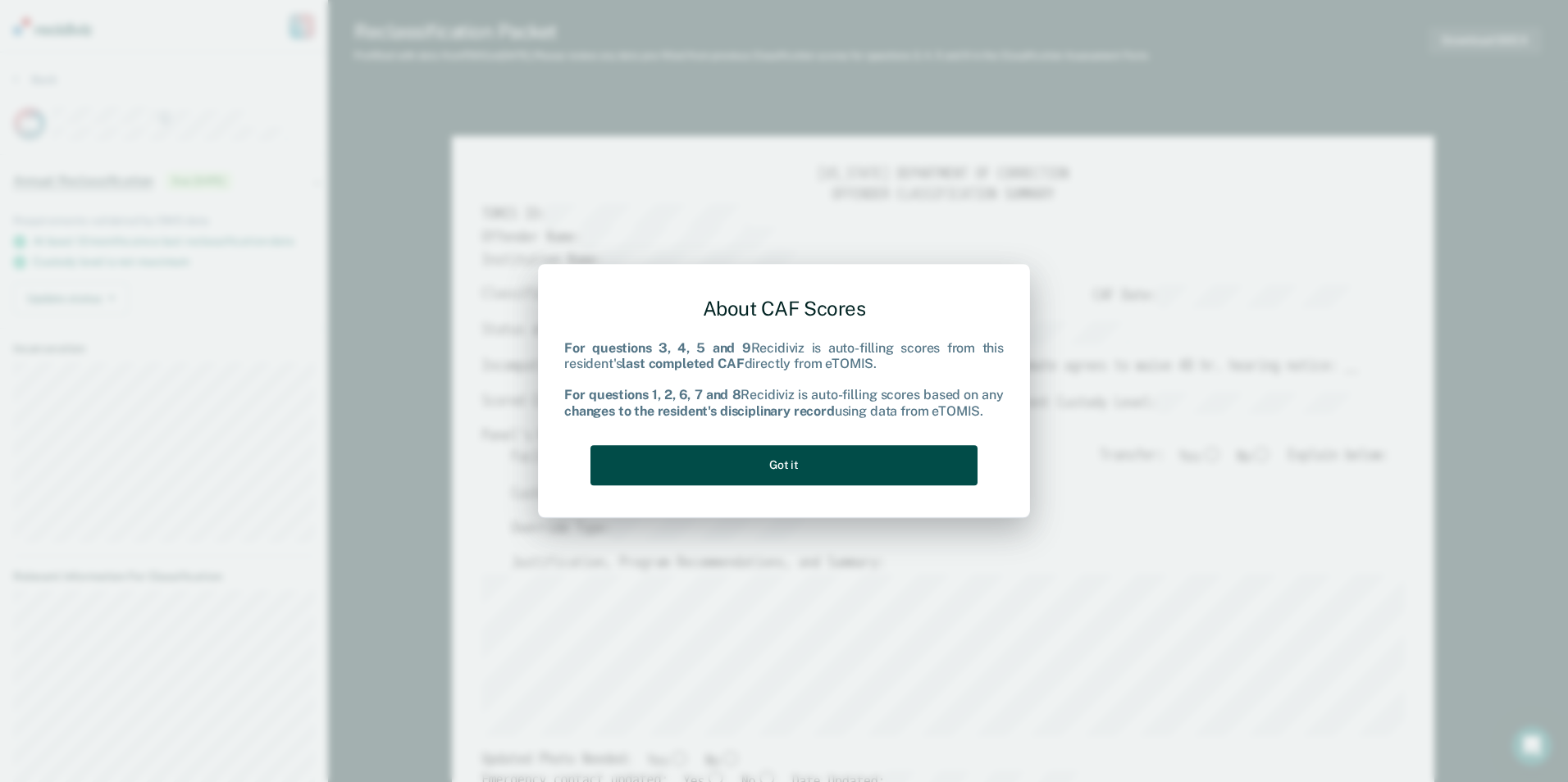 click on "Got it" at bounding box center [784, 465] 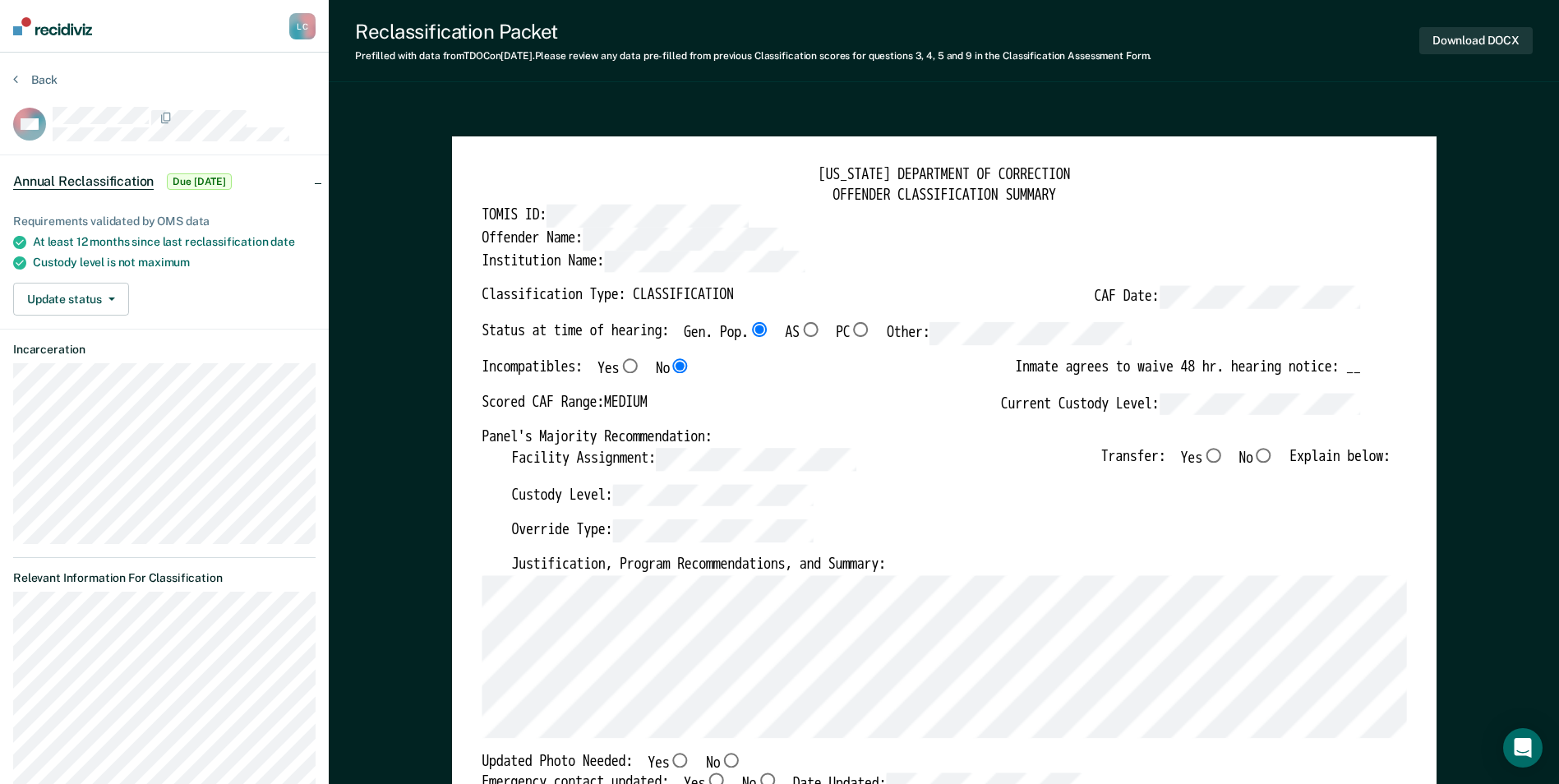 click on "No" at bounding box center (1263, 455) 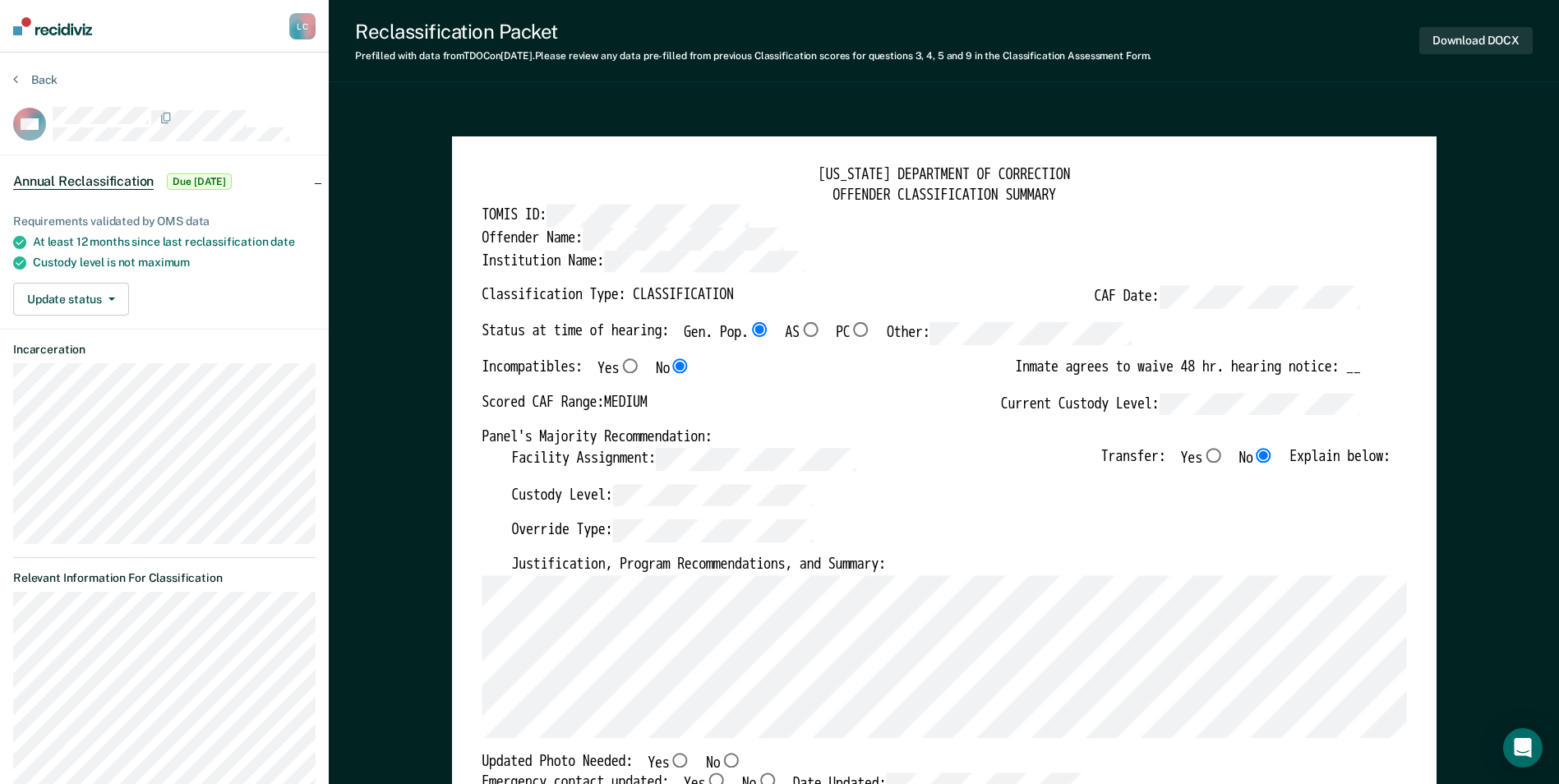 type on "x" 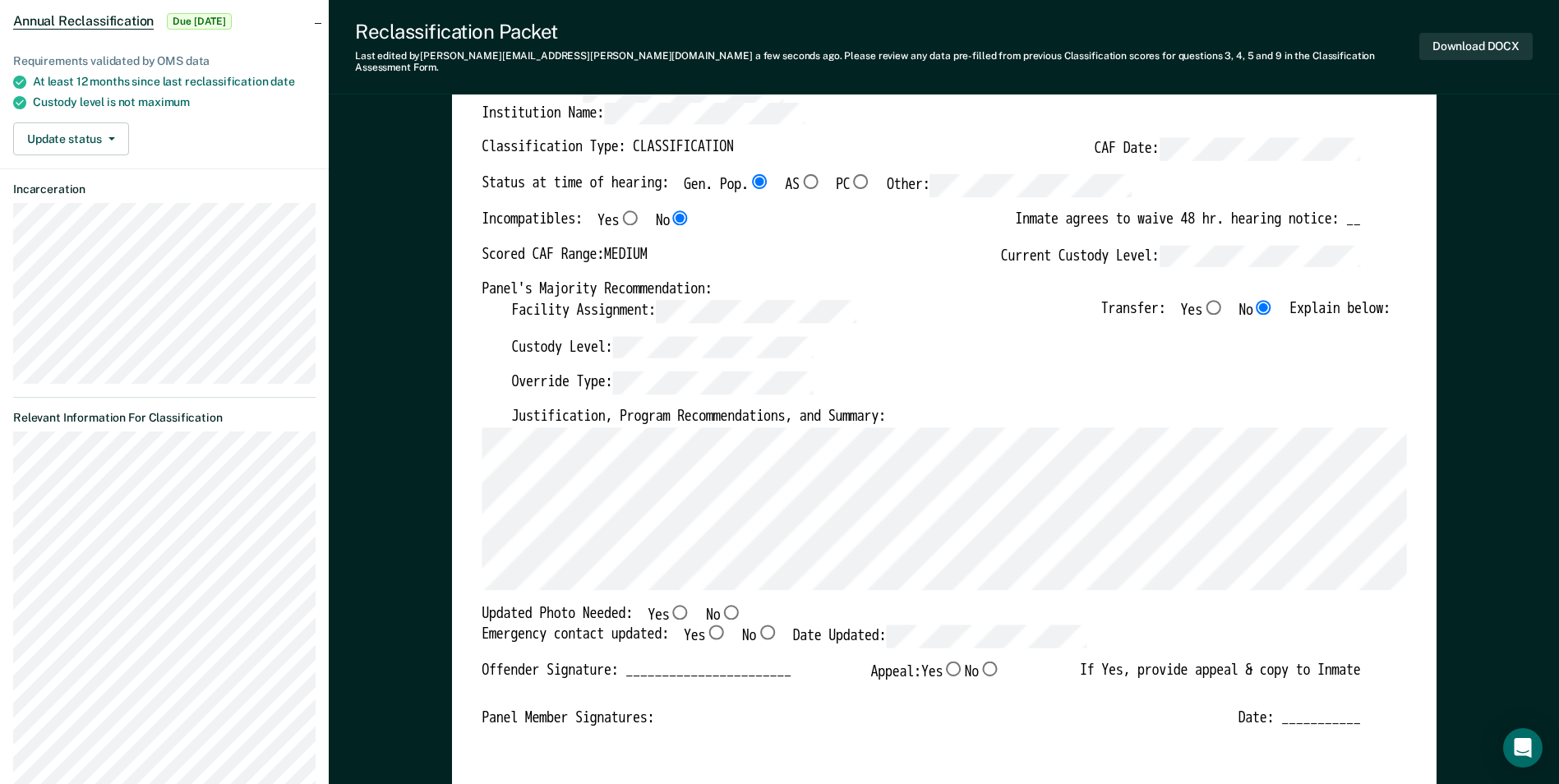 scroll, scrollTop: 164, scrollLeft: 0, axis: vertical 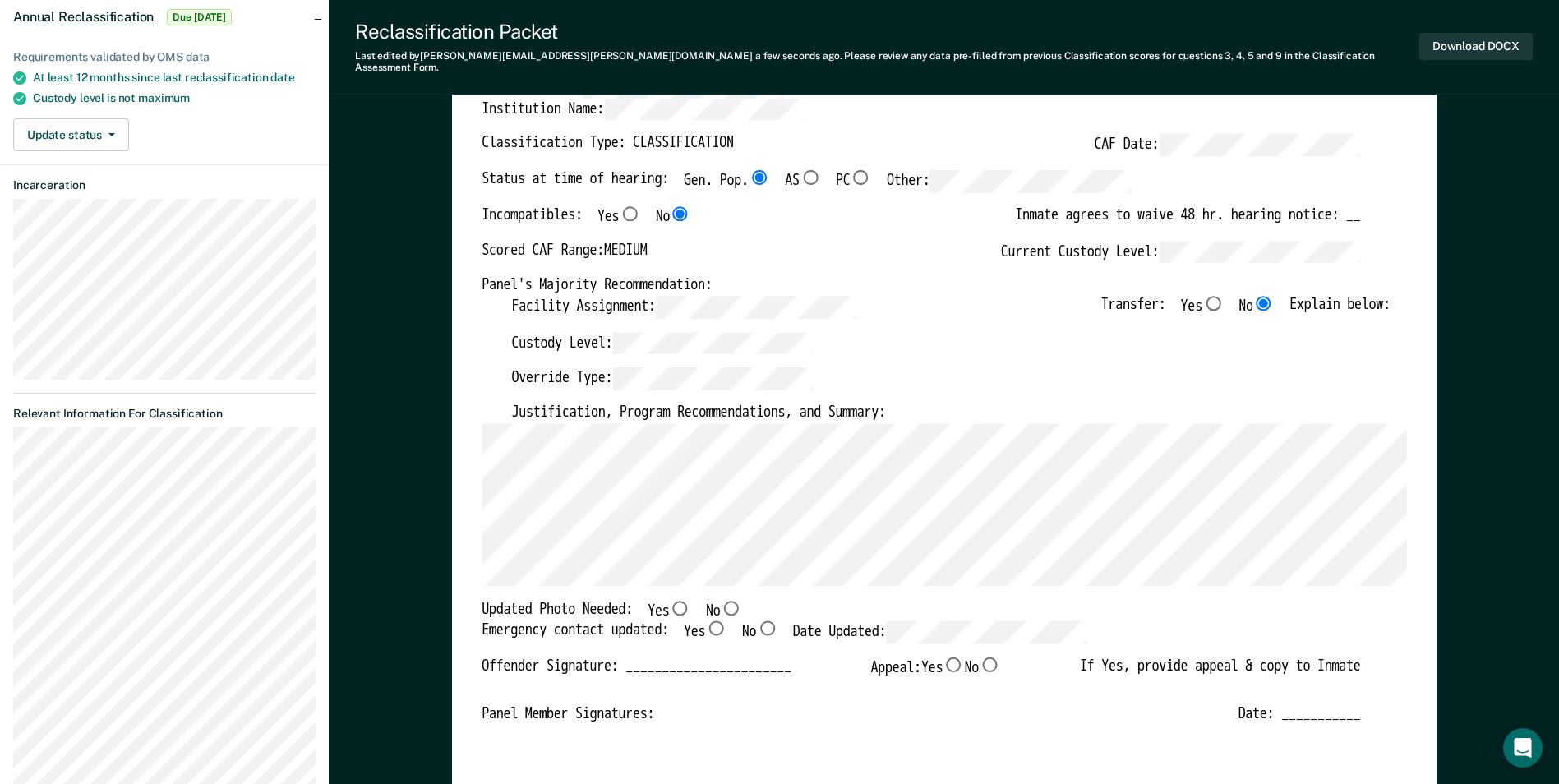 click on "Yes" at bounding box center (680, 607) 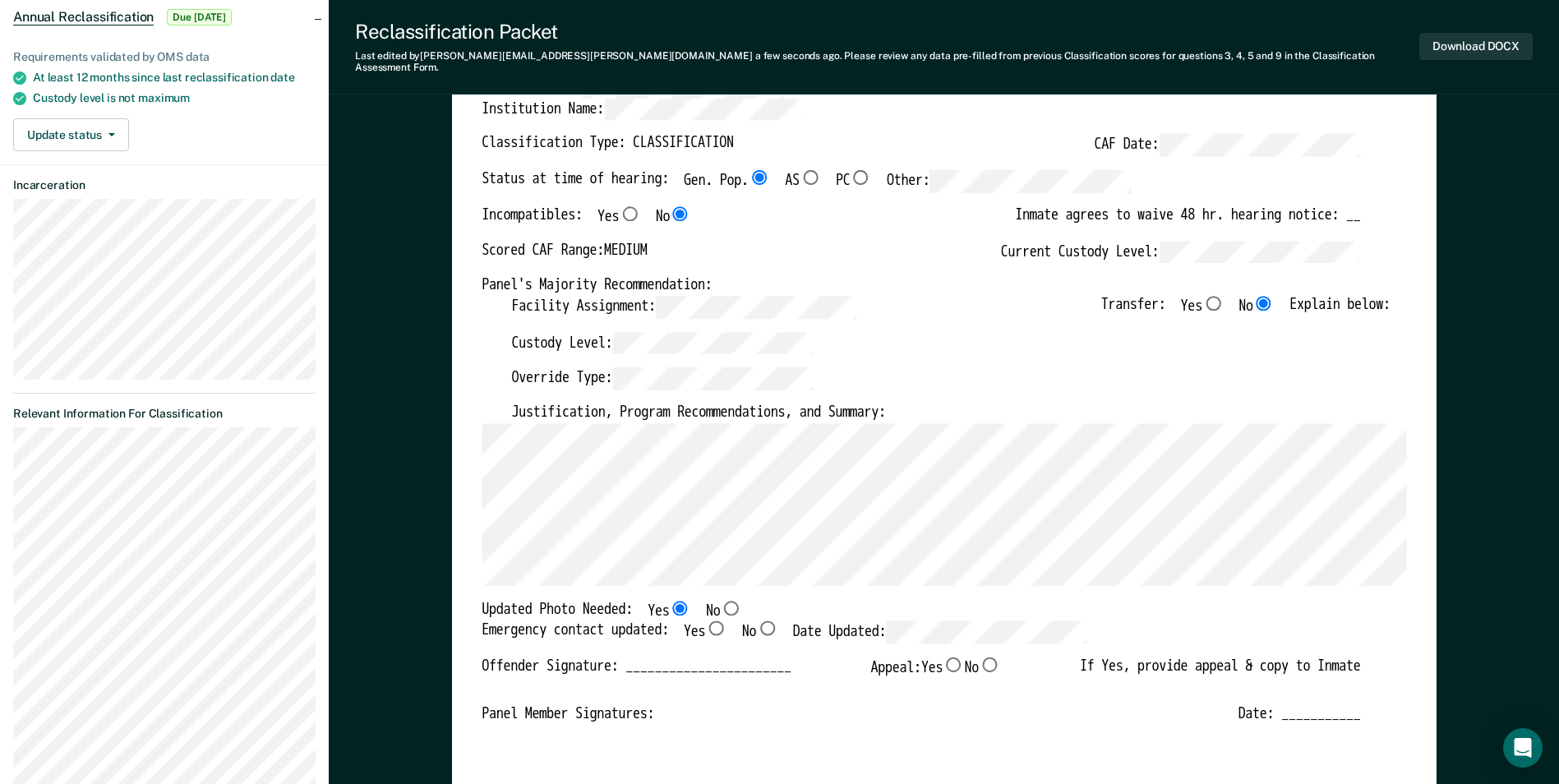 type on "x" 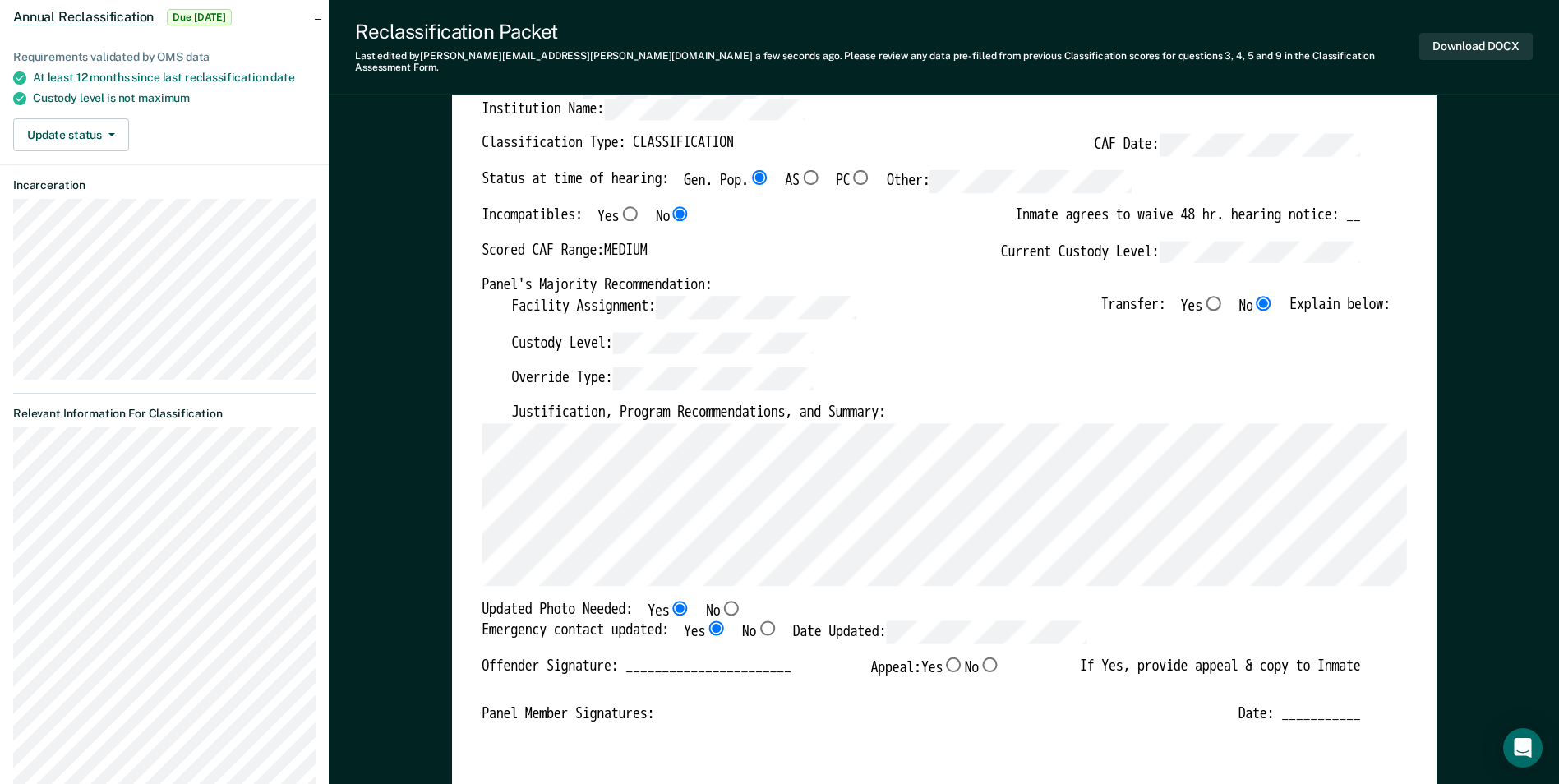 type on "x" 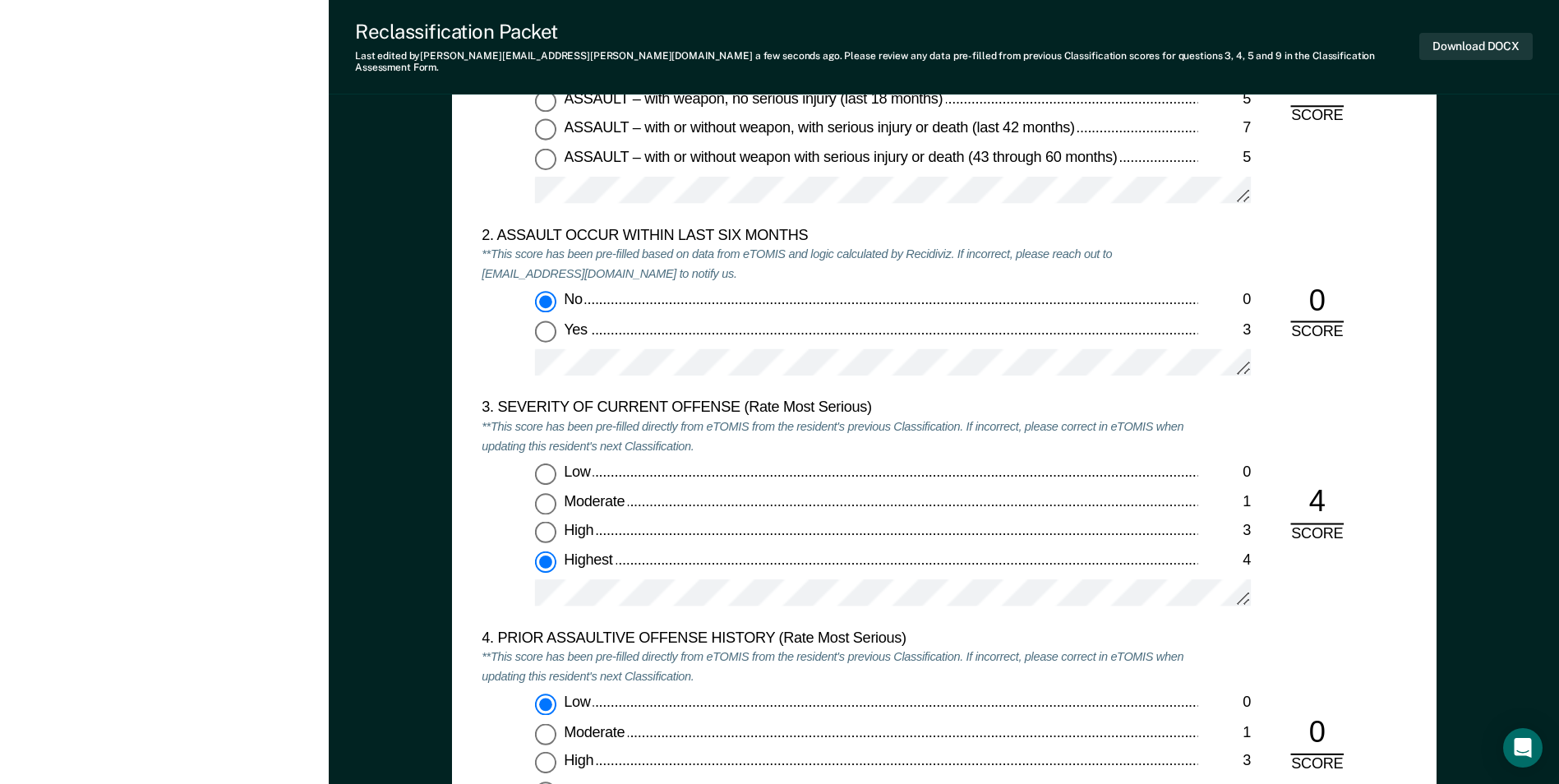 scroll, scrollTop: 1808, scrollLeft: 0, axis: vertical 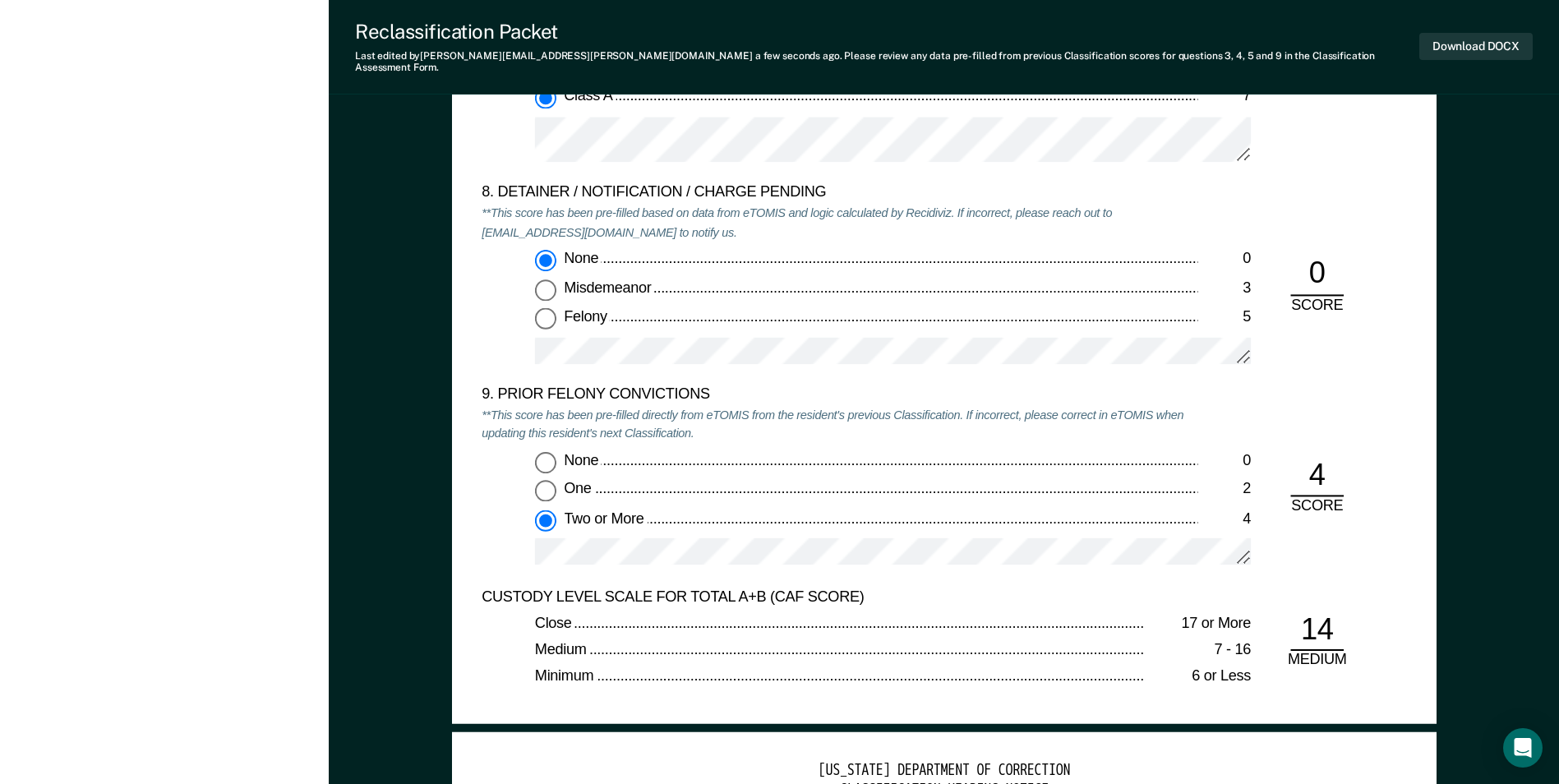 drag, startPoint x: 1104, startPoint y: 475, endPoint x: 1059, endPoint y: 471, distance: 45.177428 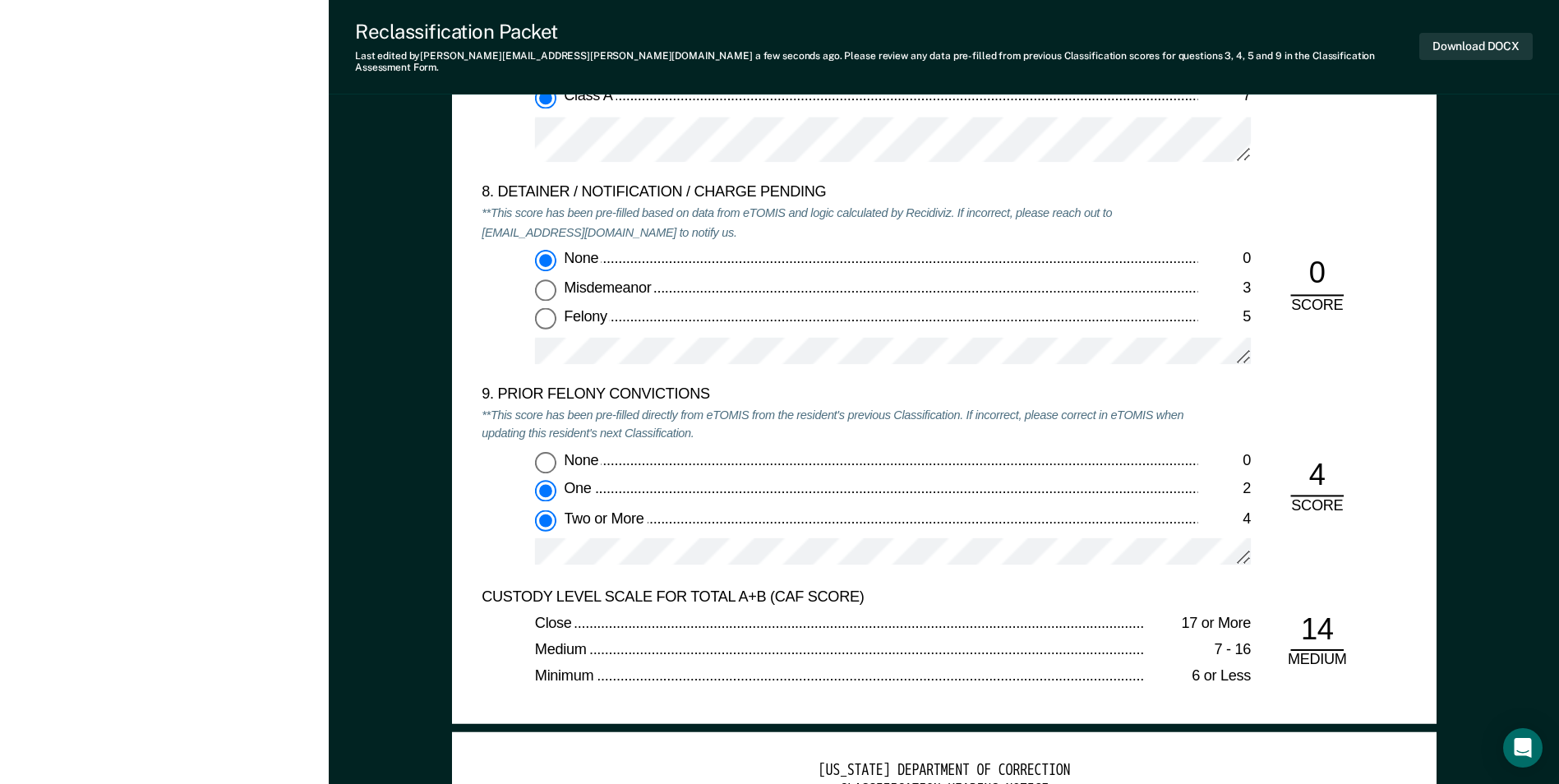type on "x" 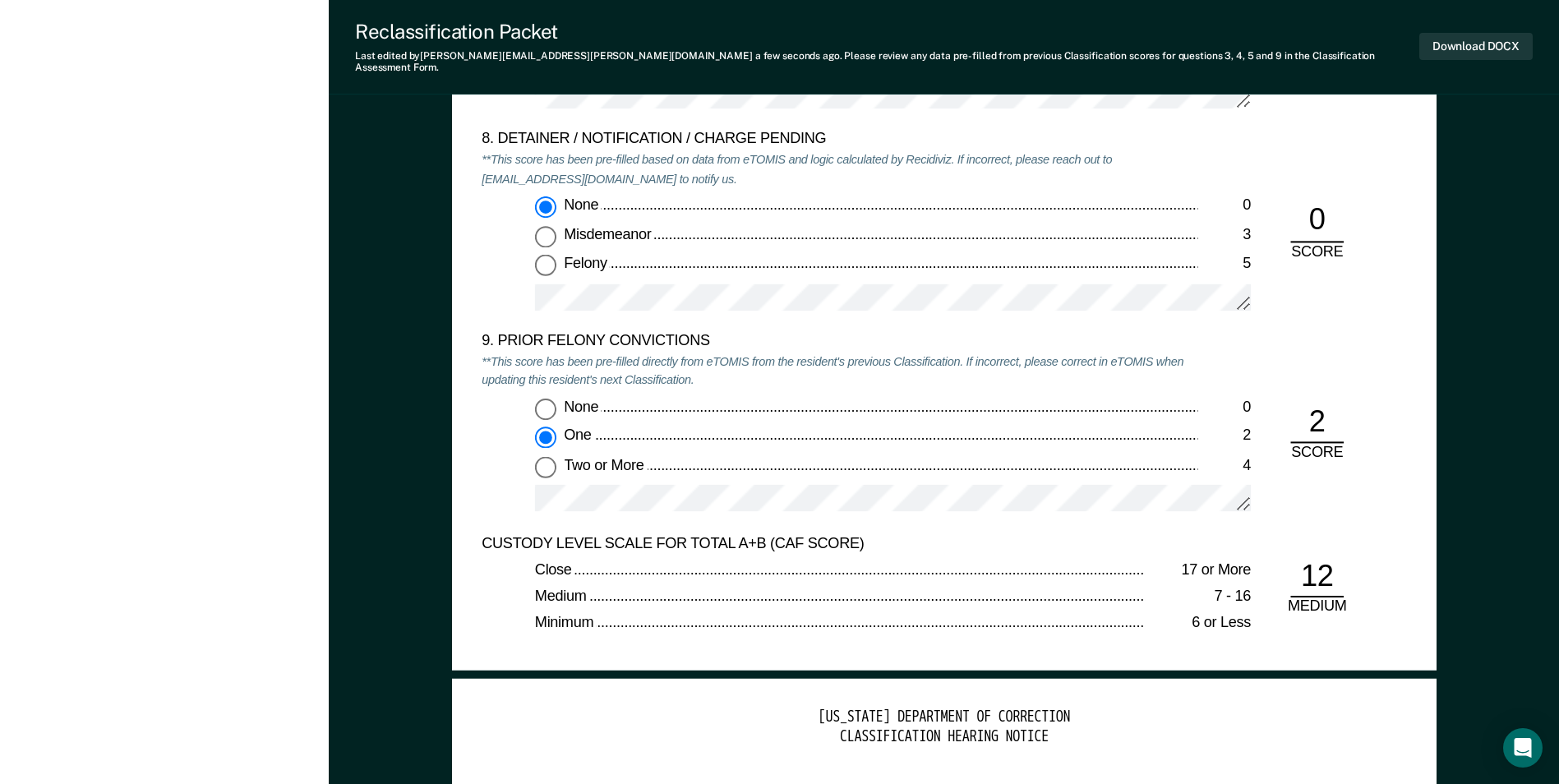scroll, scrollTop: 3534, scrollLeft: 0, axis: vertical 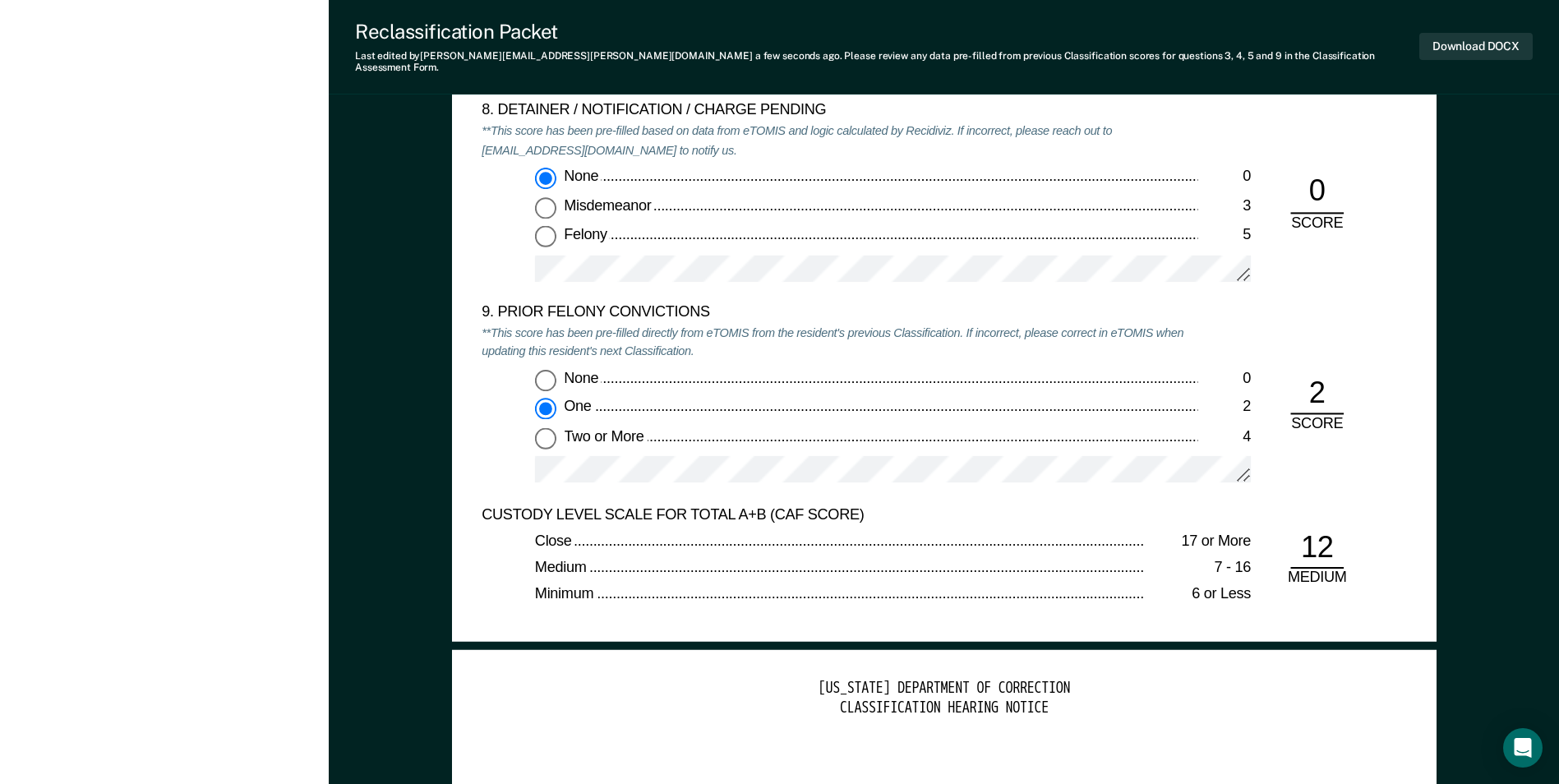 click on "Two or More 4" at bounding box center (546, 438) 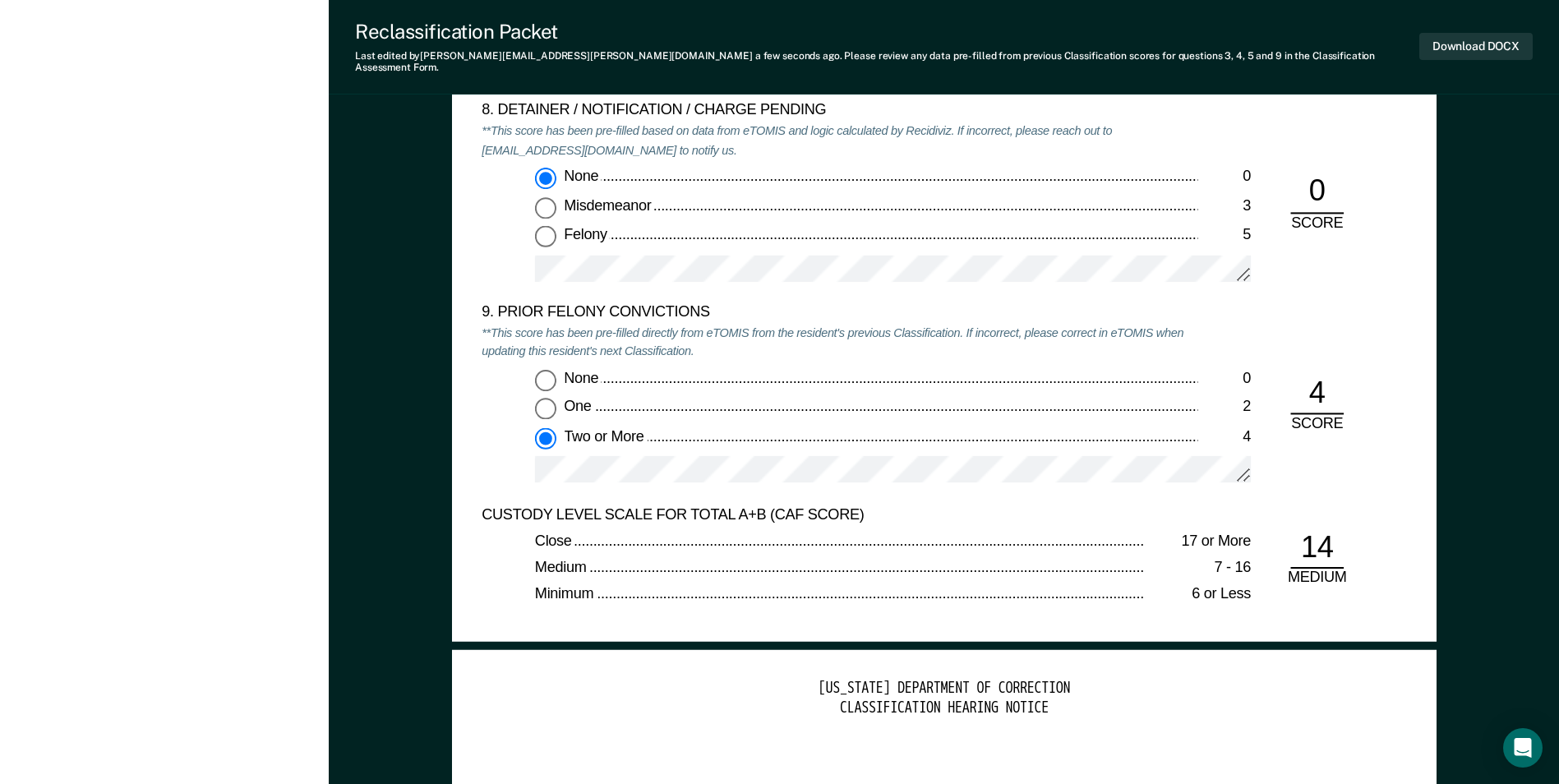 click on "One 2" at bounding box center [546, 409] 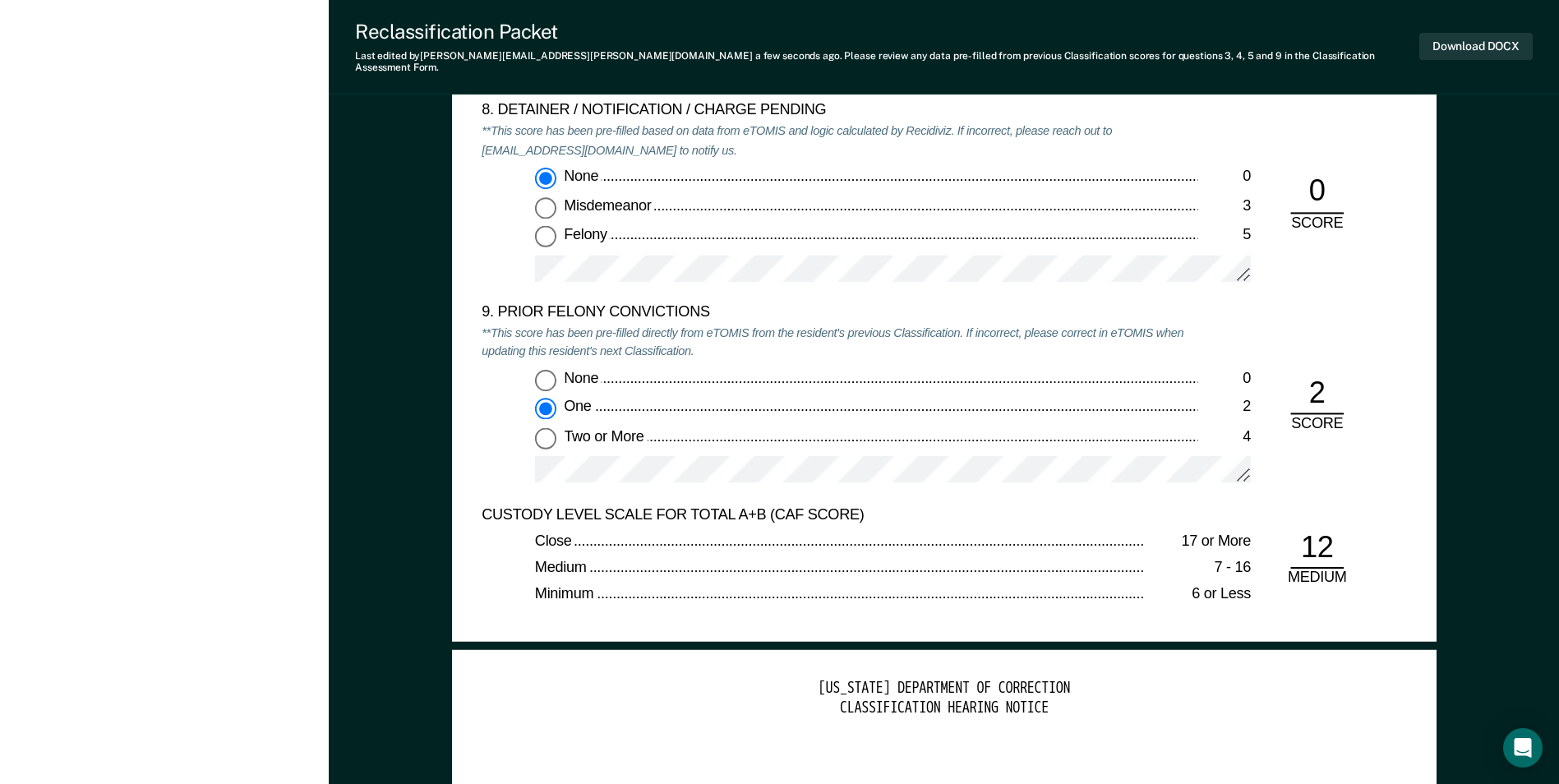 click on "Two or More 4" at bounding box center (546, 438) 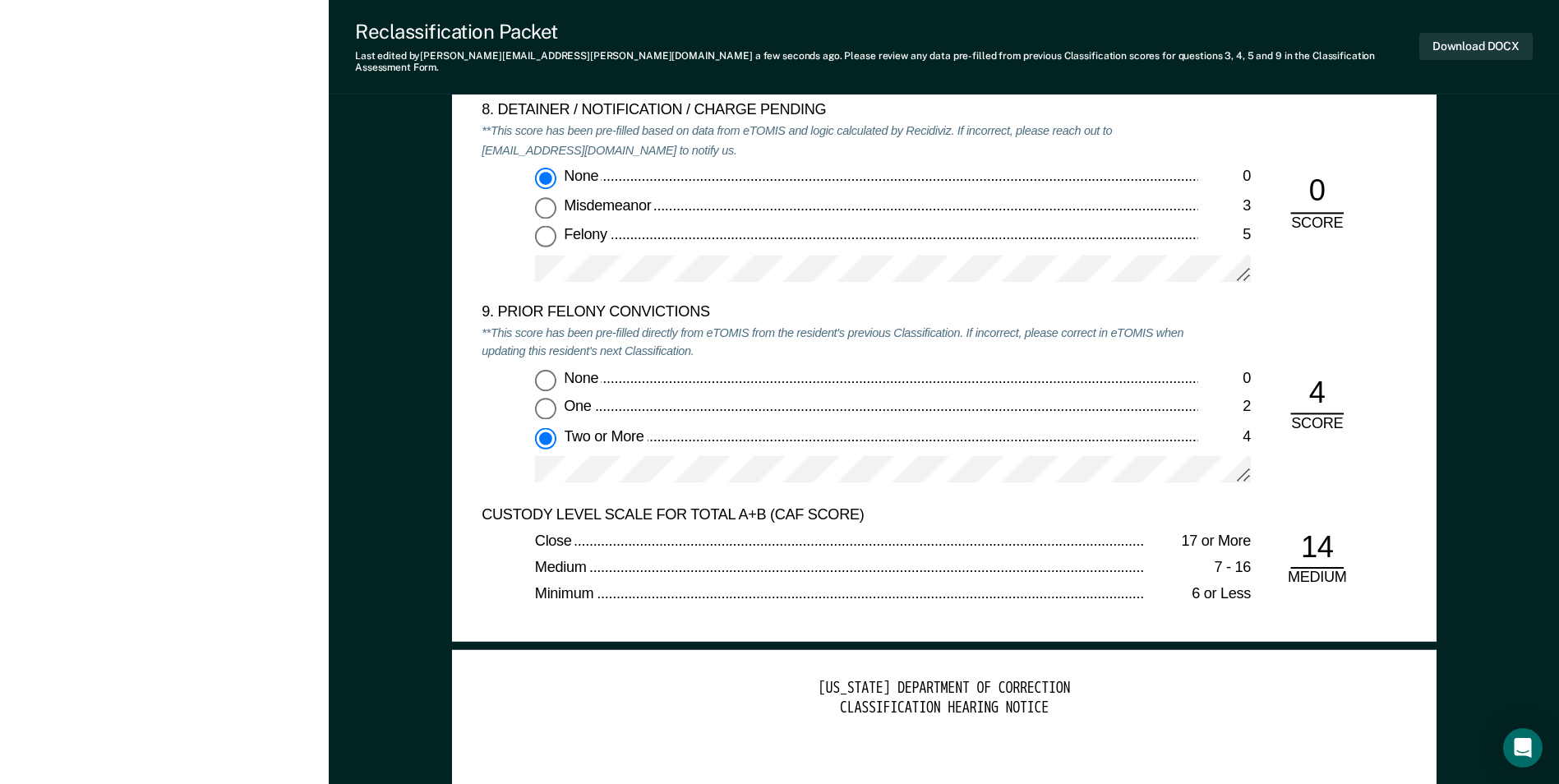 click on "One 2" at bounding box center (546, 409) 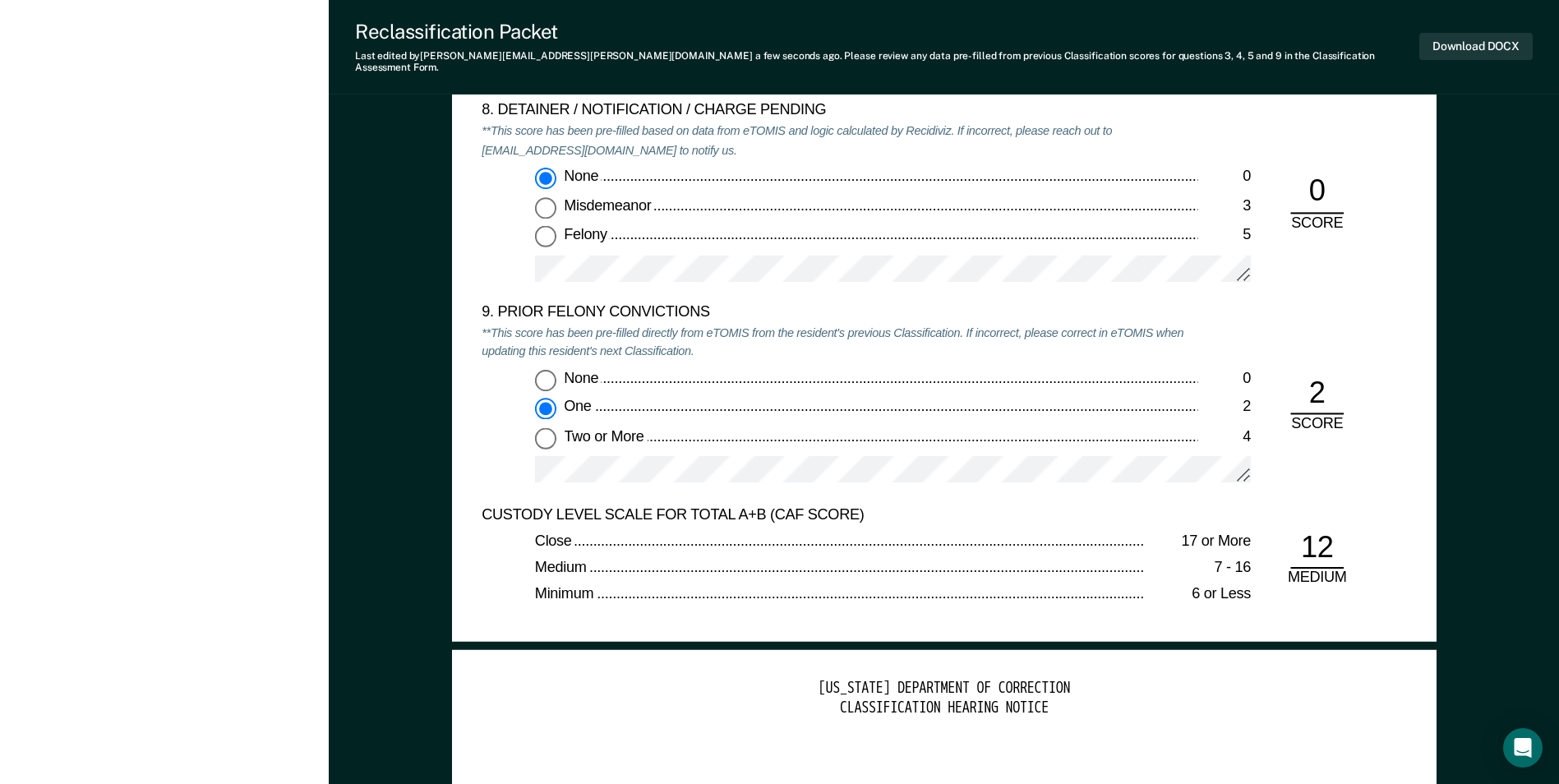 click on "Two or More 4" at bounding box center [546, 438] 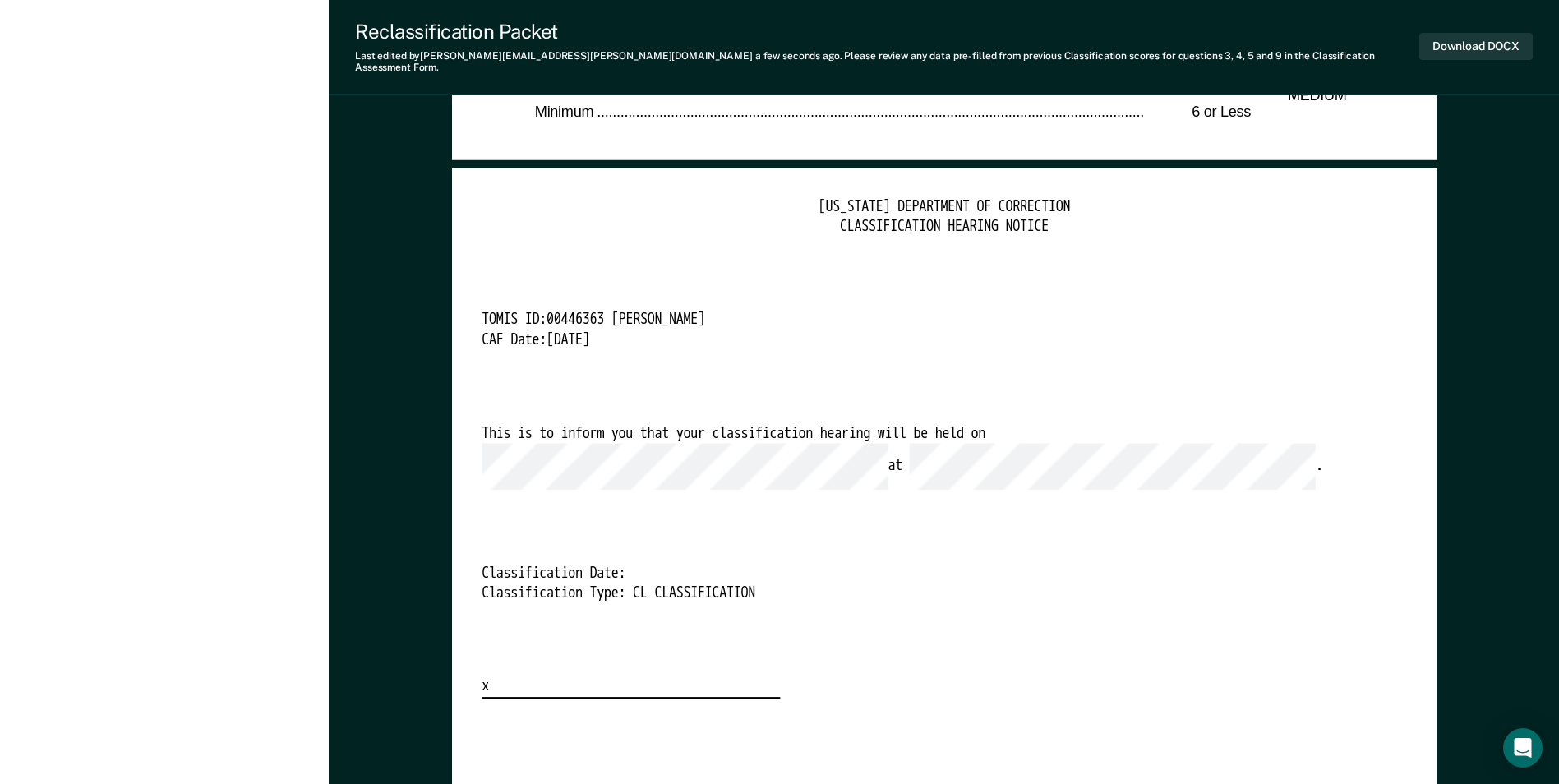 scroll, scrollTop: 4027, scrollLeft: 0, axis: vertical 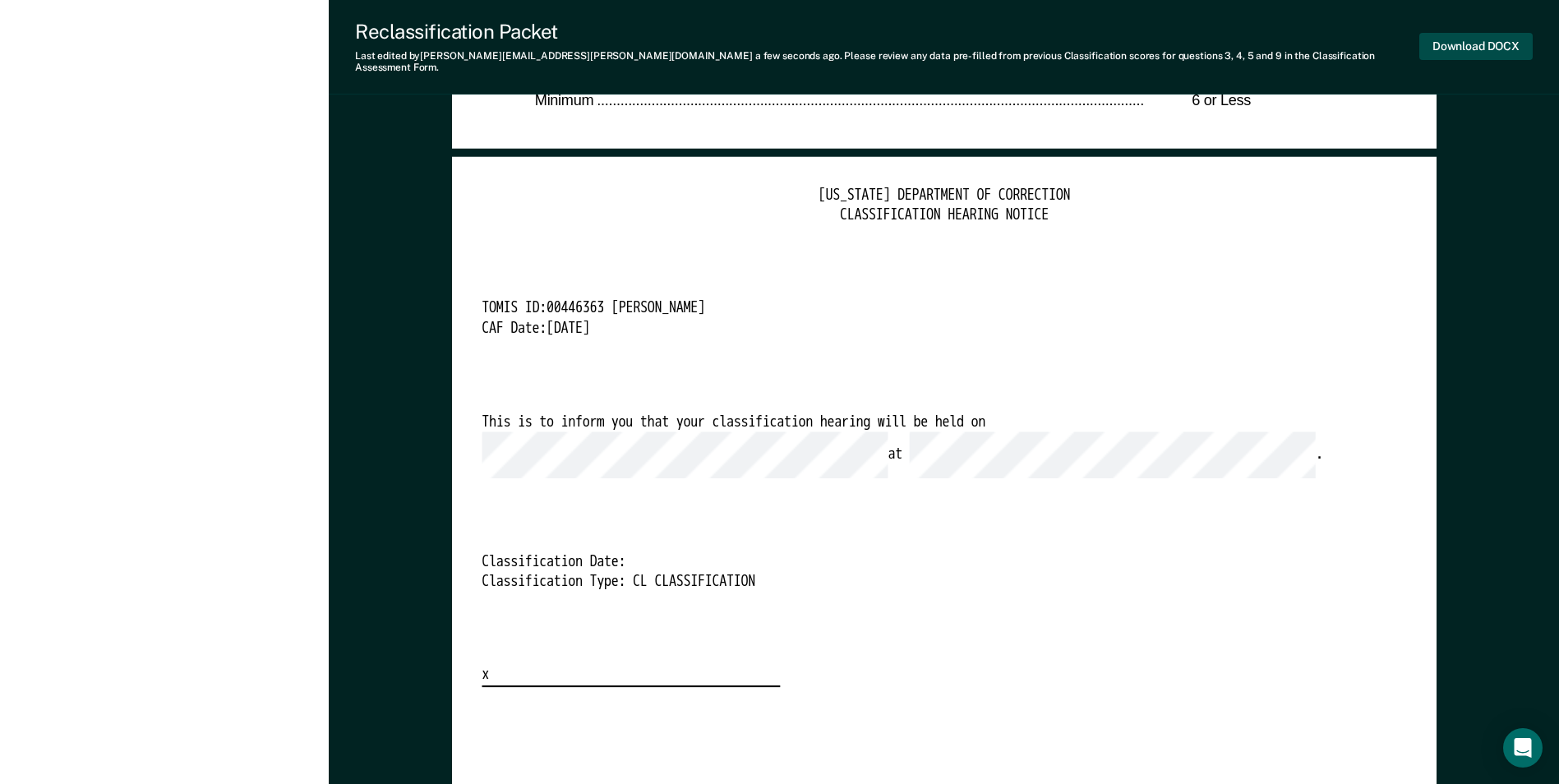 click on "Download DOCX" at bounding box center (1476, 46) 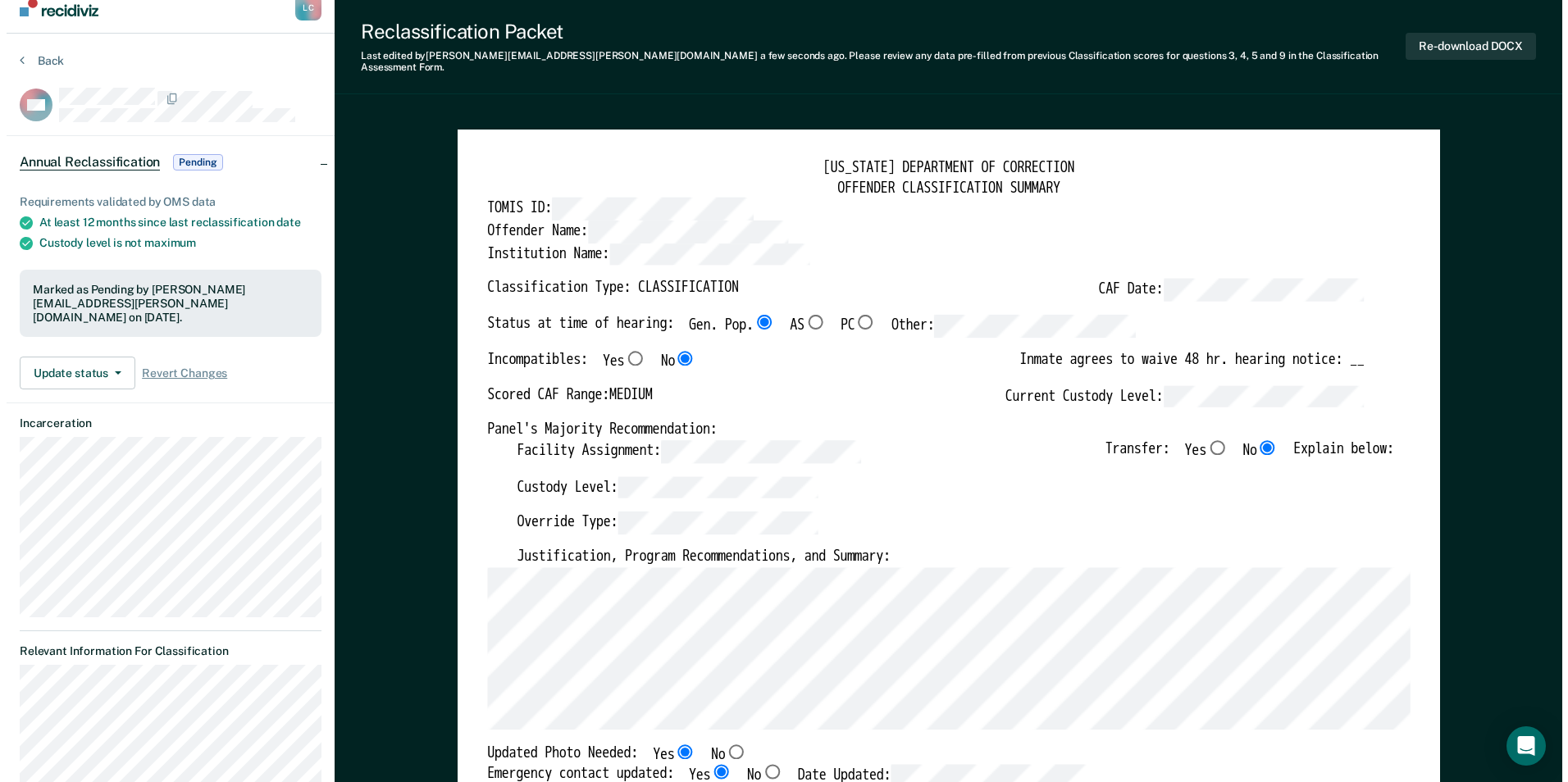 scroll, scrollTop: 0, scrollLeft: 0, axis: both 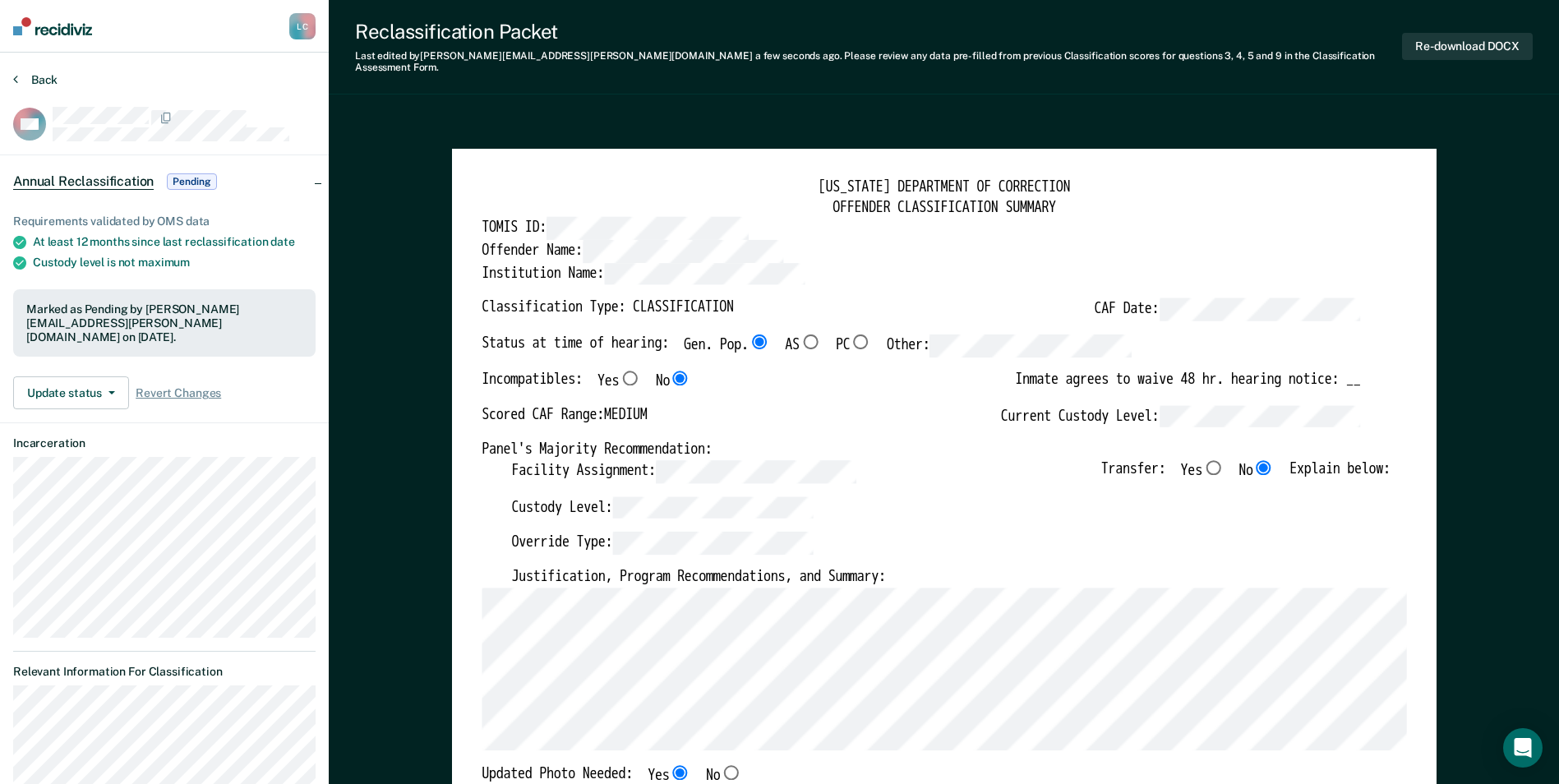 click on "Back" at bounding box center [35, 80] 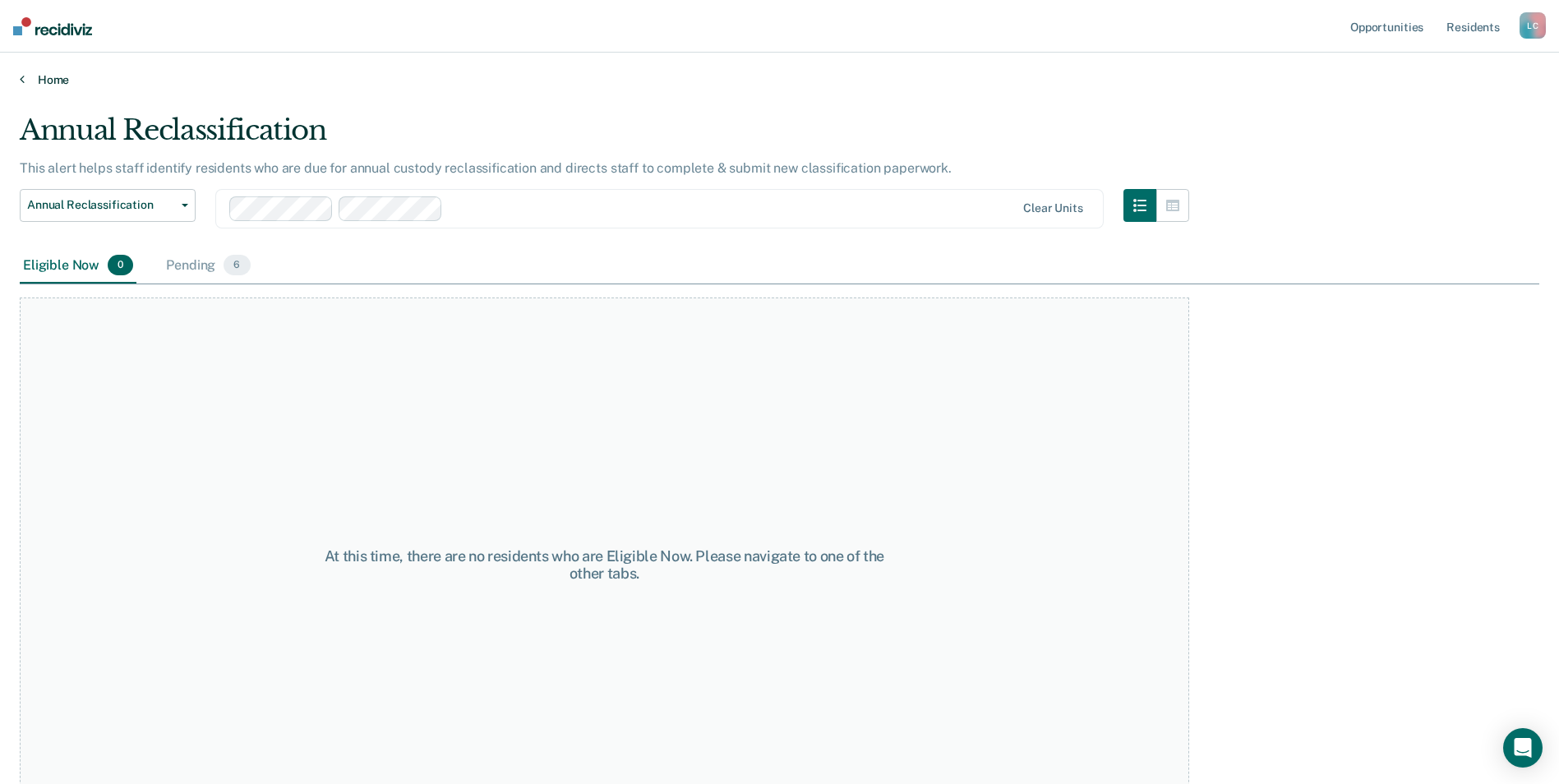 click on "Home" at bounding box center [779, 80] 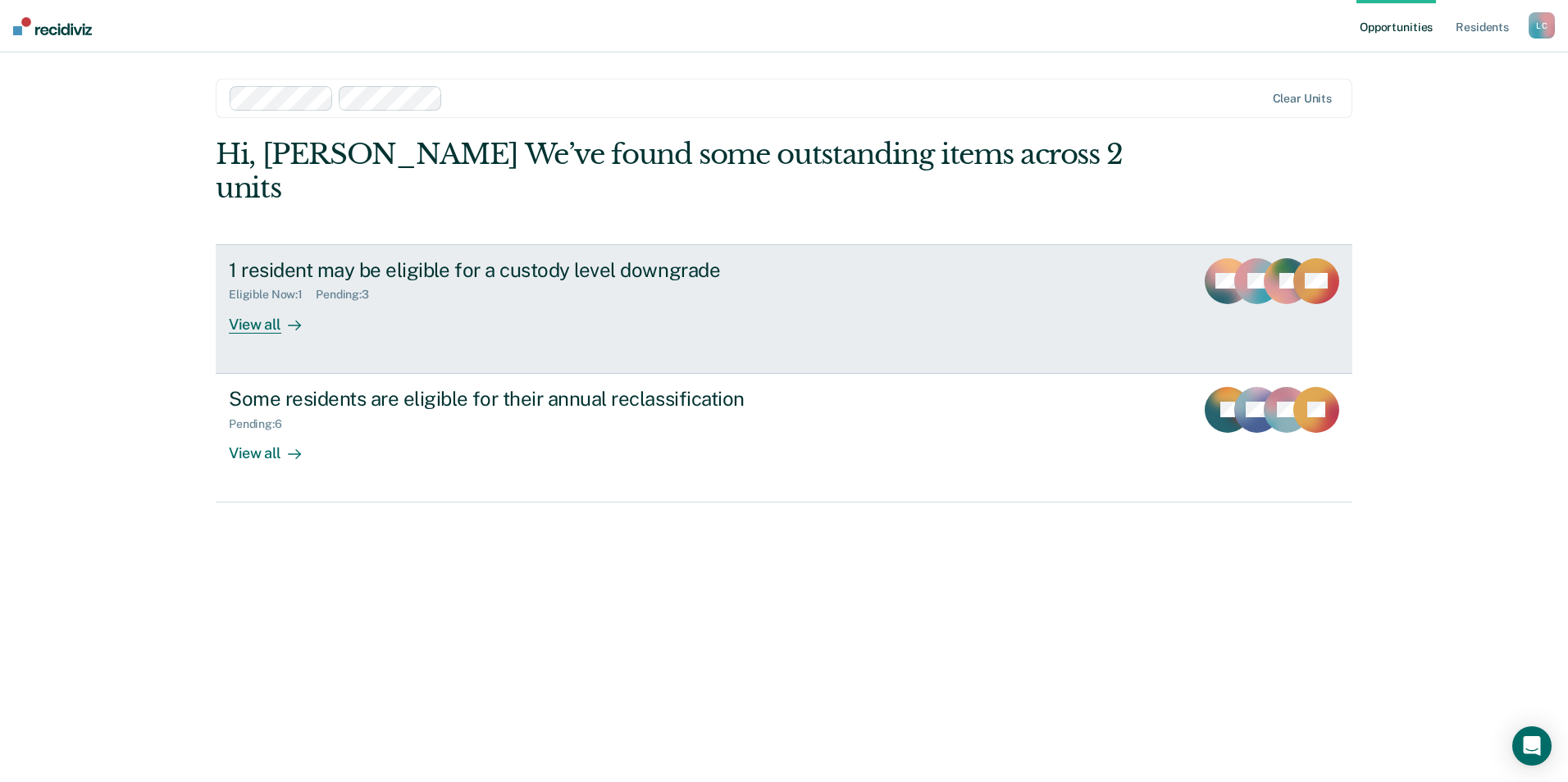 click on "View all" at bounding box center [275, 317] 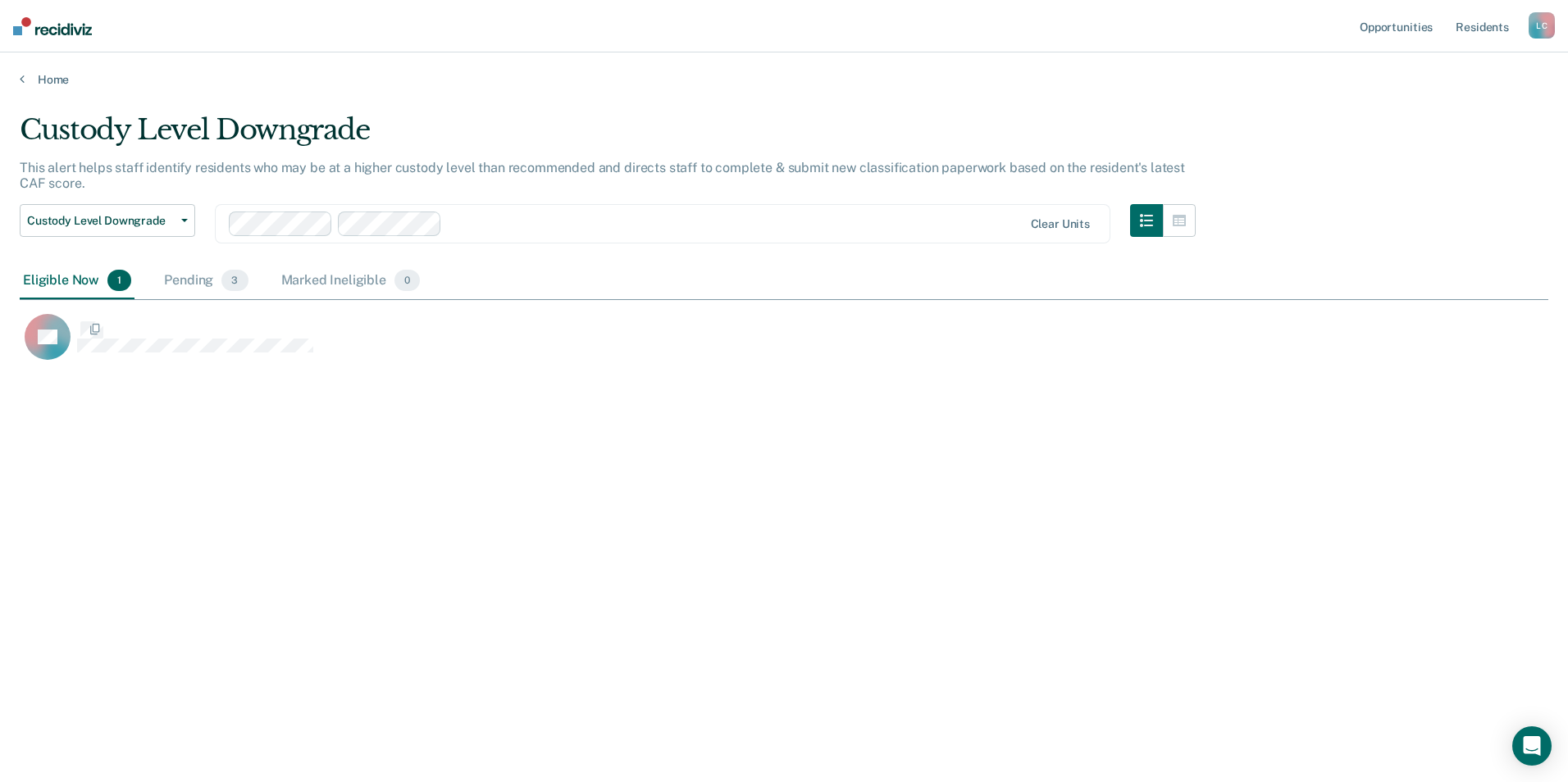 scroll, scrollTop: 13, scrollLeft: 13, axis: both 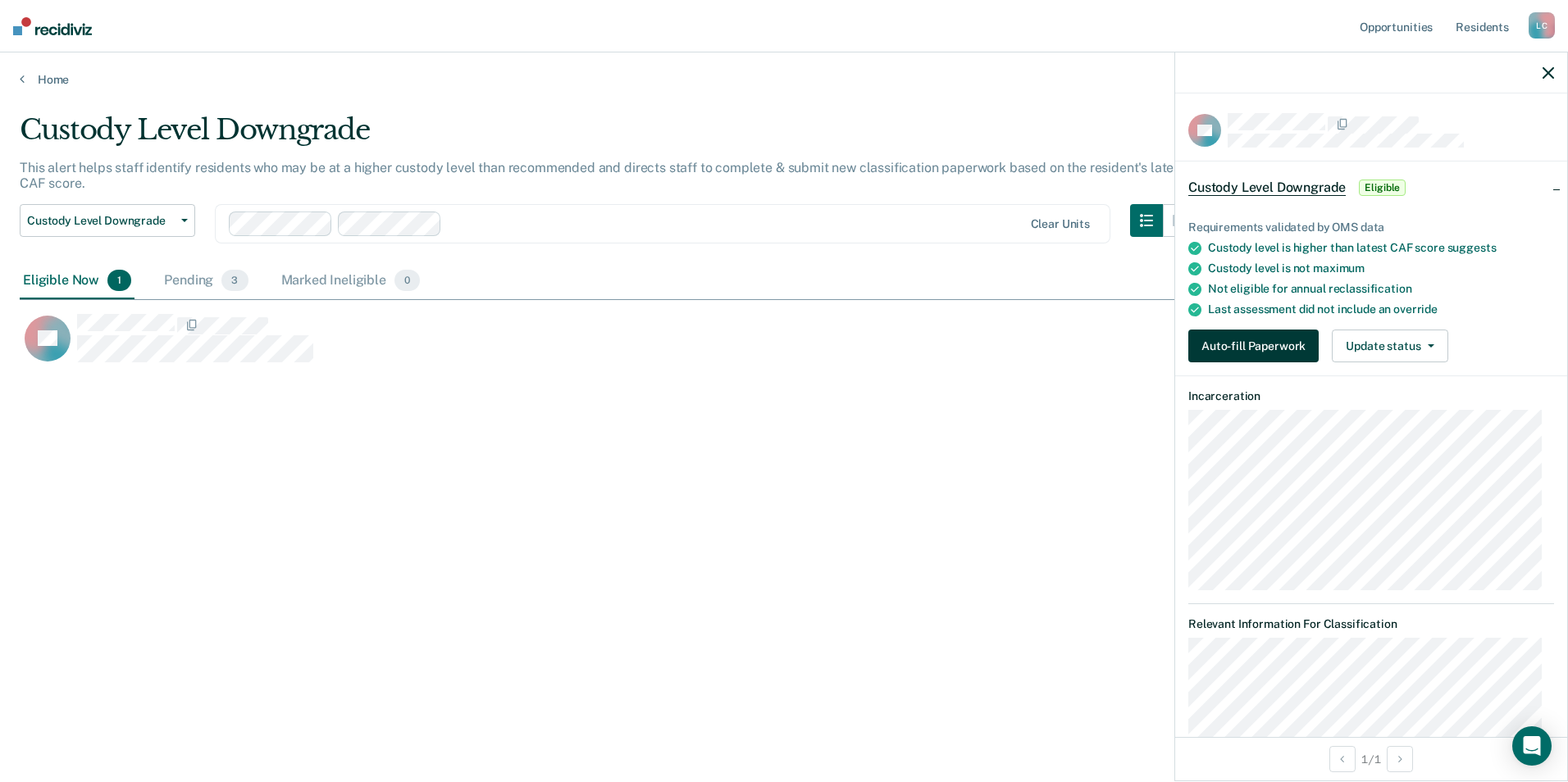 click on "Auto-fill Paperwork" at bounding box center (1253, 346) 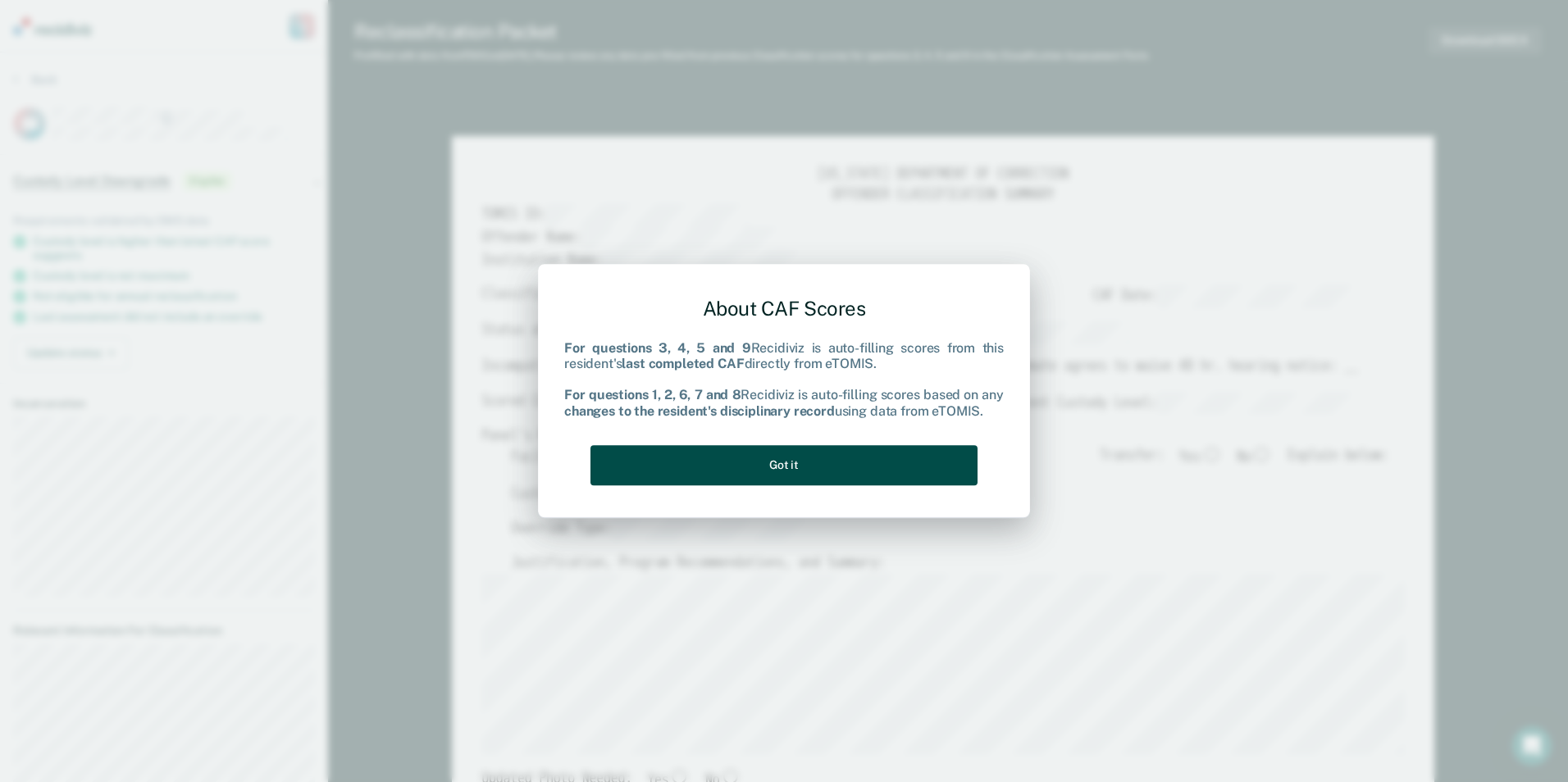 click on "Got it" at bounding box center (784, 465) 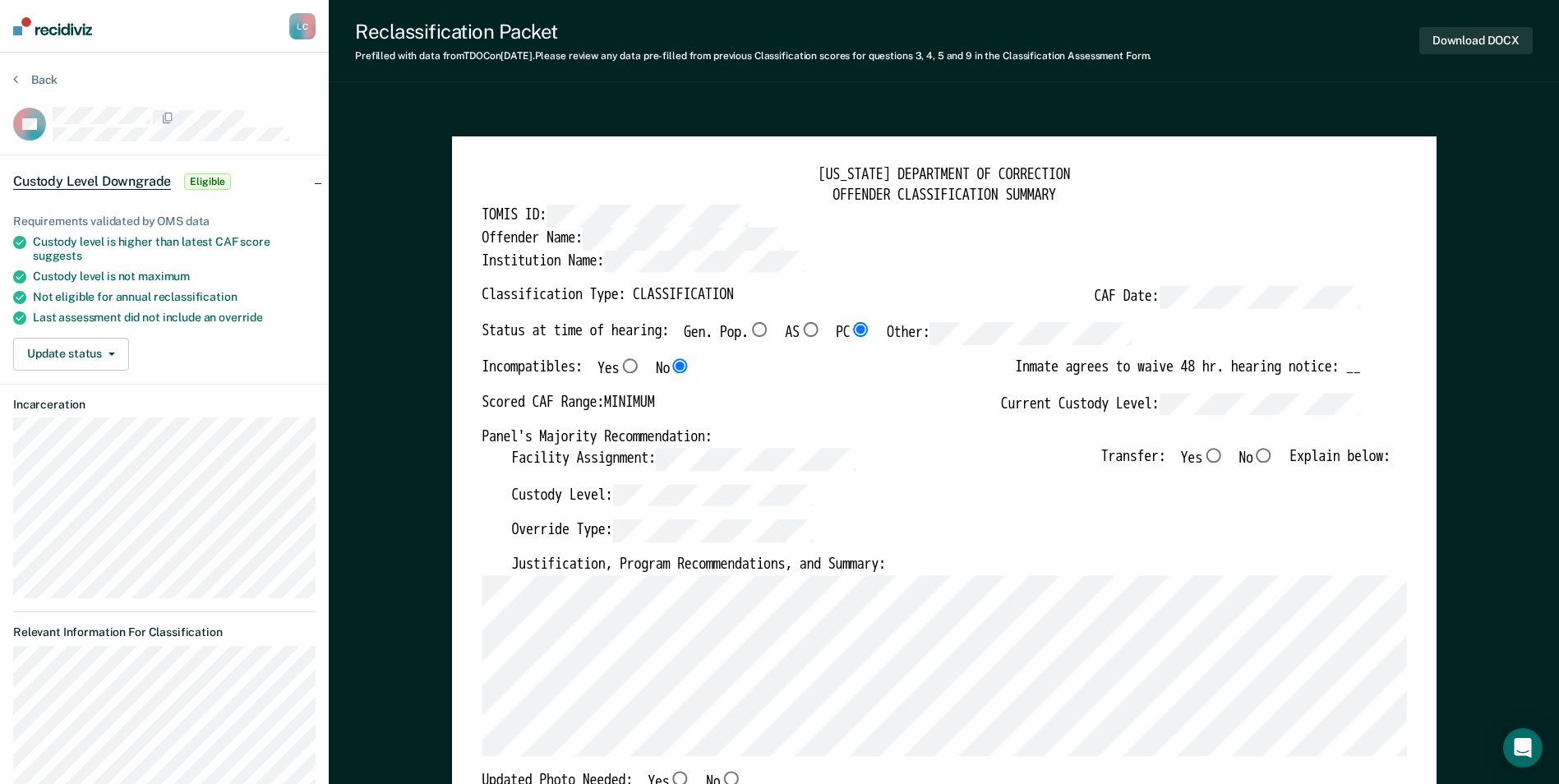 click on "No" at bounding box center (1263, 455) 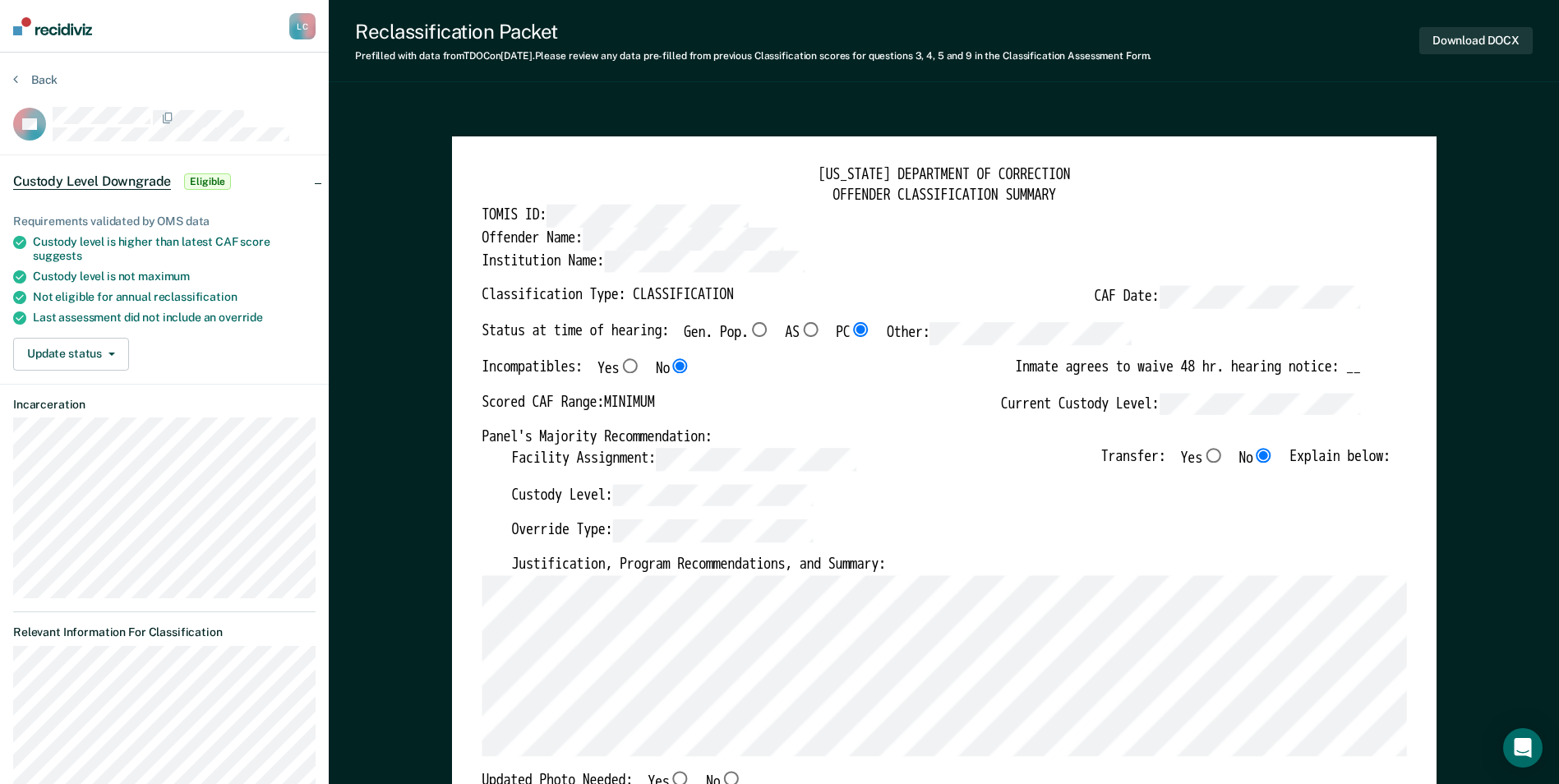 type on "x" 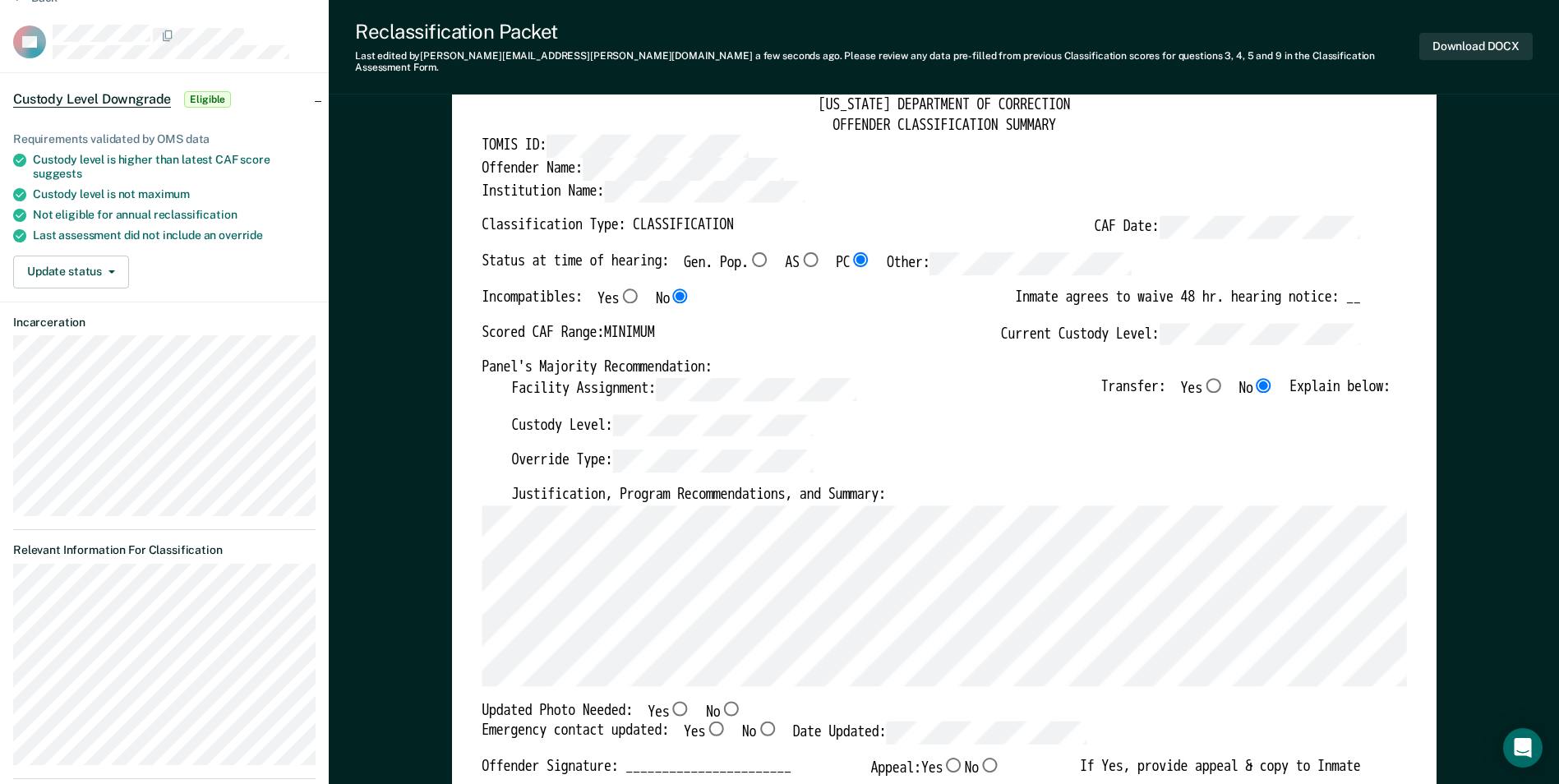 scroll, scrollTop: 164, scrollLeft: 0, axis: vertical 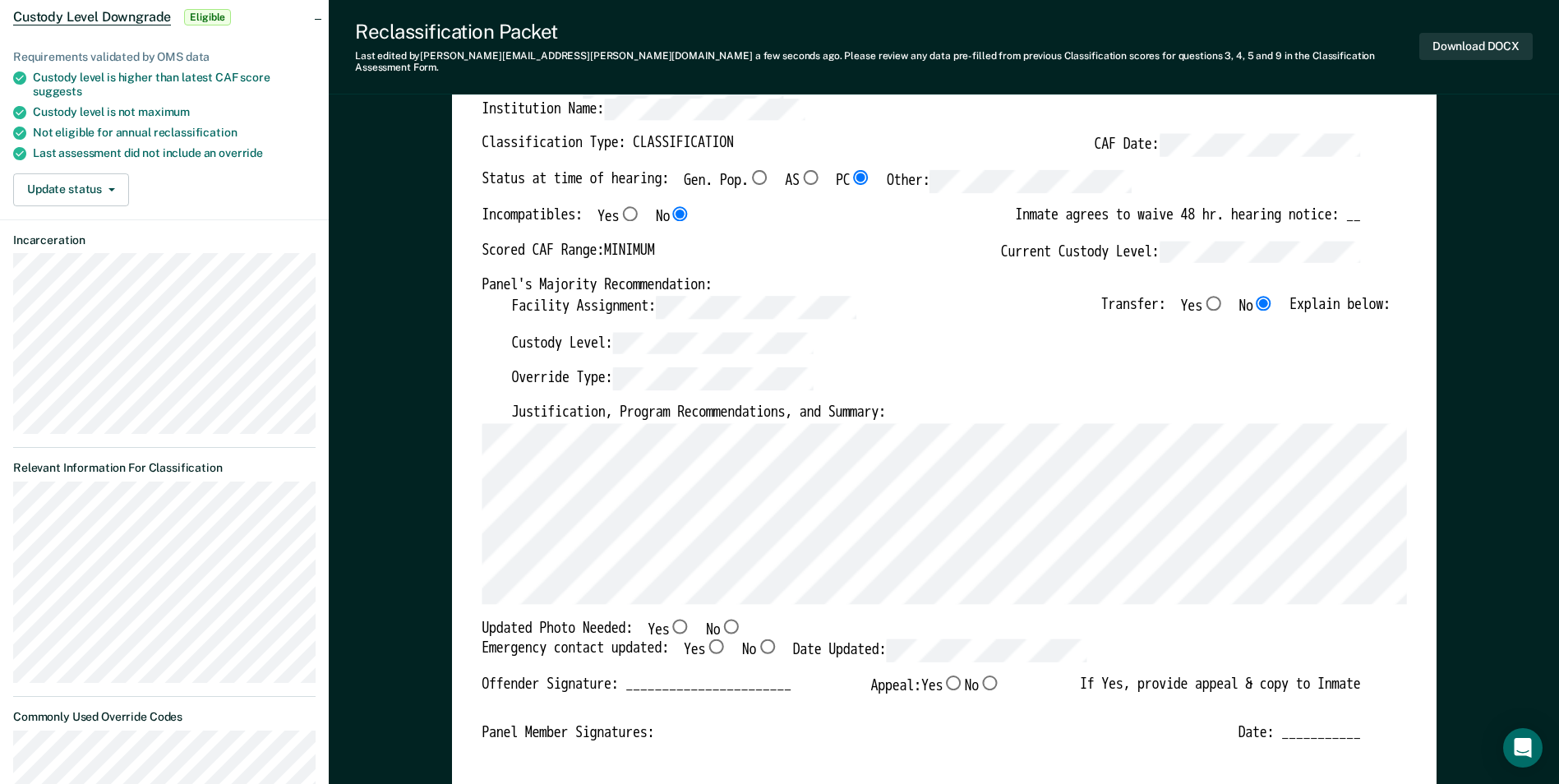 click on "No" at bounding box center [731, 625] 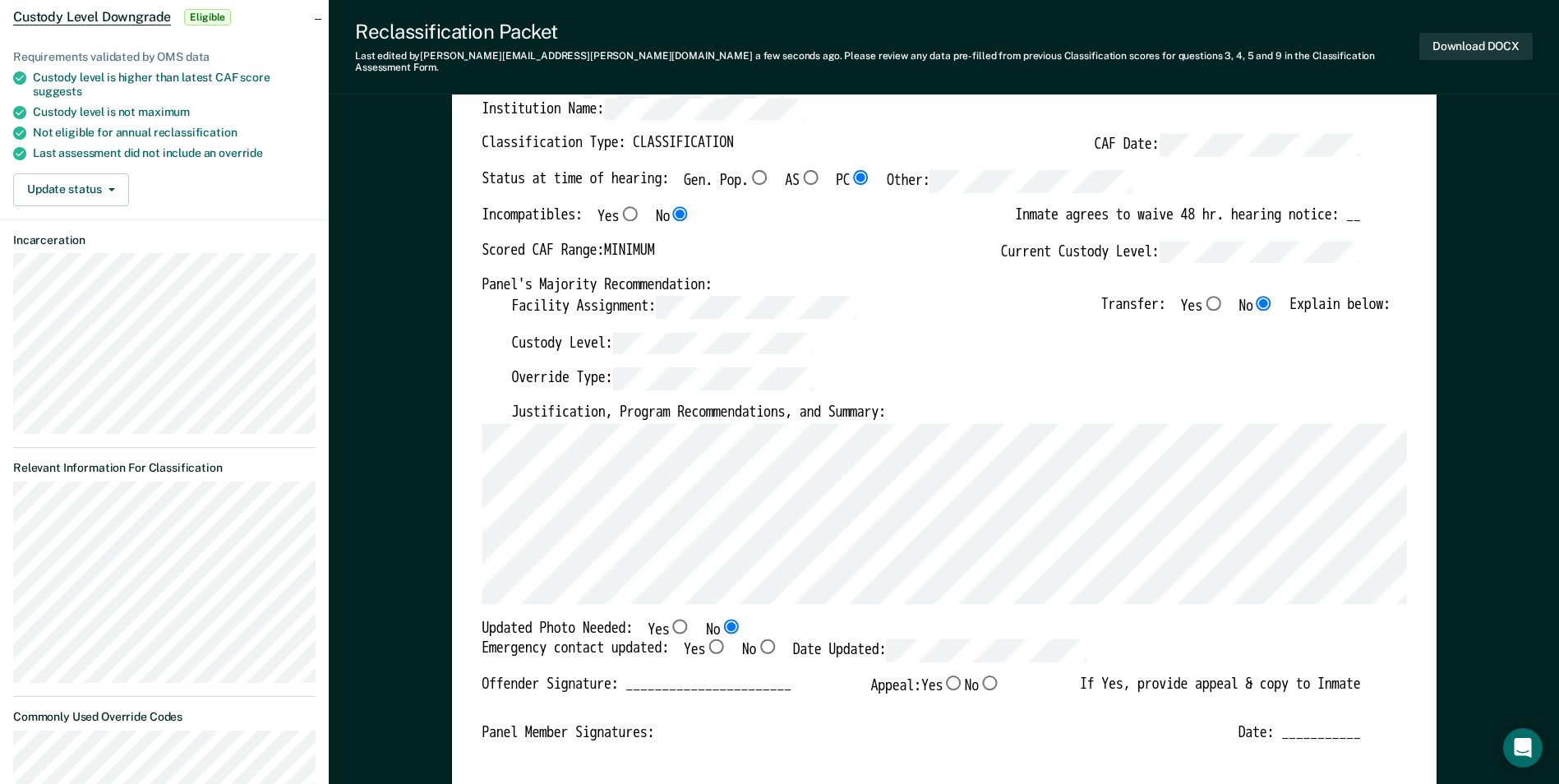 type on "x" 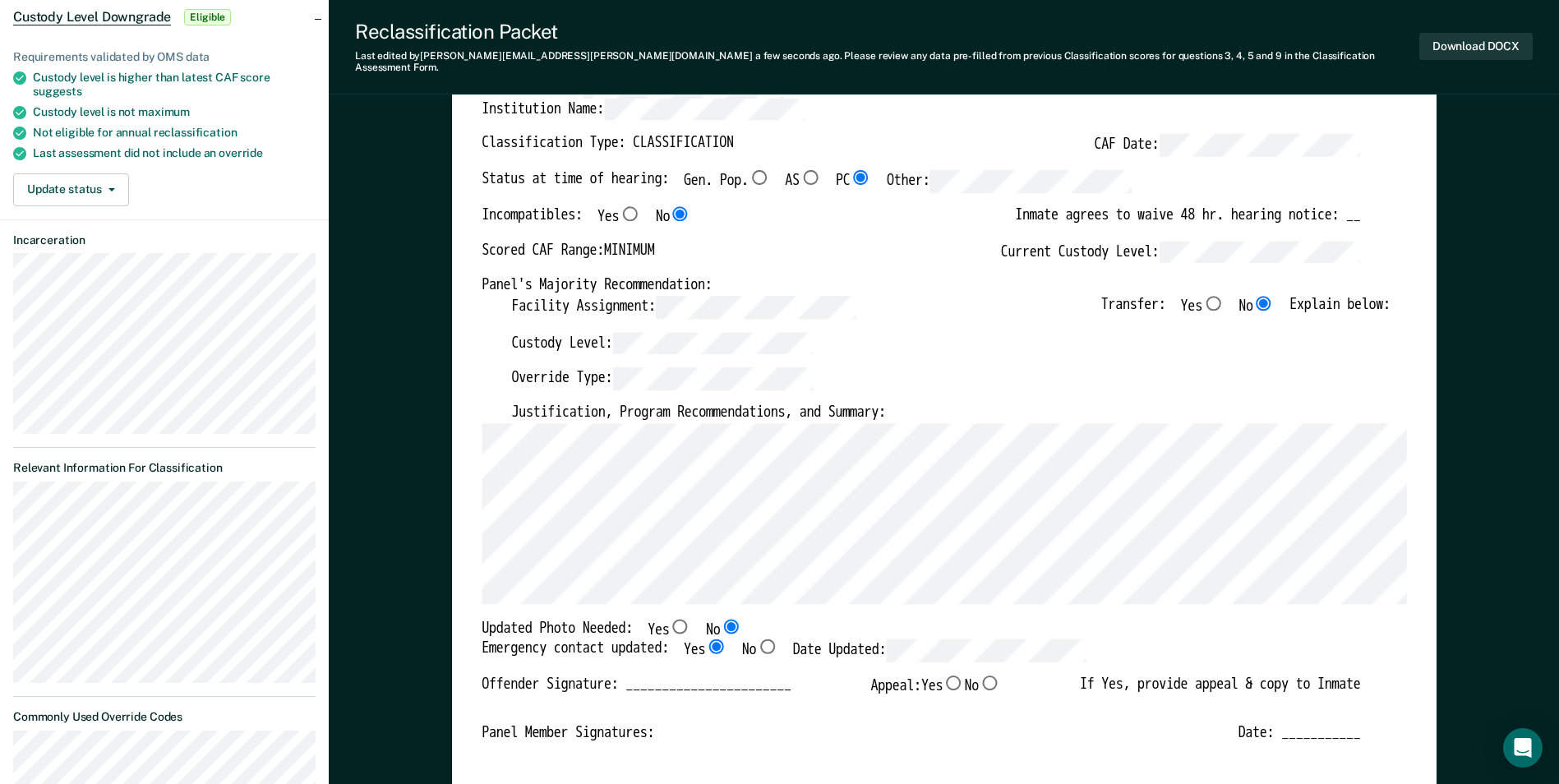 type on "x" 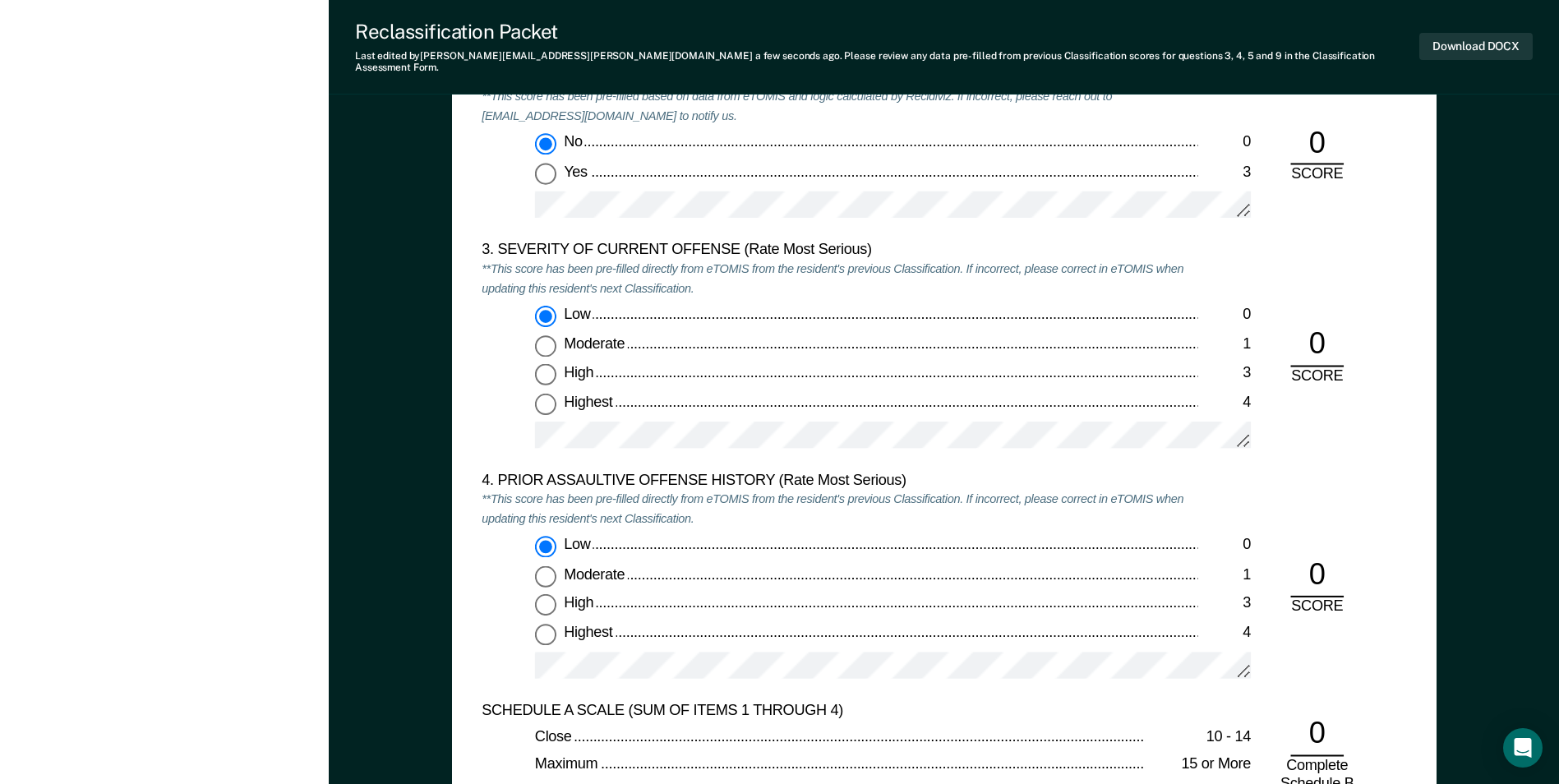 scroll, scrollTop: 1972, scrollLeft: 0, axis: vertical 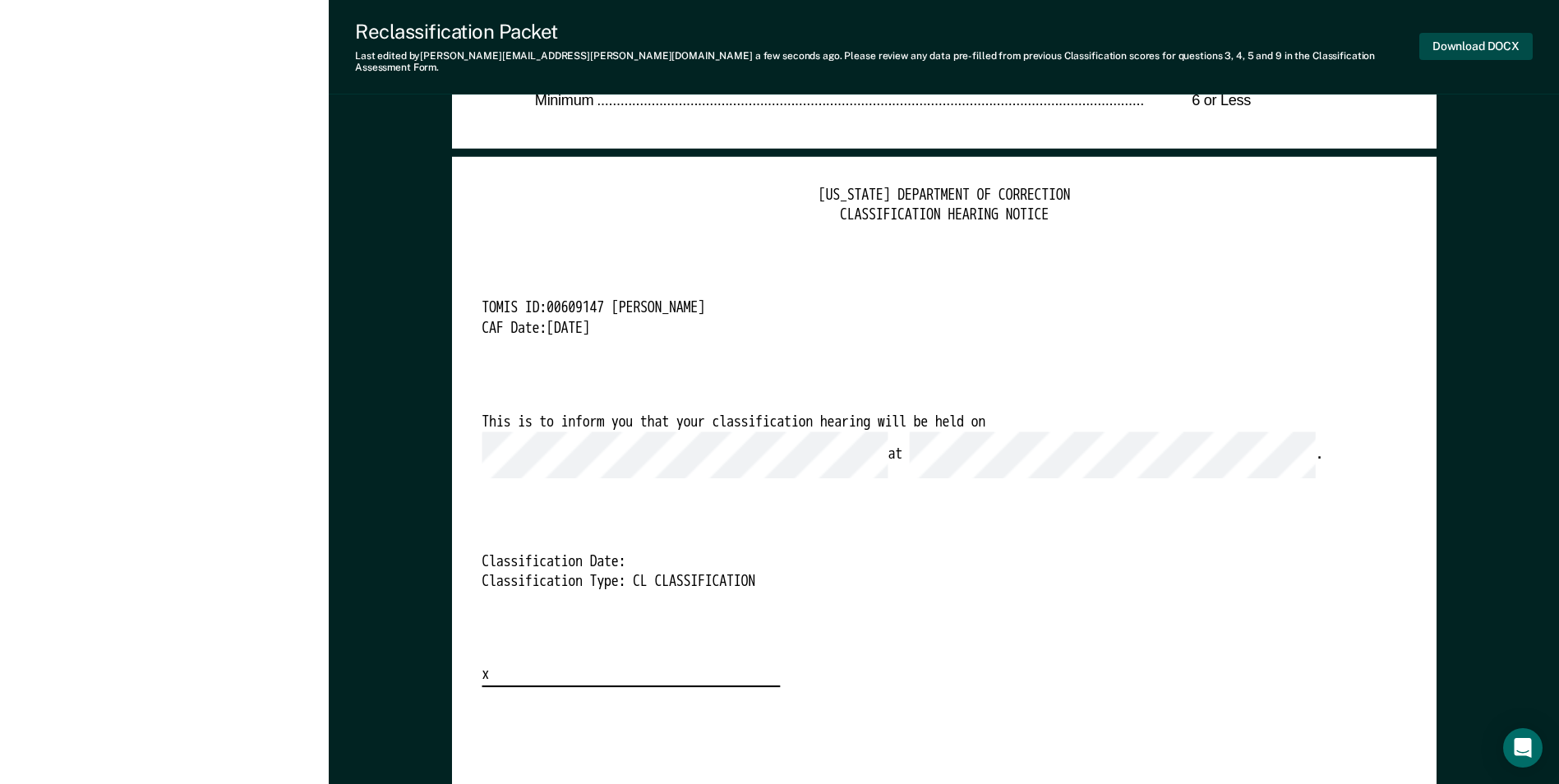 click on "Download DOCX" at bounding box center [1476, 46] 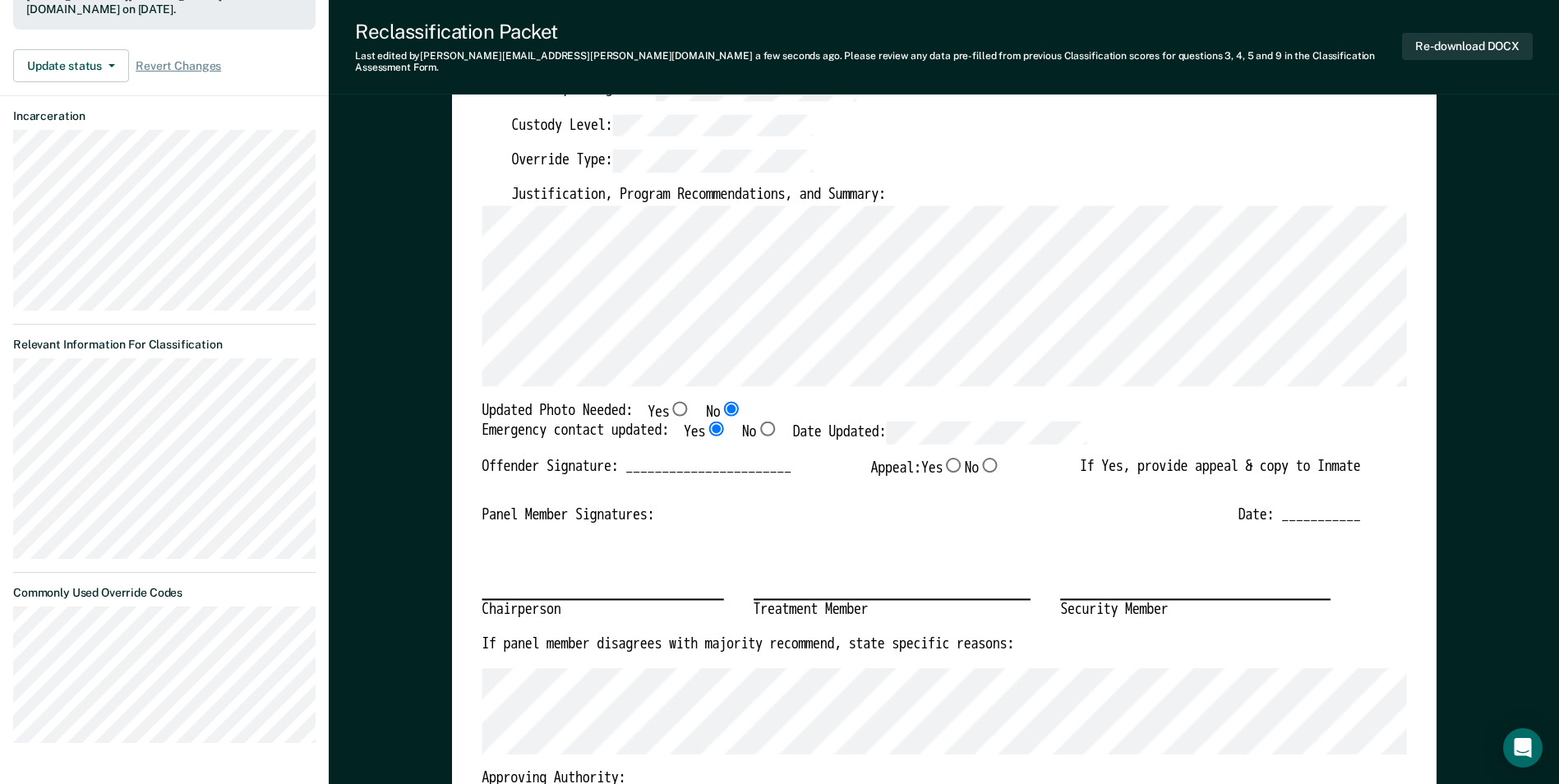 scroll, scrollTop: 0, scrollLeft: 0, axis: both 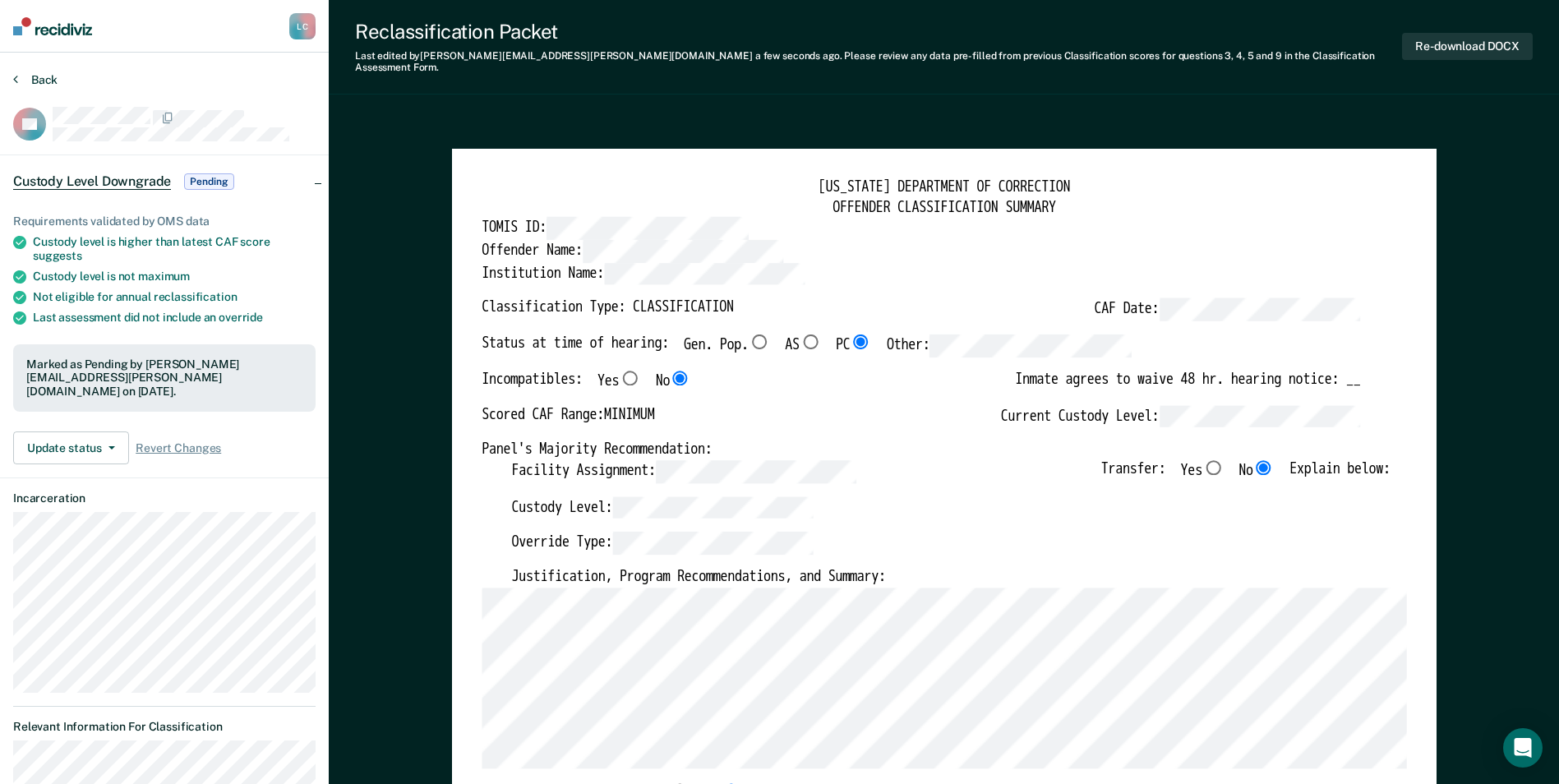 click on "Back" at bounding box center (35, 80) 